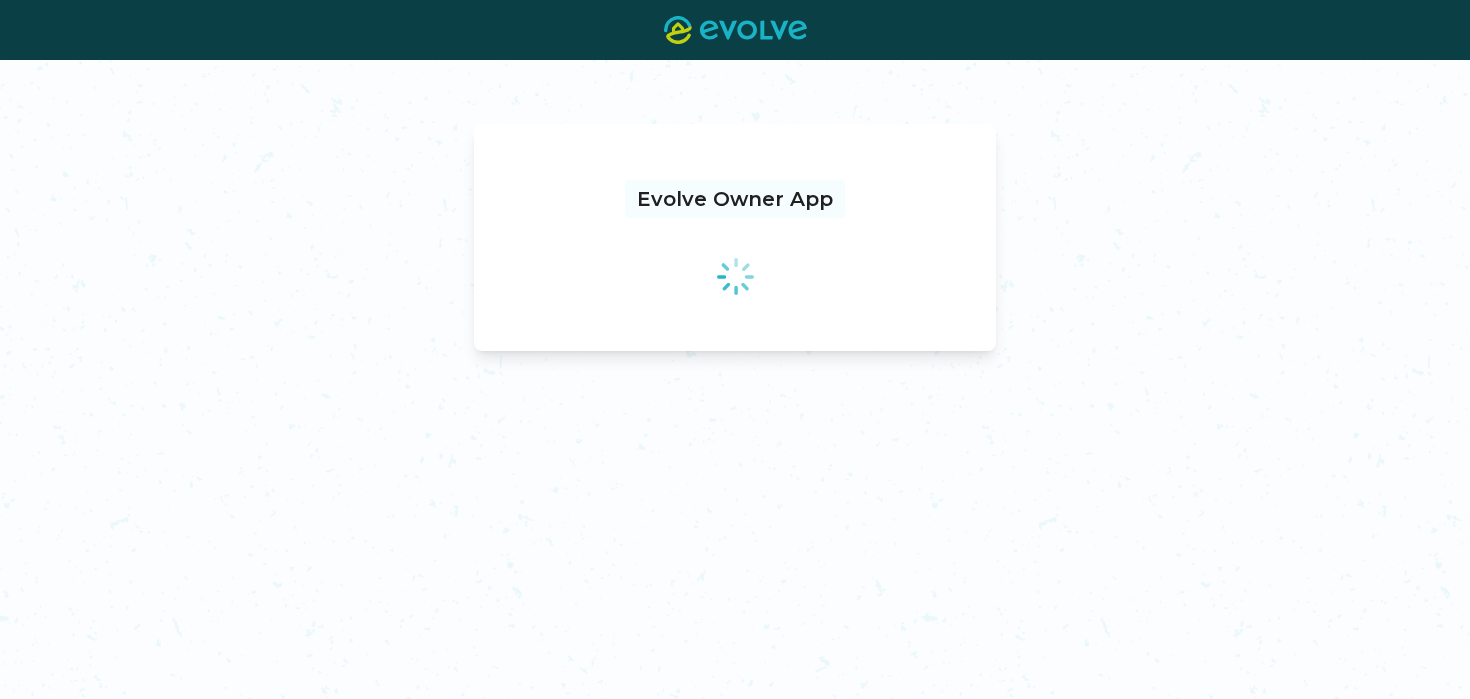 scroll, scrollTop: 0, scrollLeft: 0, axis: both 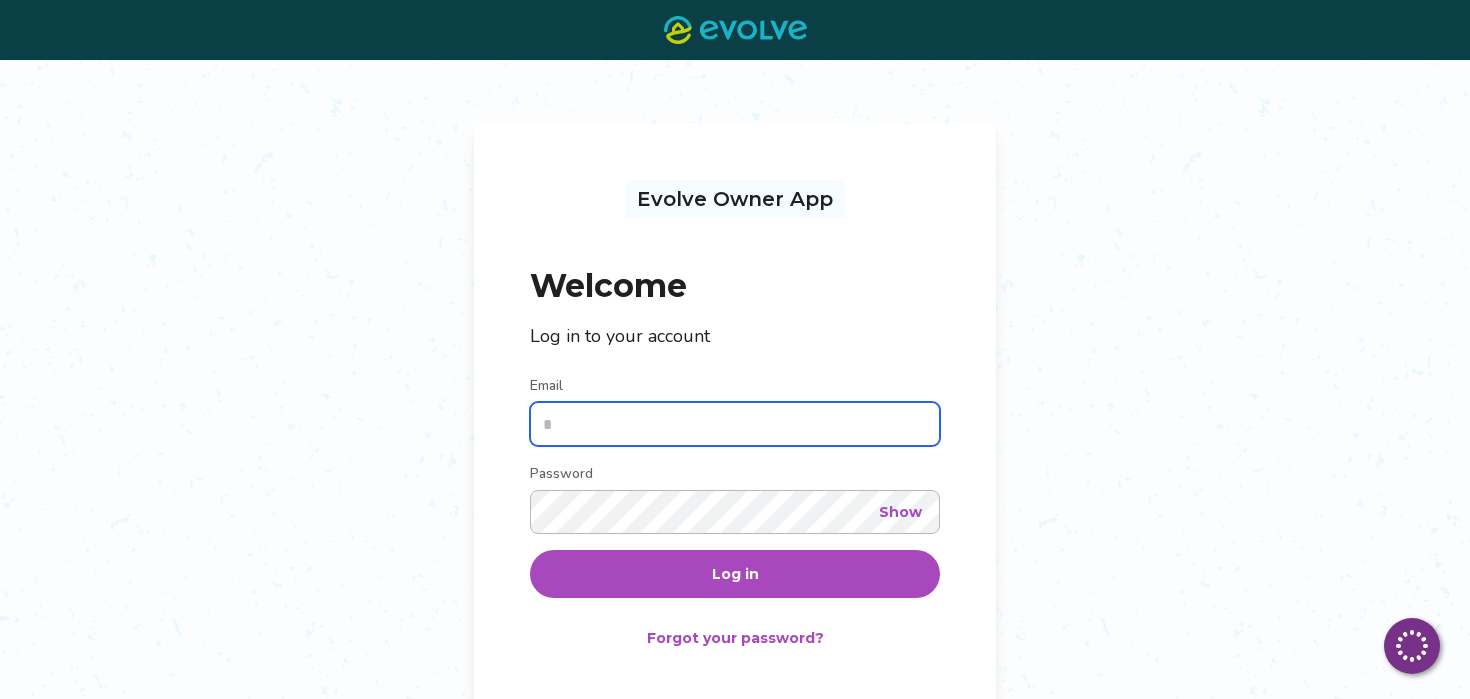 click on "Email" at bounding box center [735, 424] 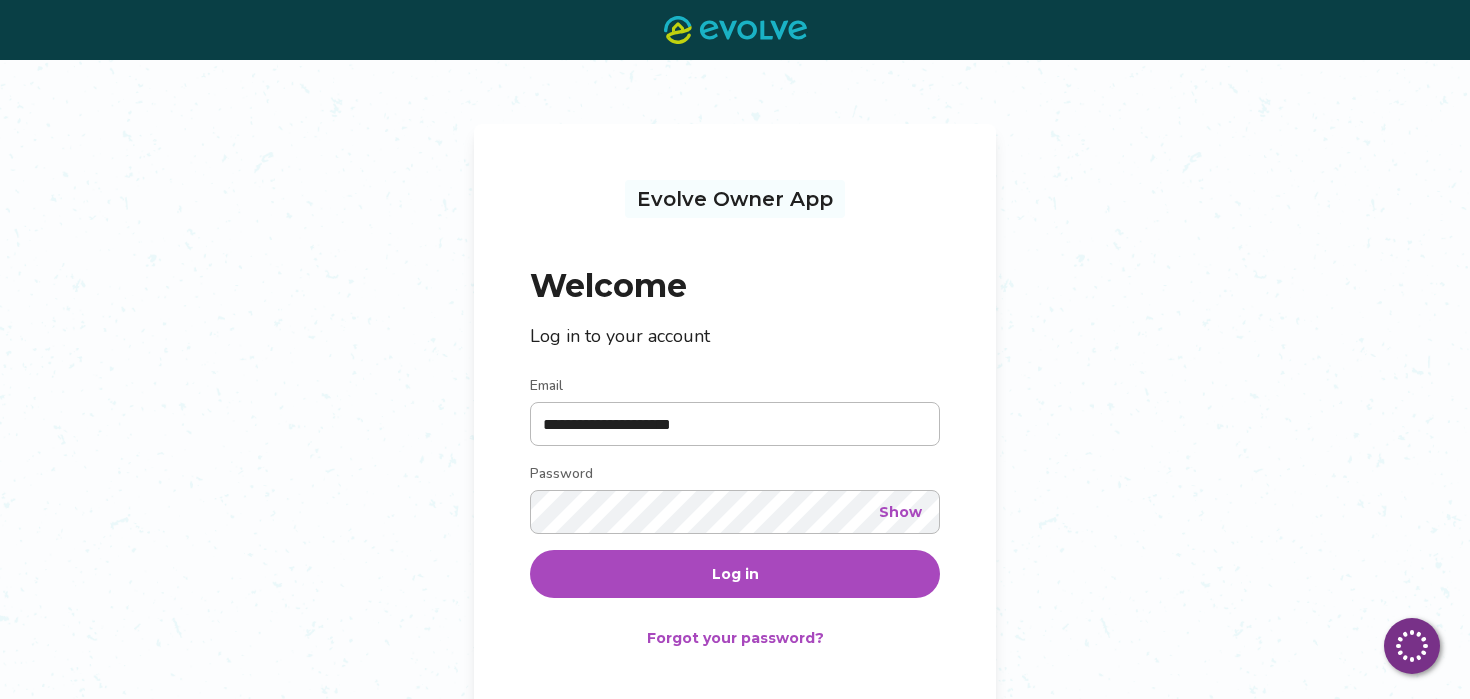 click on "Log in" at bounding box center (735, 574) 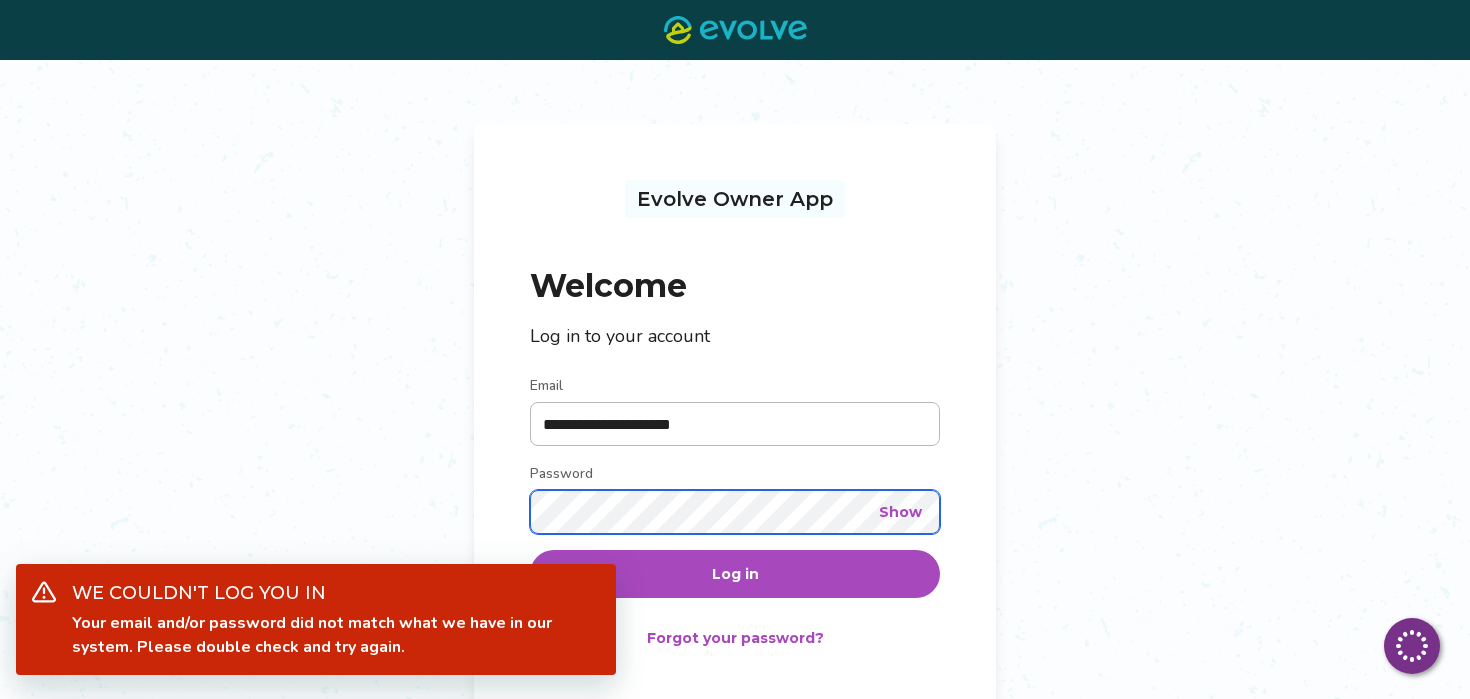 click on "**********" at bounding box center (735, 473) 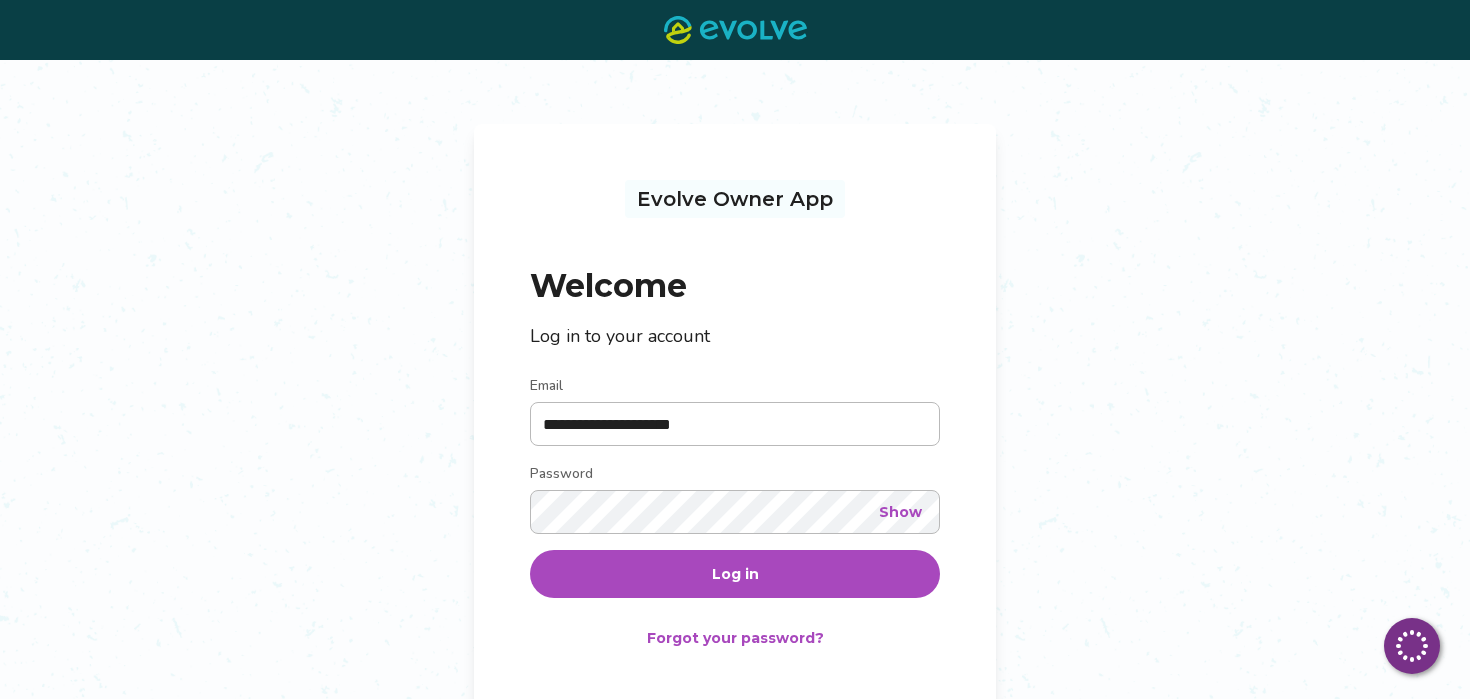 click on "Log in" at bounding box center [735, 574] 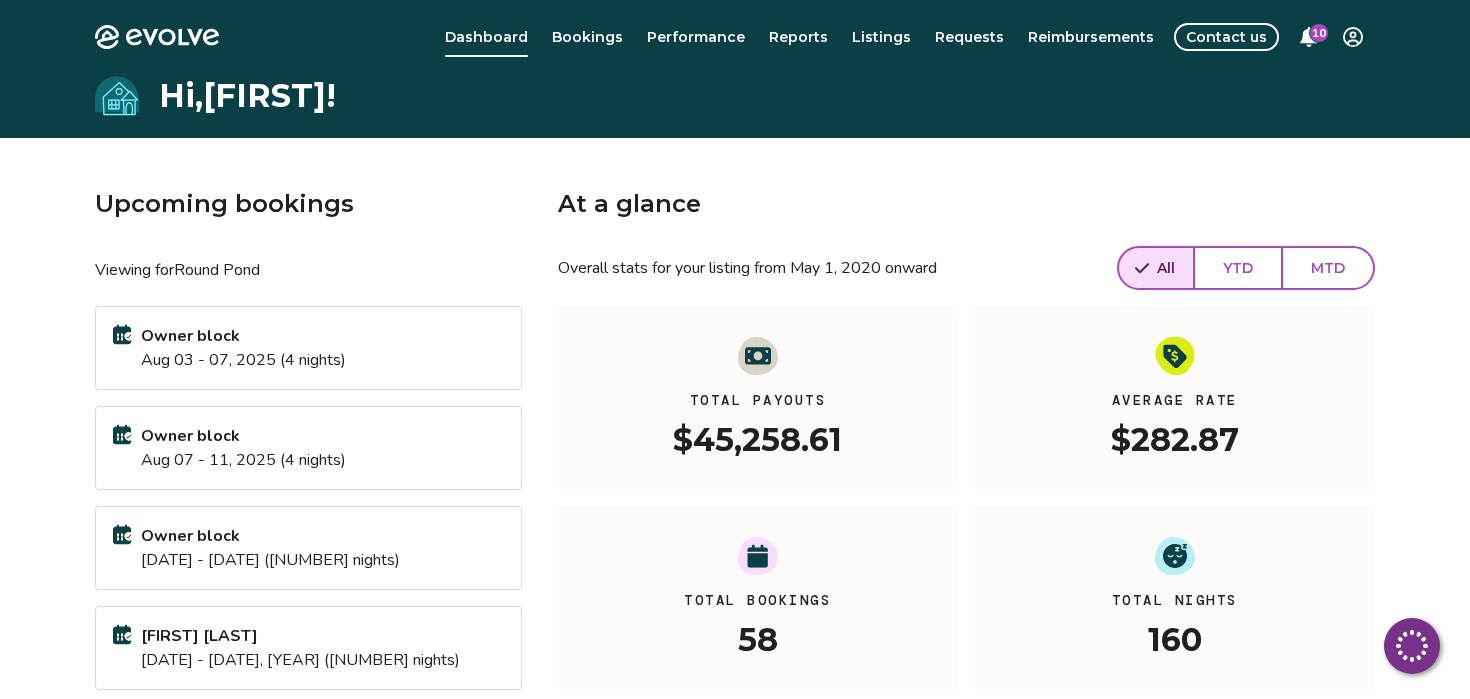 click on "YTD" at bounding box center (1238, 268) 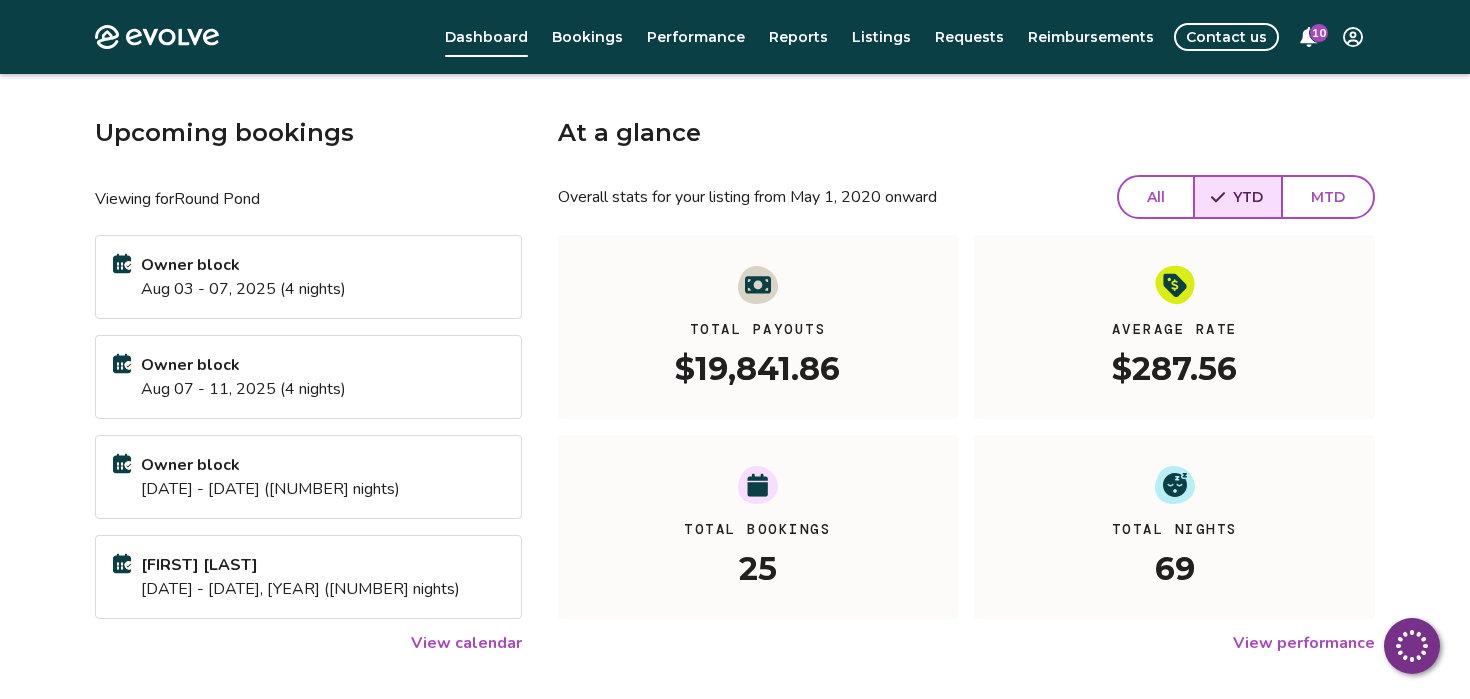 scroll, scrollTop: 93, scrollLeft: 0, axis: vertical 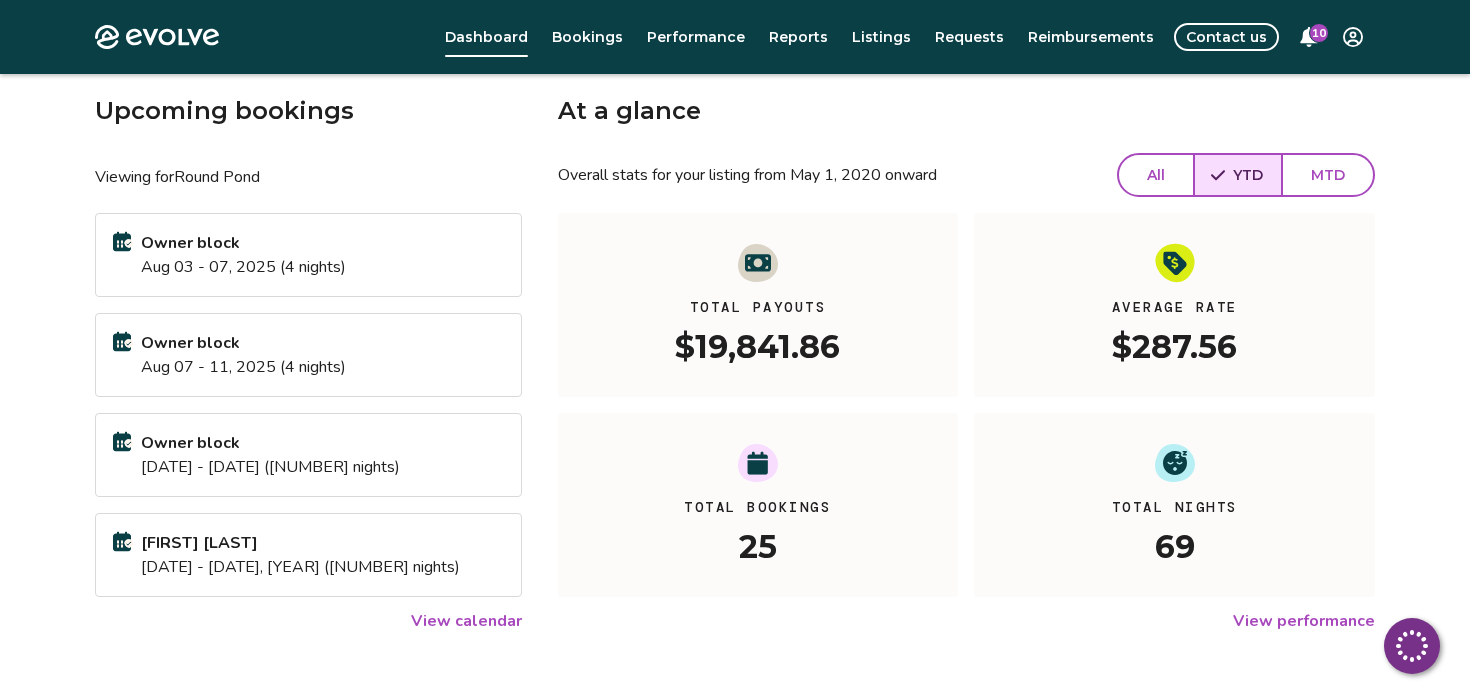 click on "View calendar" at bounding box center (466, 621) 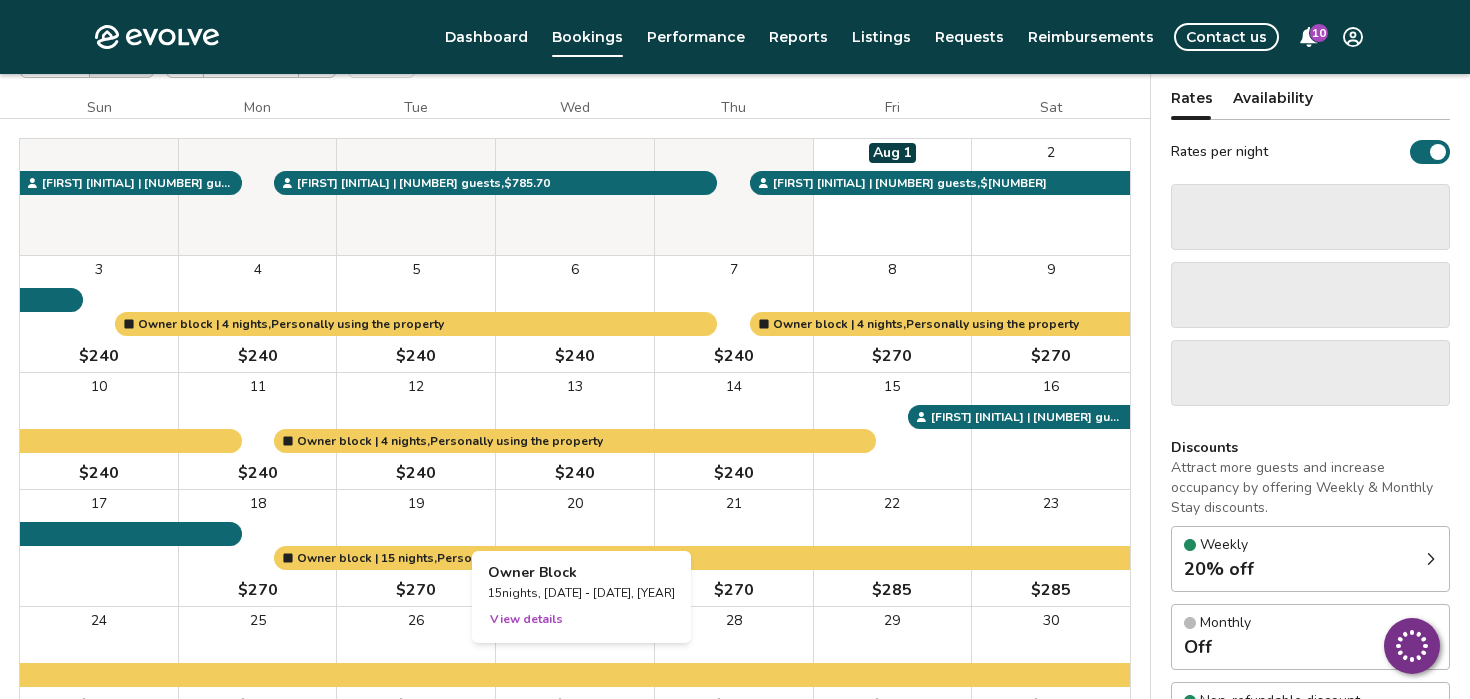 scroll, scrollTop: 98, scrollLeft: 0, axis: vertical 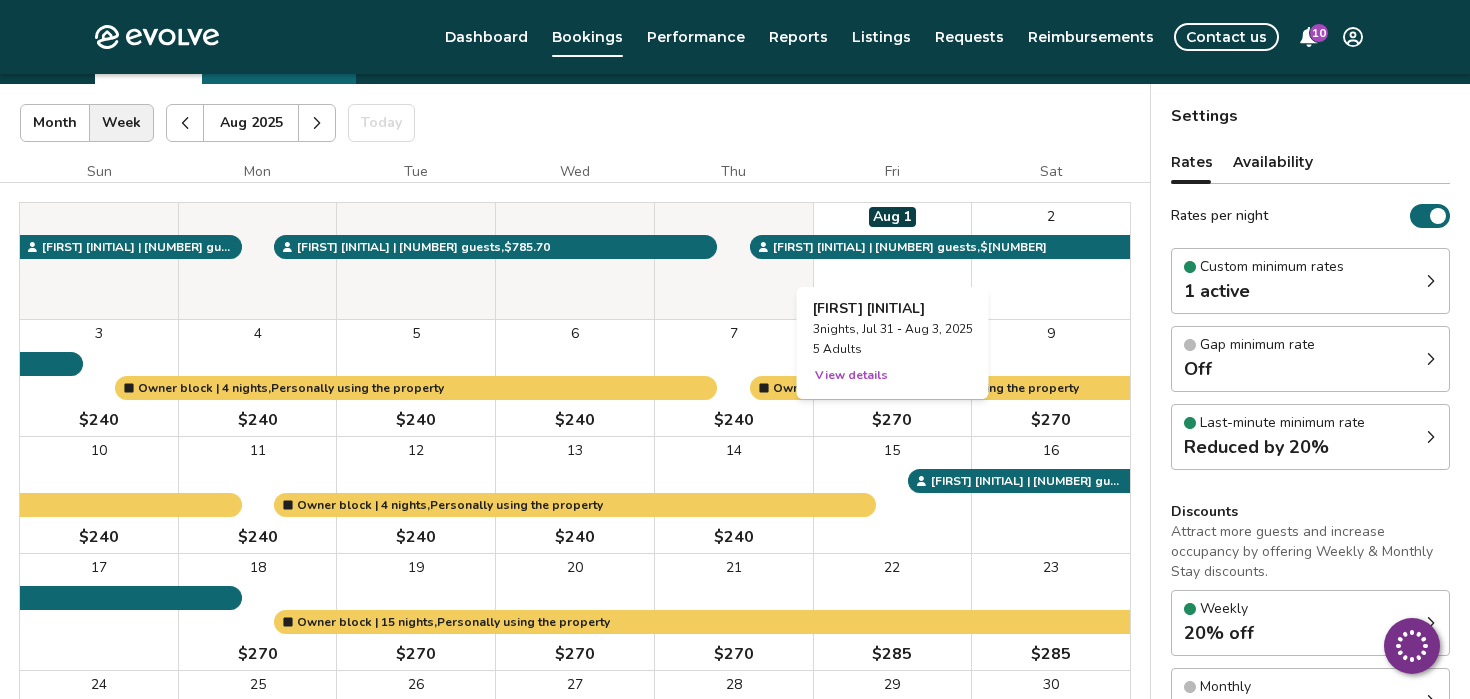 click on "Aug 1" at bounding box center (893, 261) 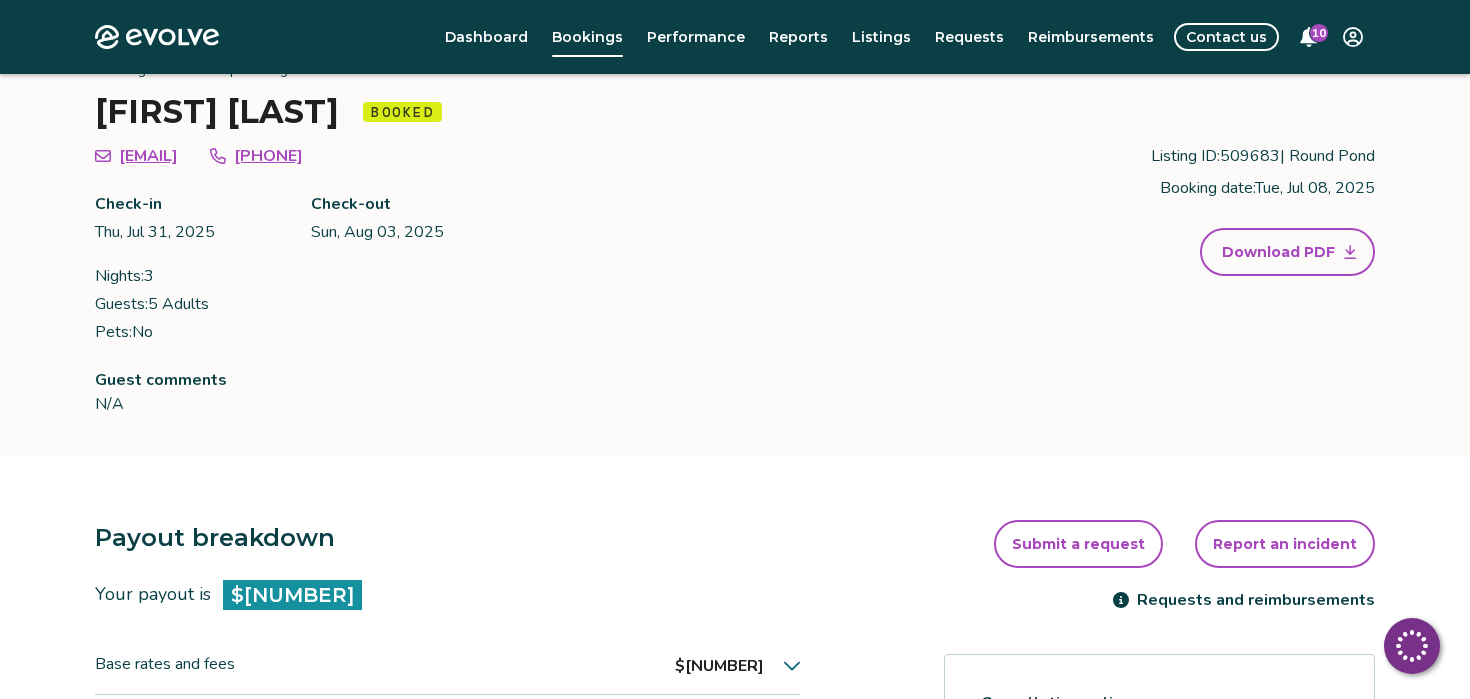 drag, startPoint x: 503, startPoint y: 149, endPoint x: 347, endPoint y: 150, distance: 156.0032 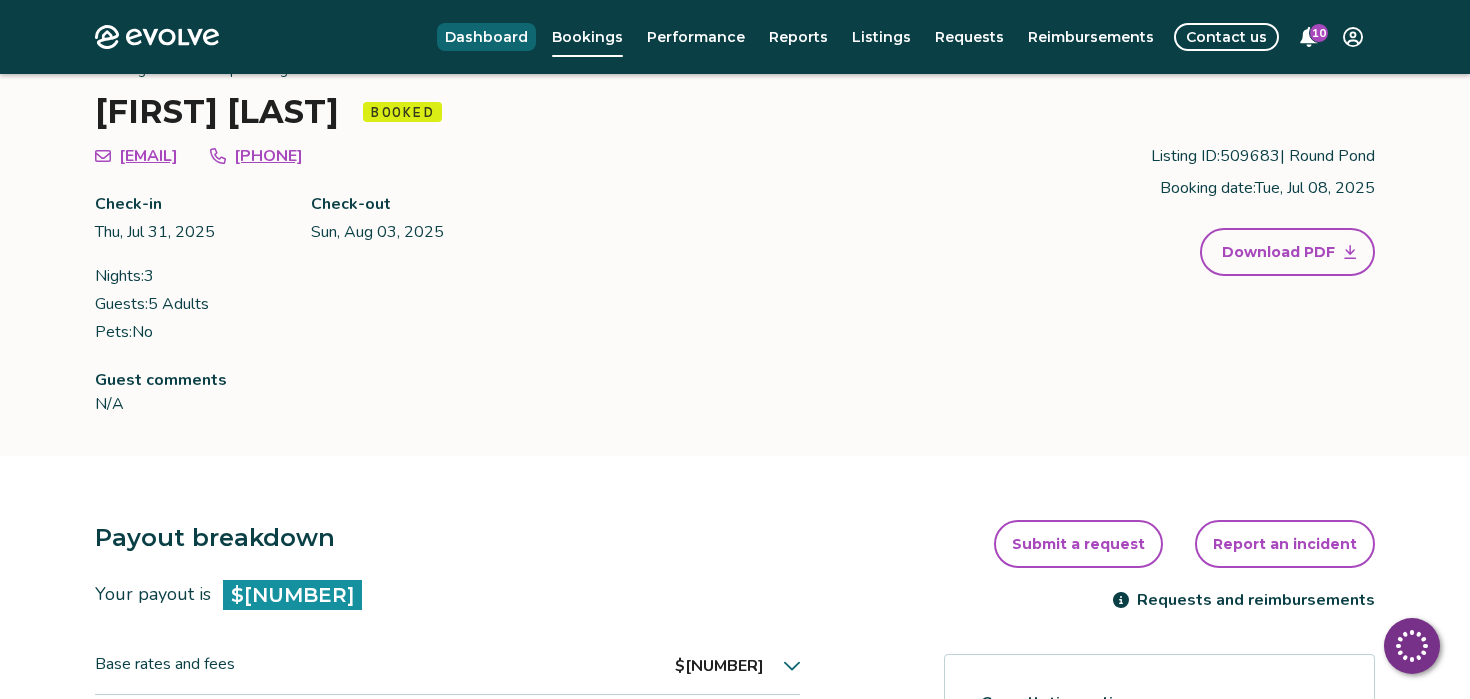 click on "Dashboard" at bounding box center (486, 37) 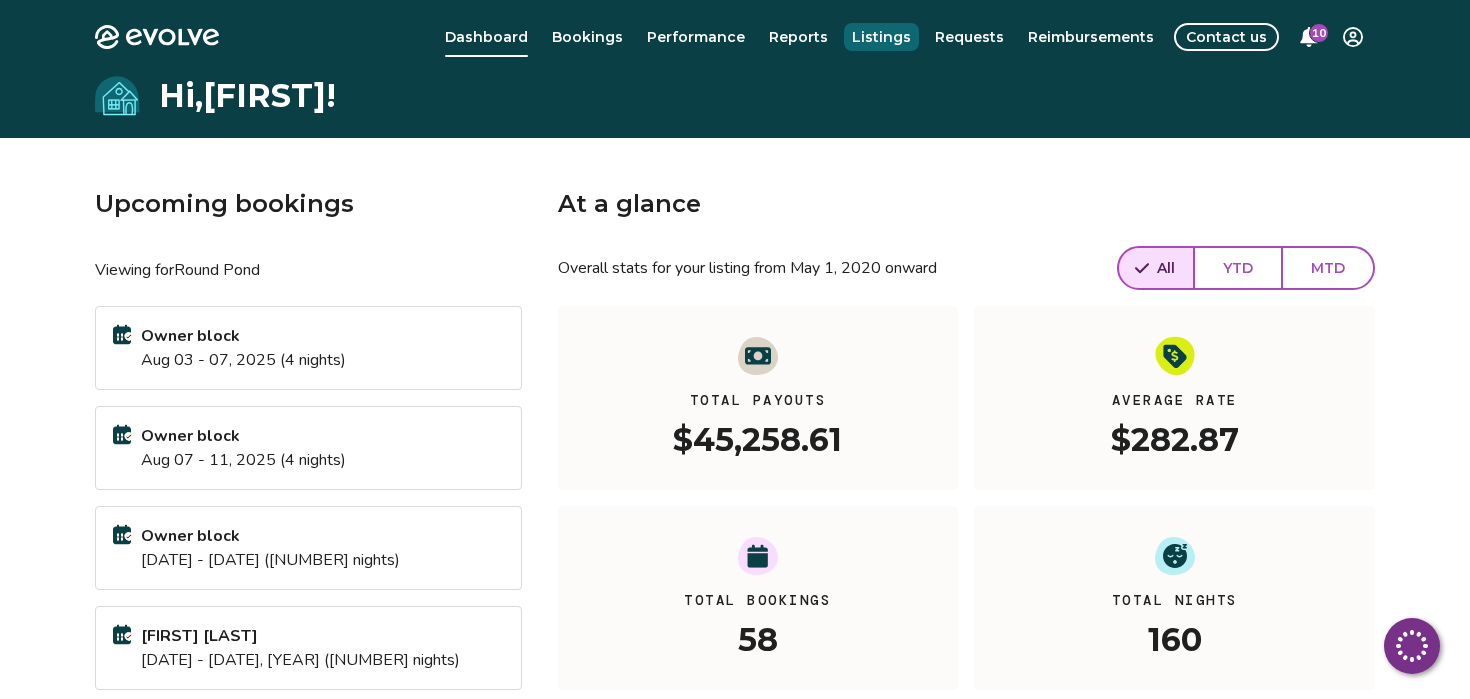 click on "Listings" at bounding box center (881, 37) 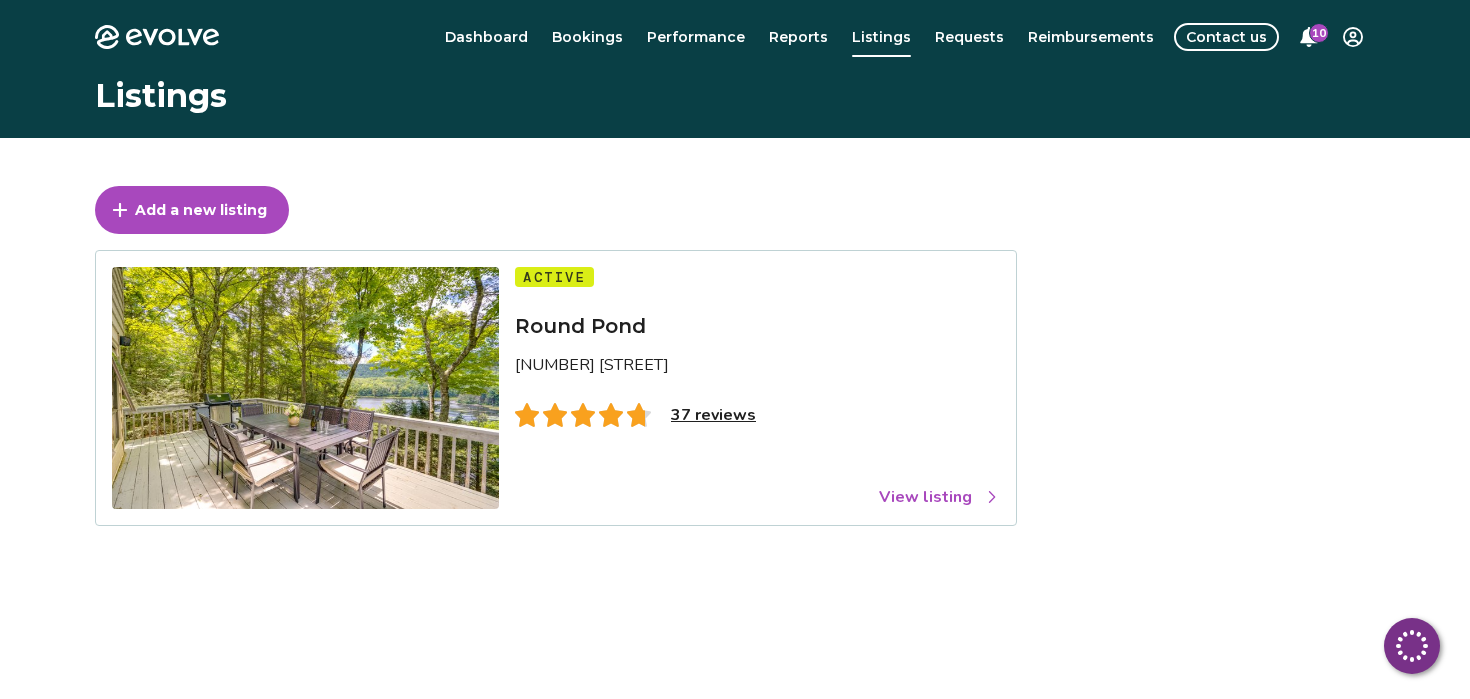 click on "37 reviews" at bounding box center (713, 415) 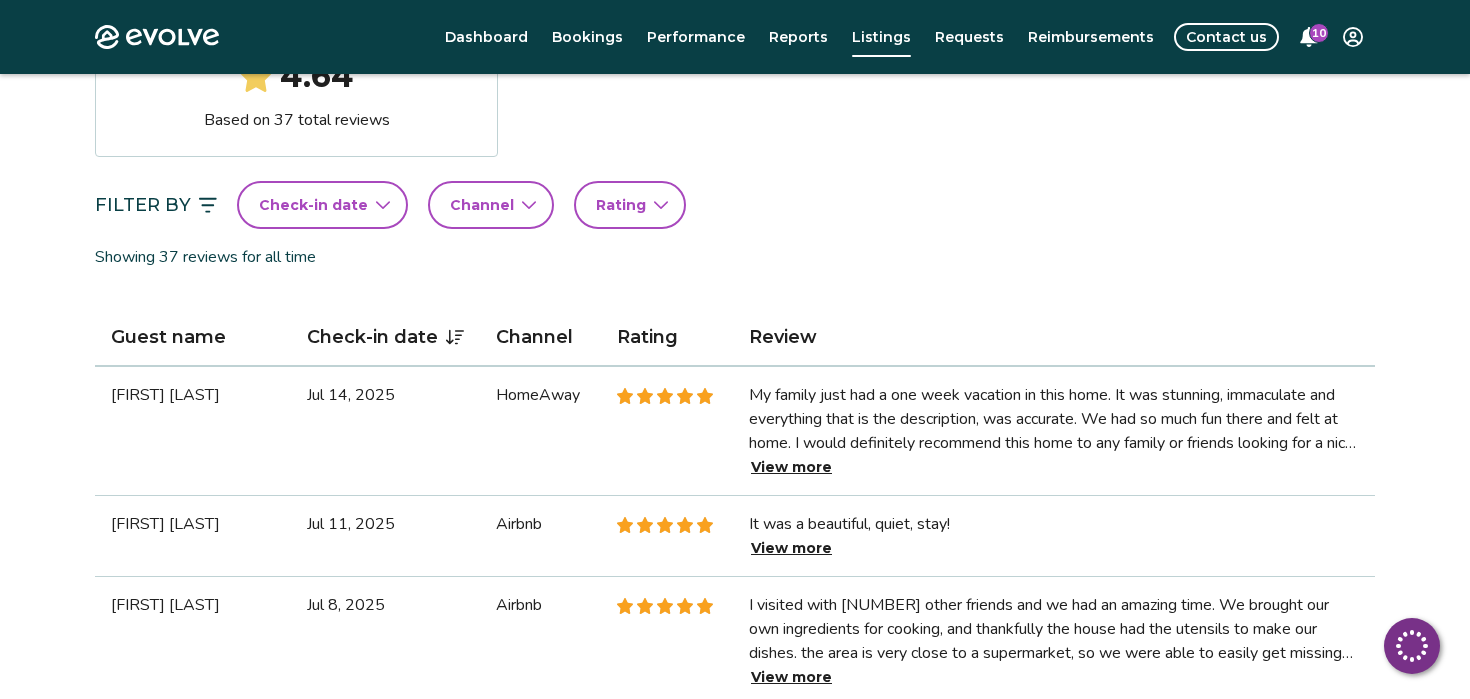 scroll, scrollTop: 407, scrollLeft: 0, axis: vertical 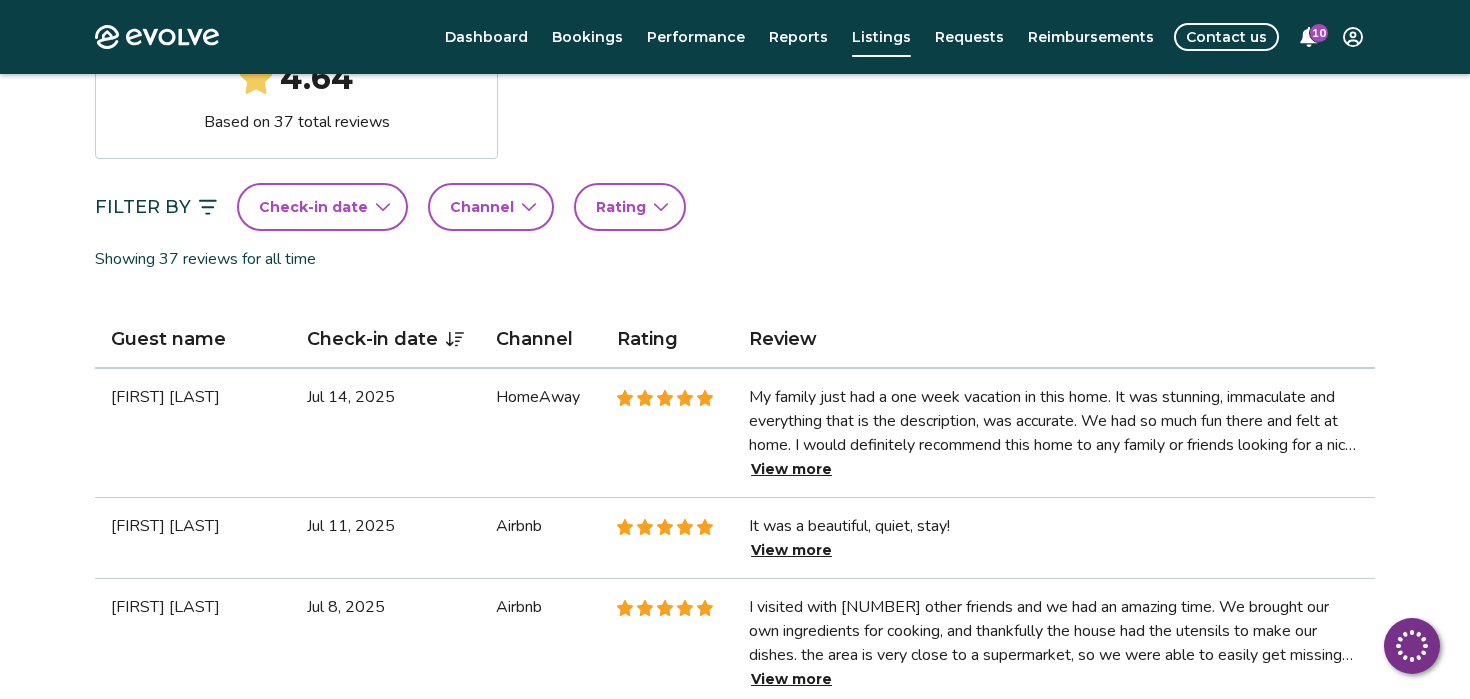click on "View more" at bounding box center [791, 469] 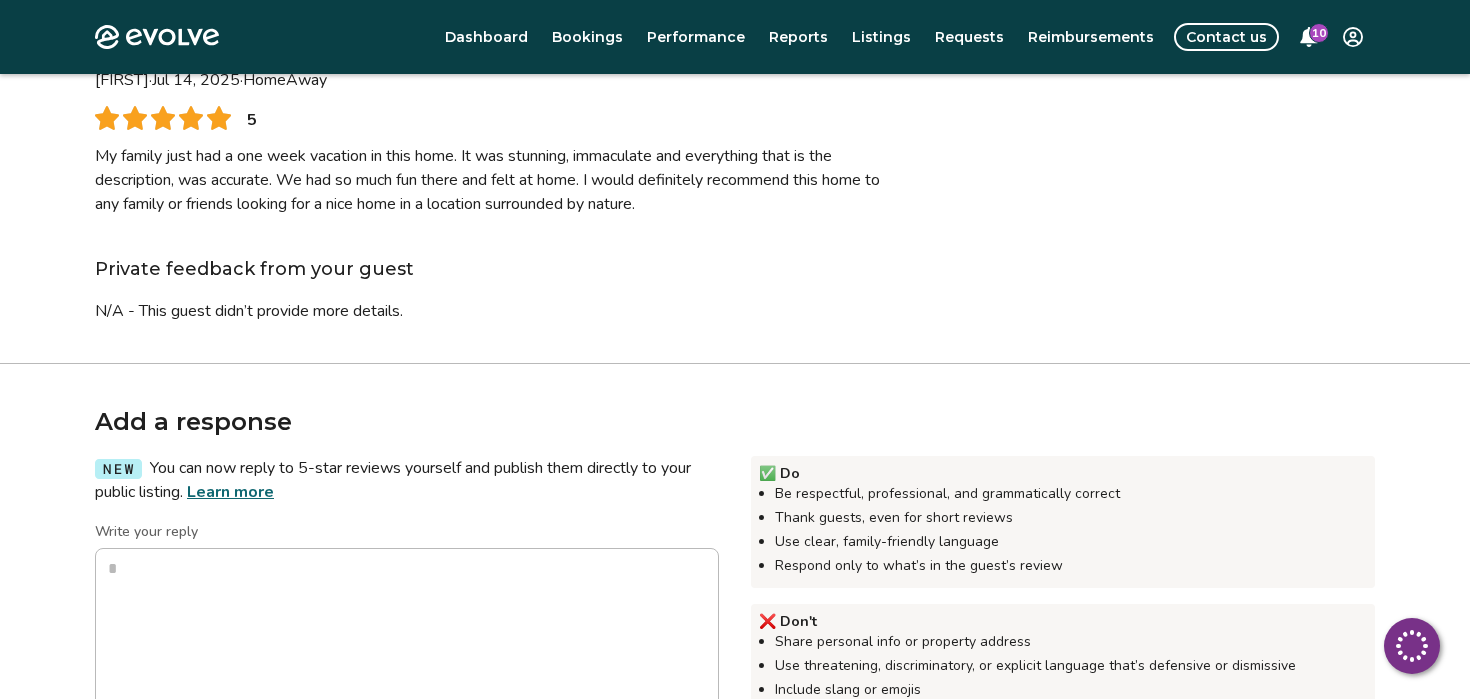 scroll, scrollTop: 240, scrollLeft: 0, axis: vertical 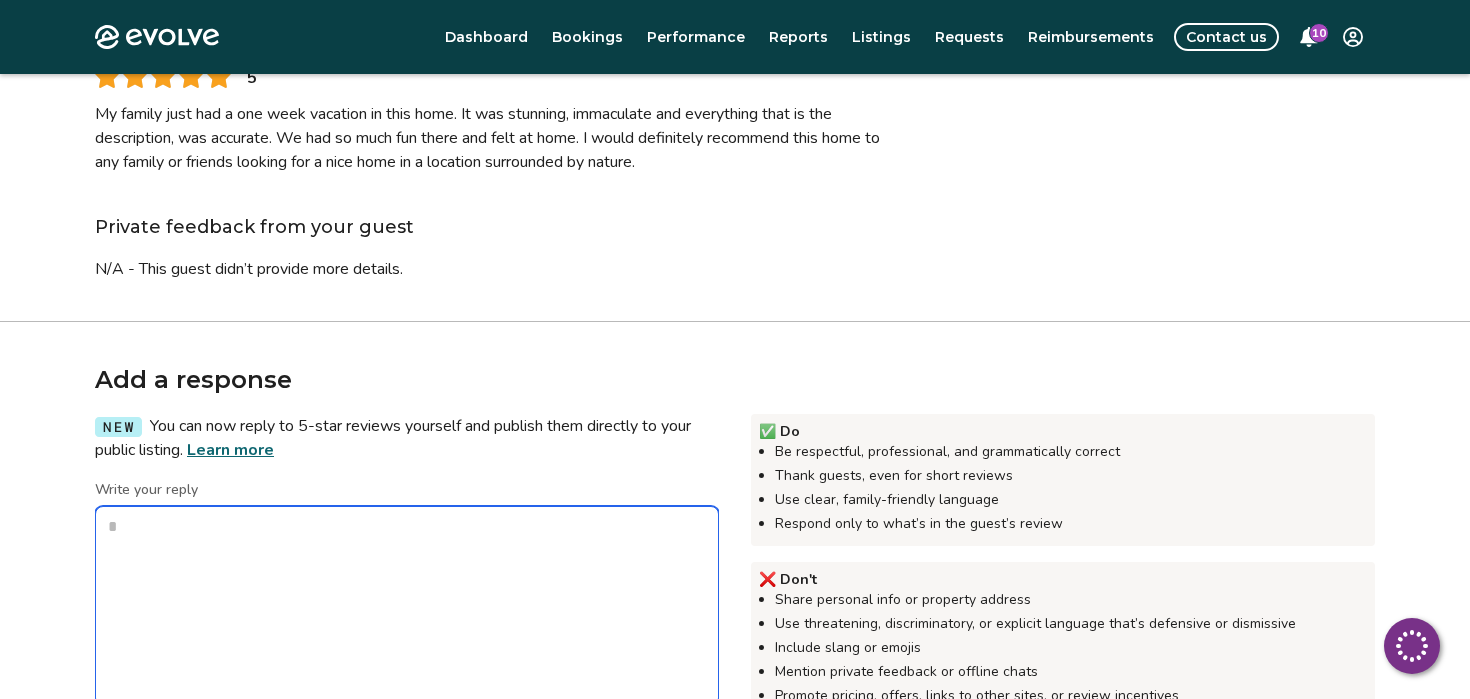 click on "Write your reply" at bounding box center (407, 606) 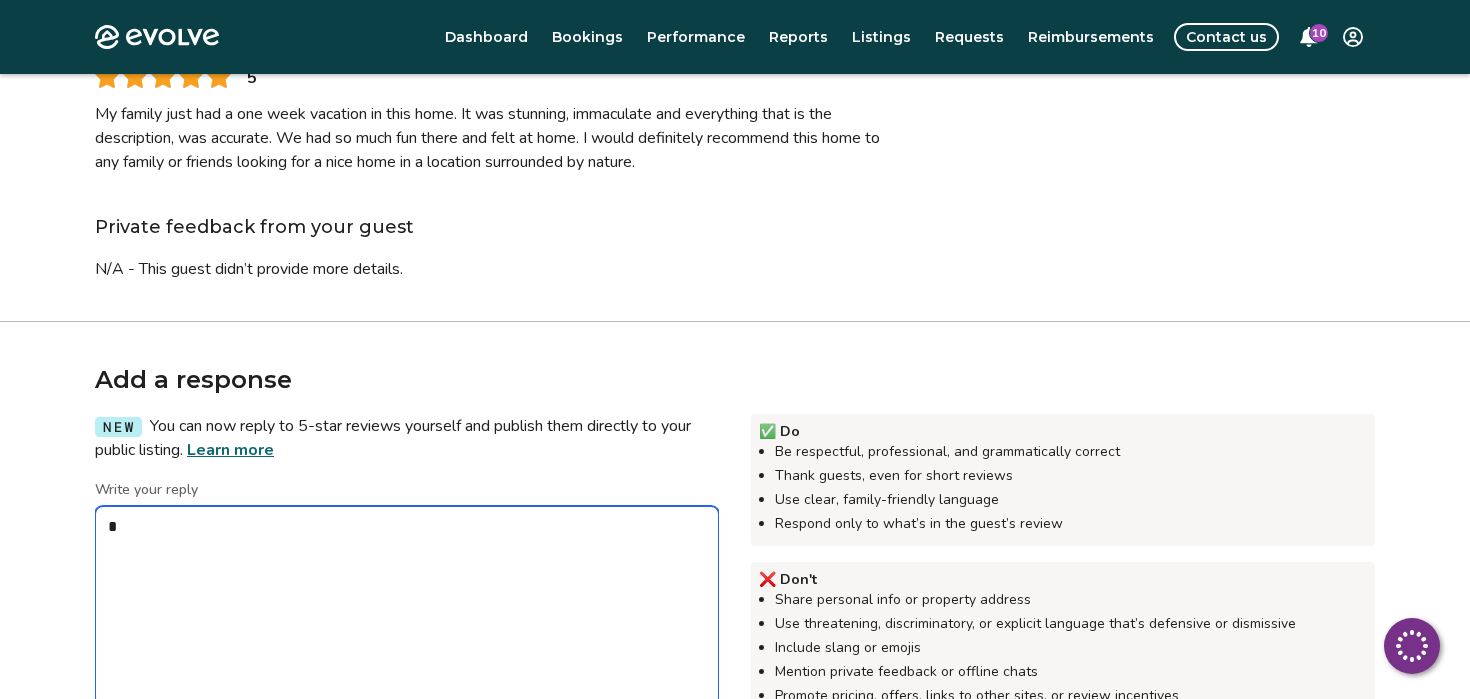 type on "*" 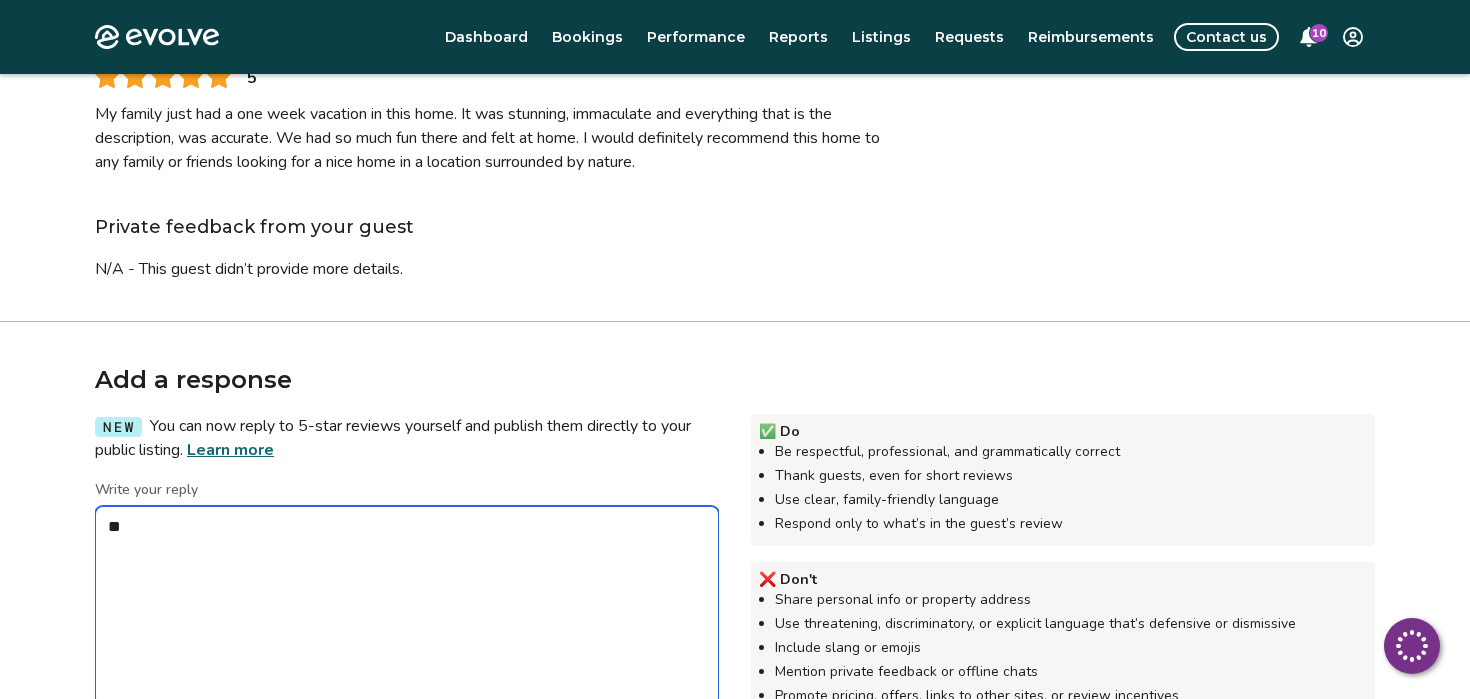 type on "*" 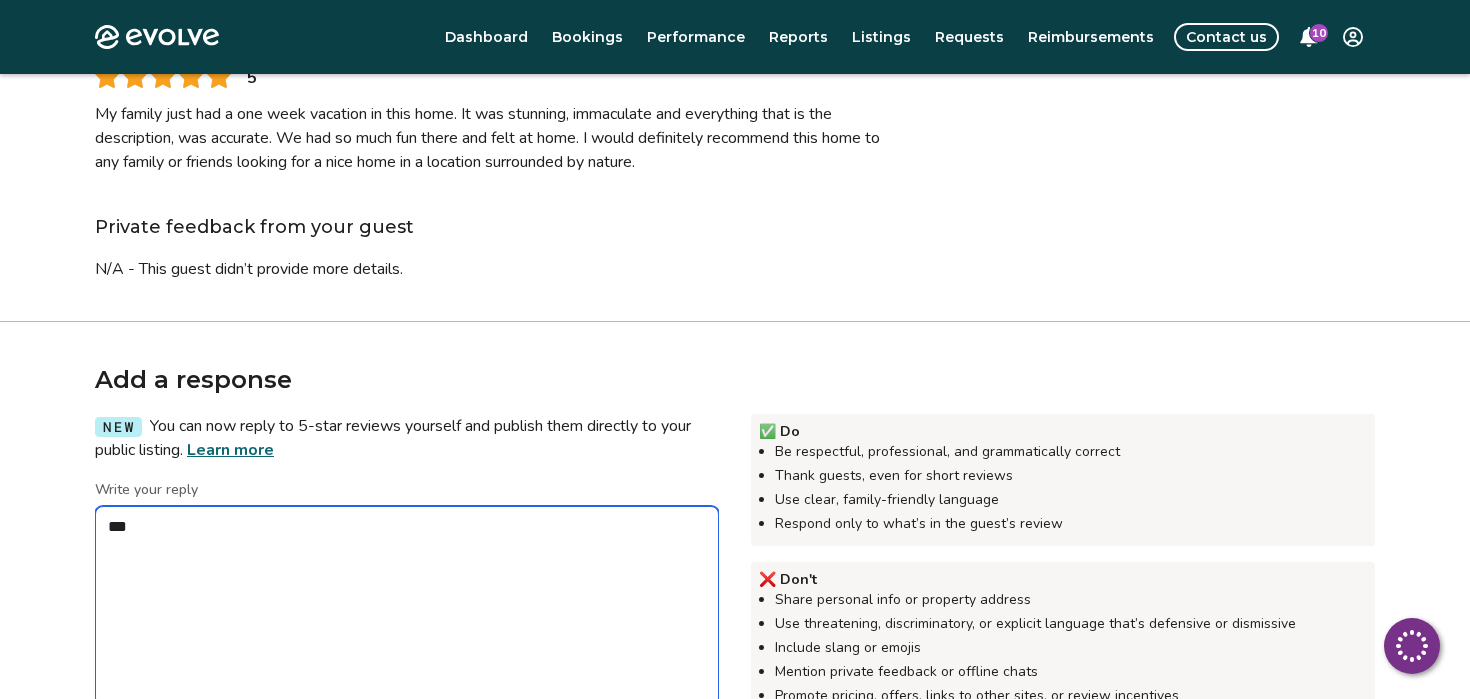 type on "*" 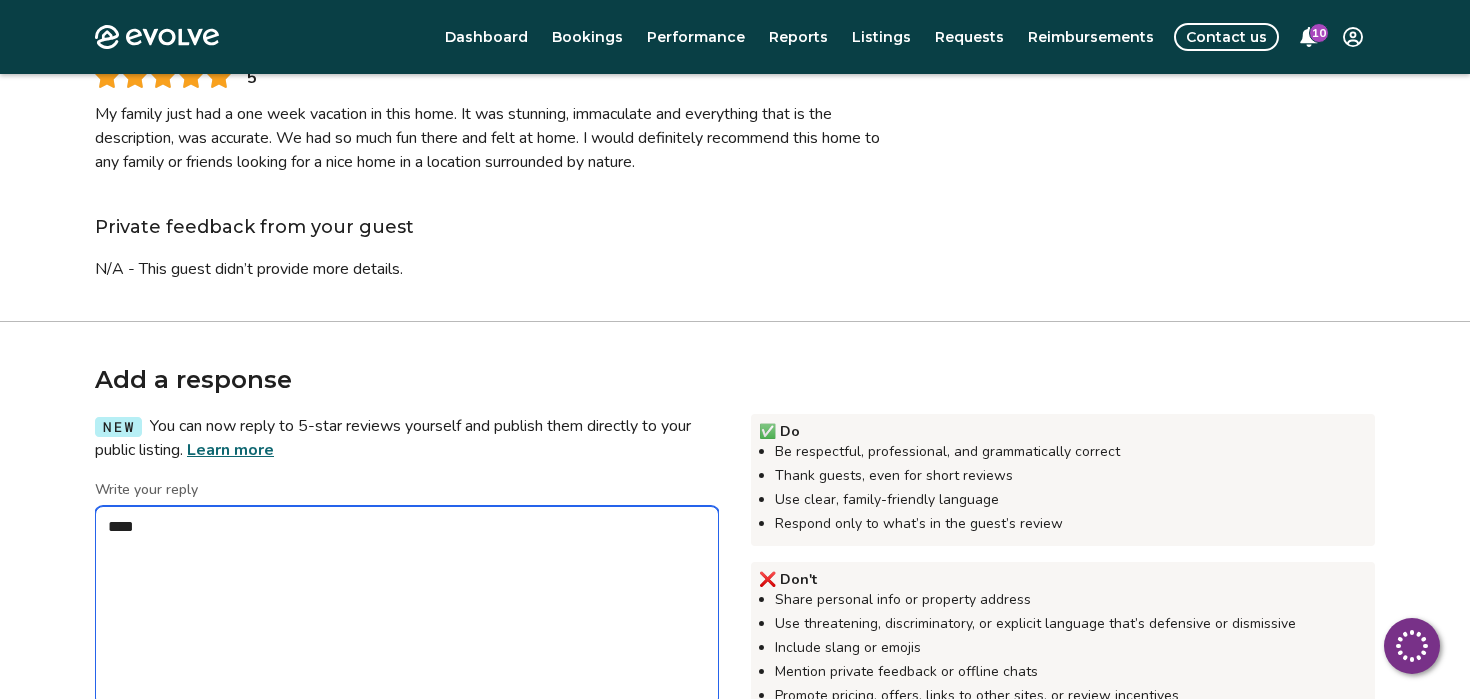 type on "*" 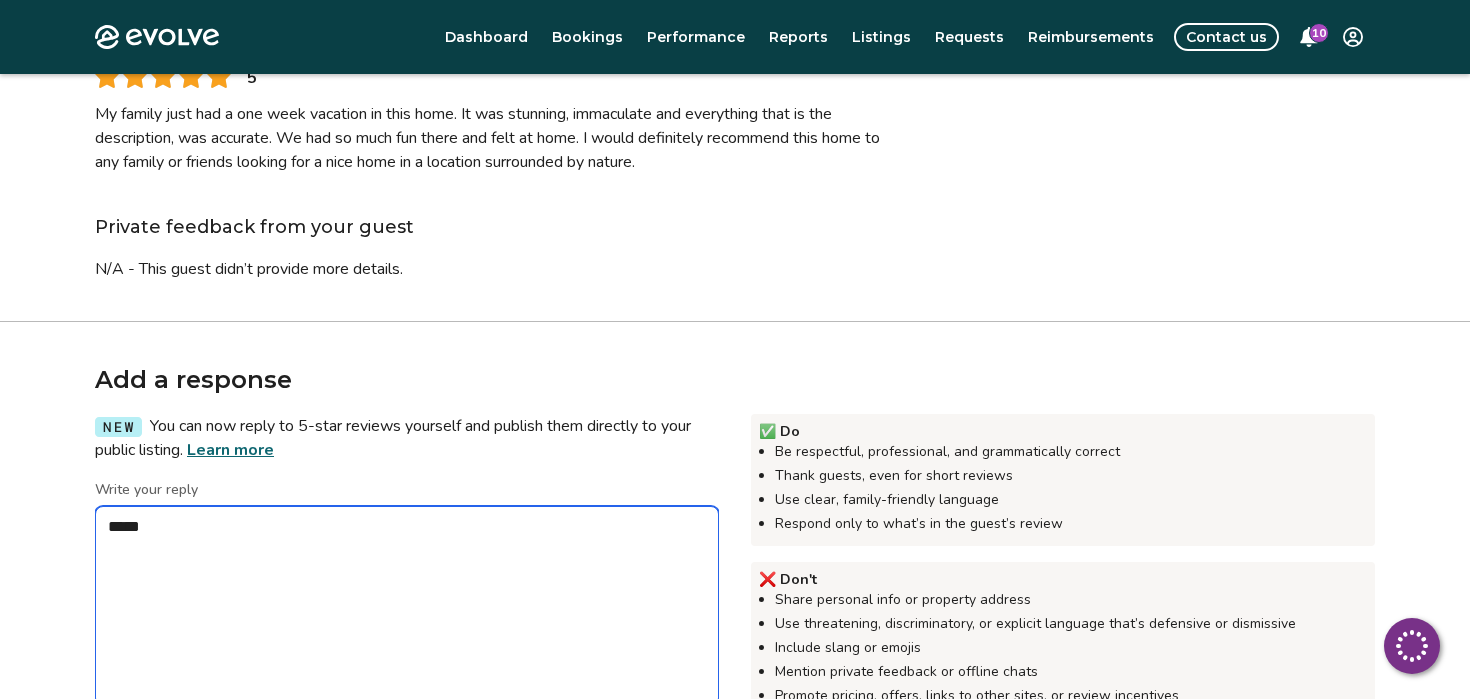 type on "*****" 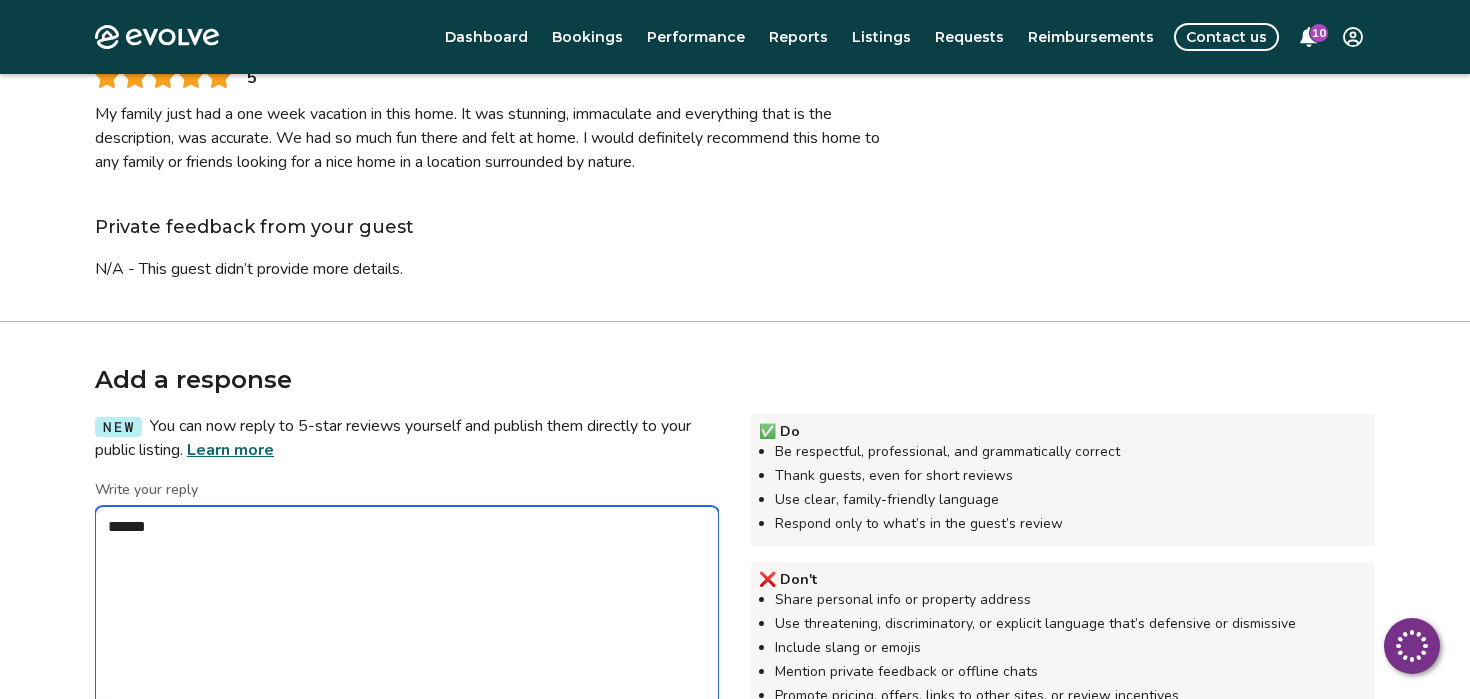 type on "*" 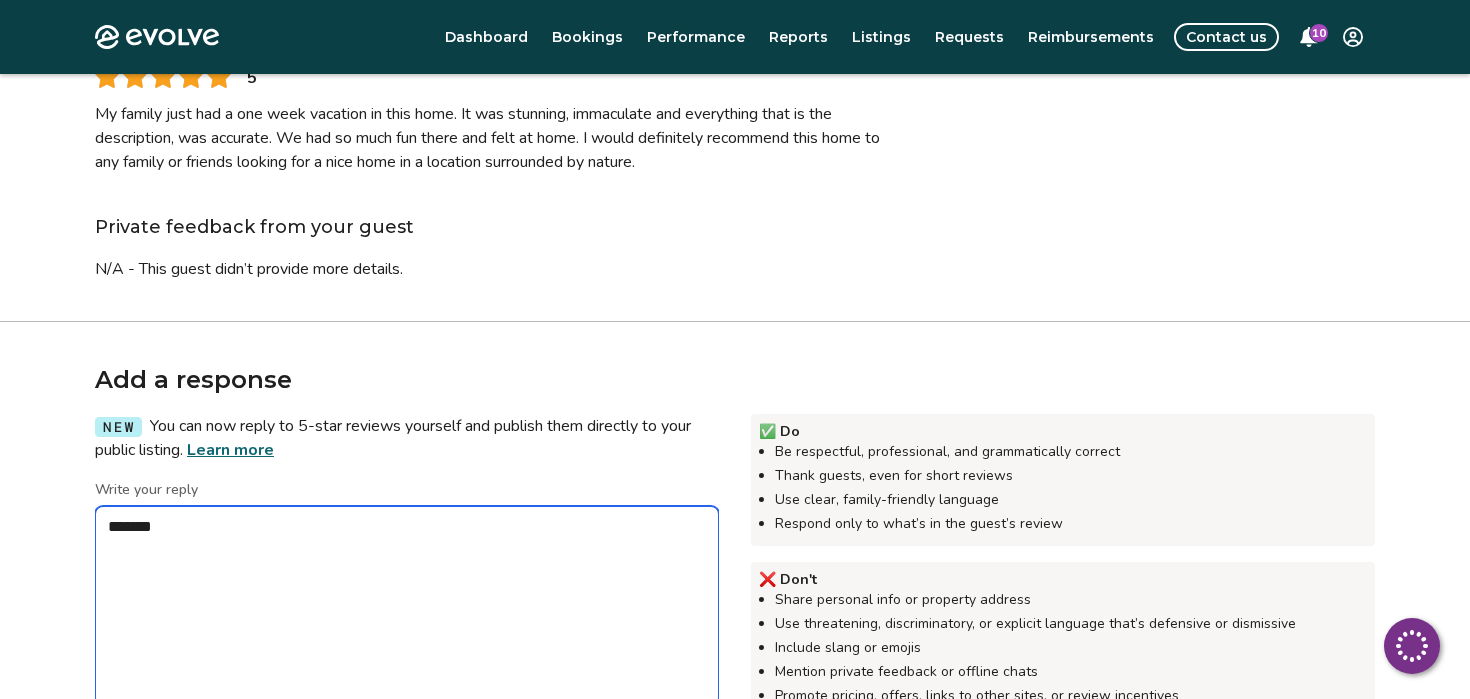 type on "*" 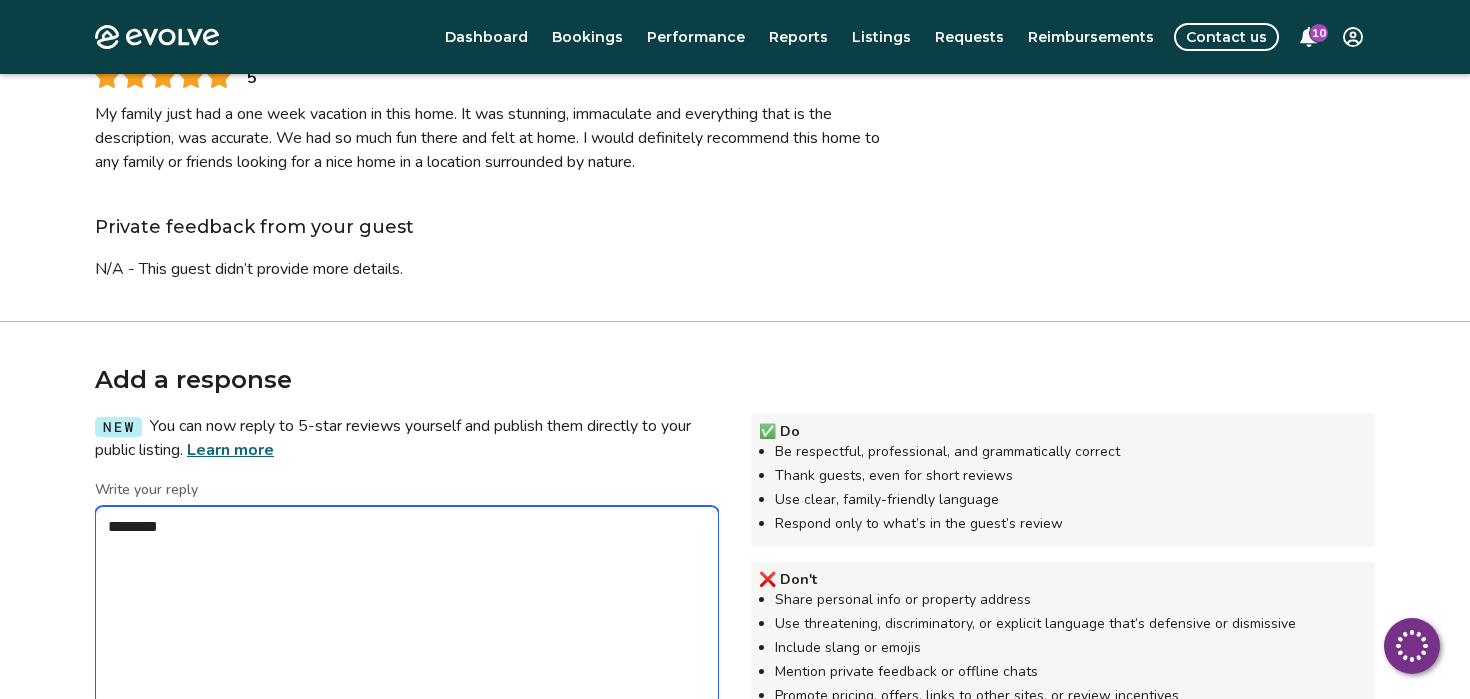 type on "*" 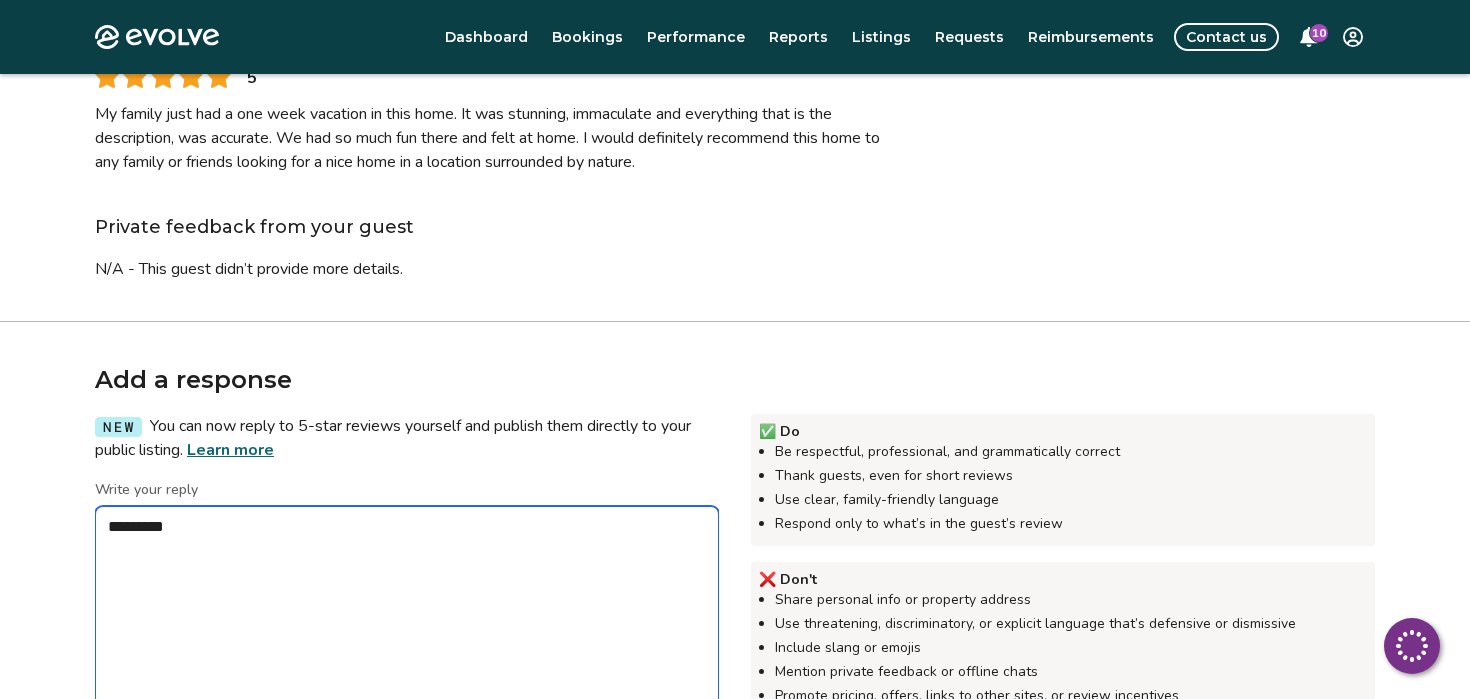 type on "*" 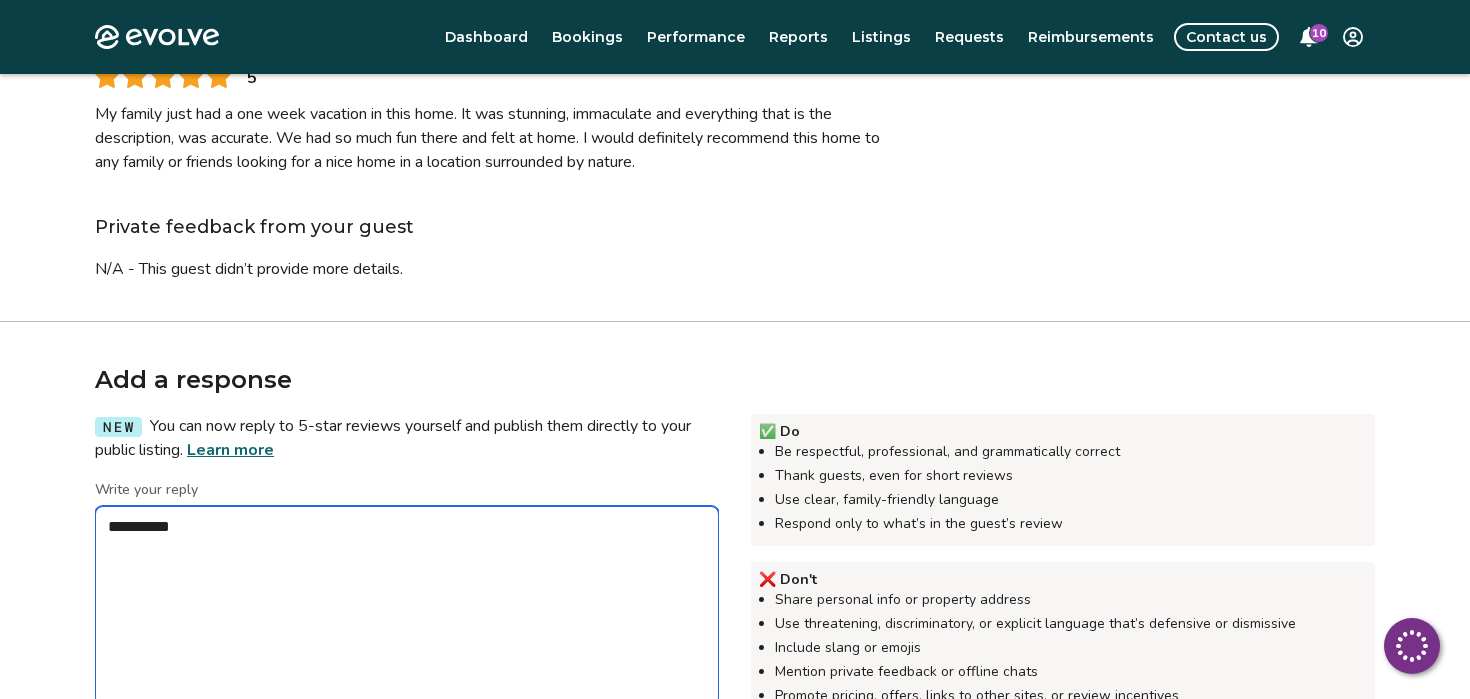 type on "*" 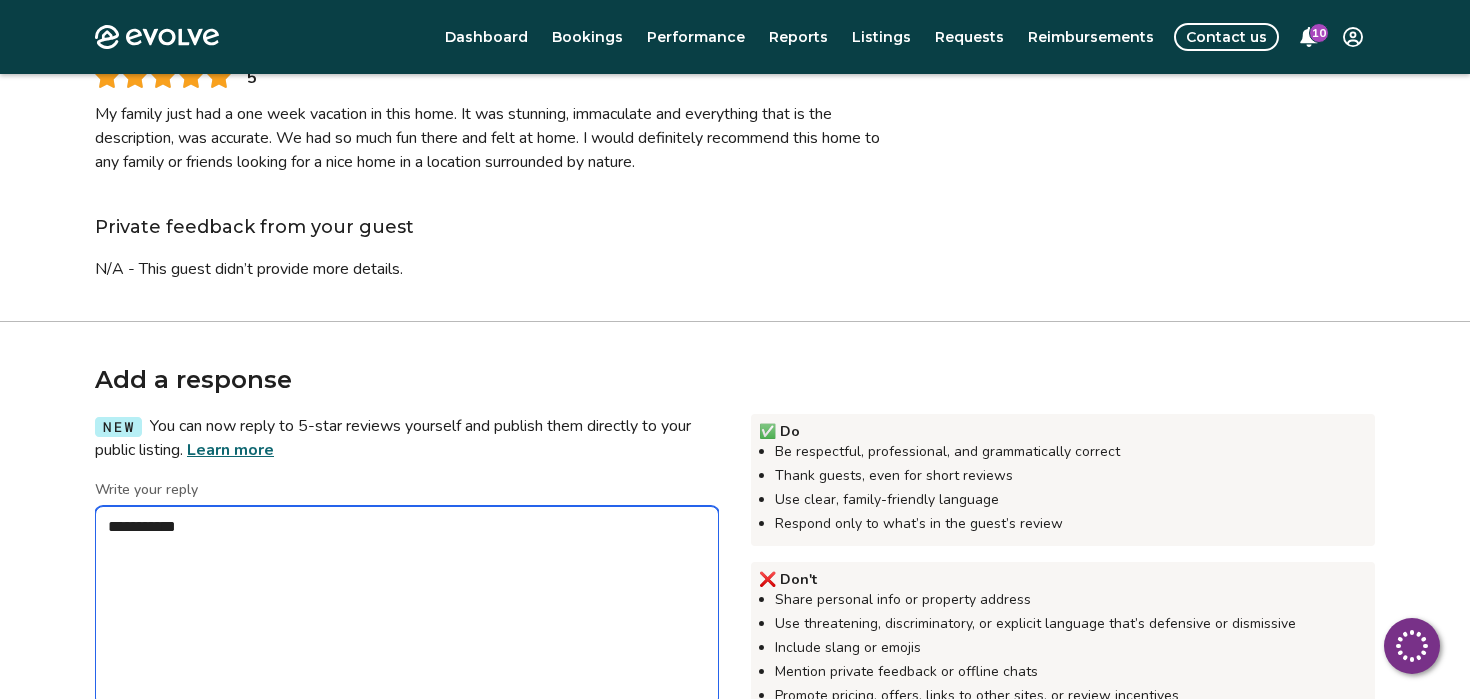 type on "*" 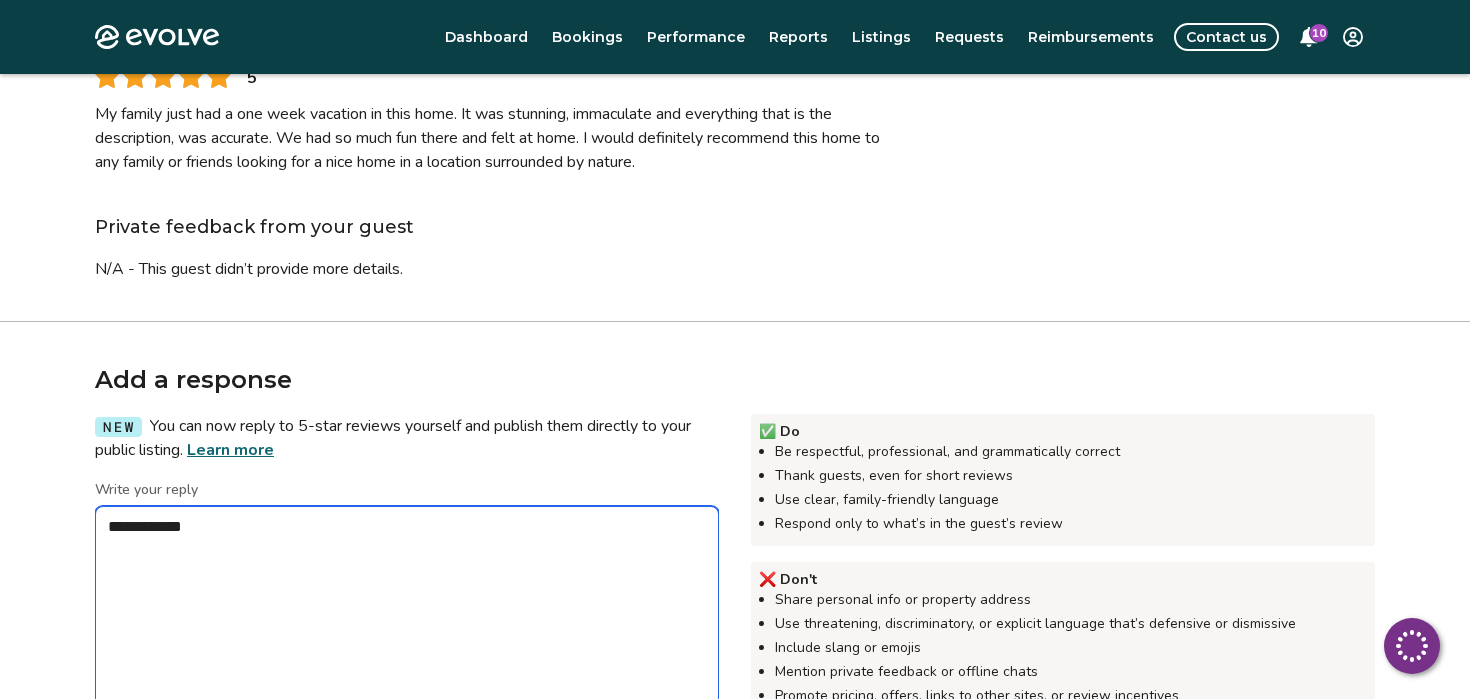 type on "*" 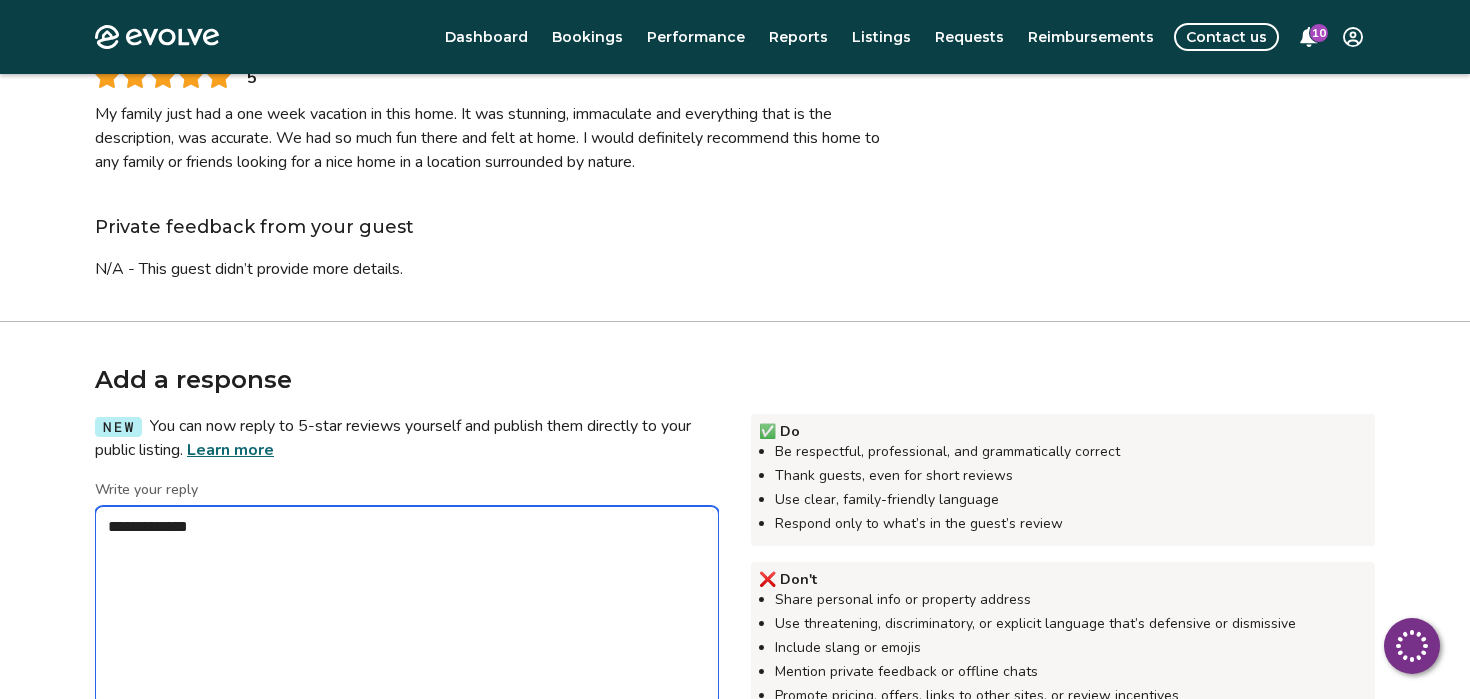 type on "*" 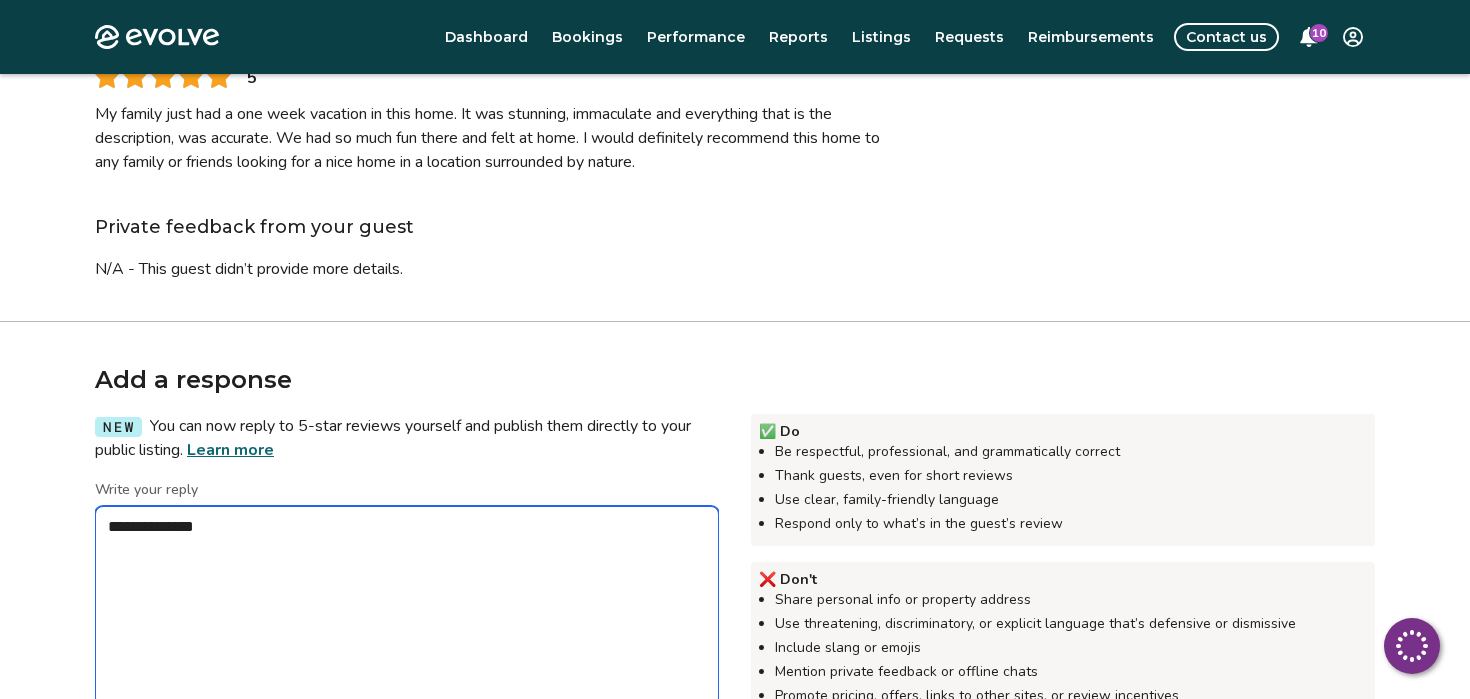 type on "*" 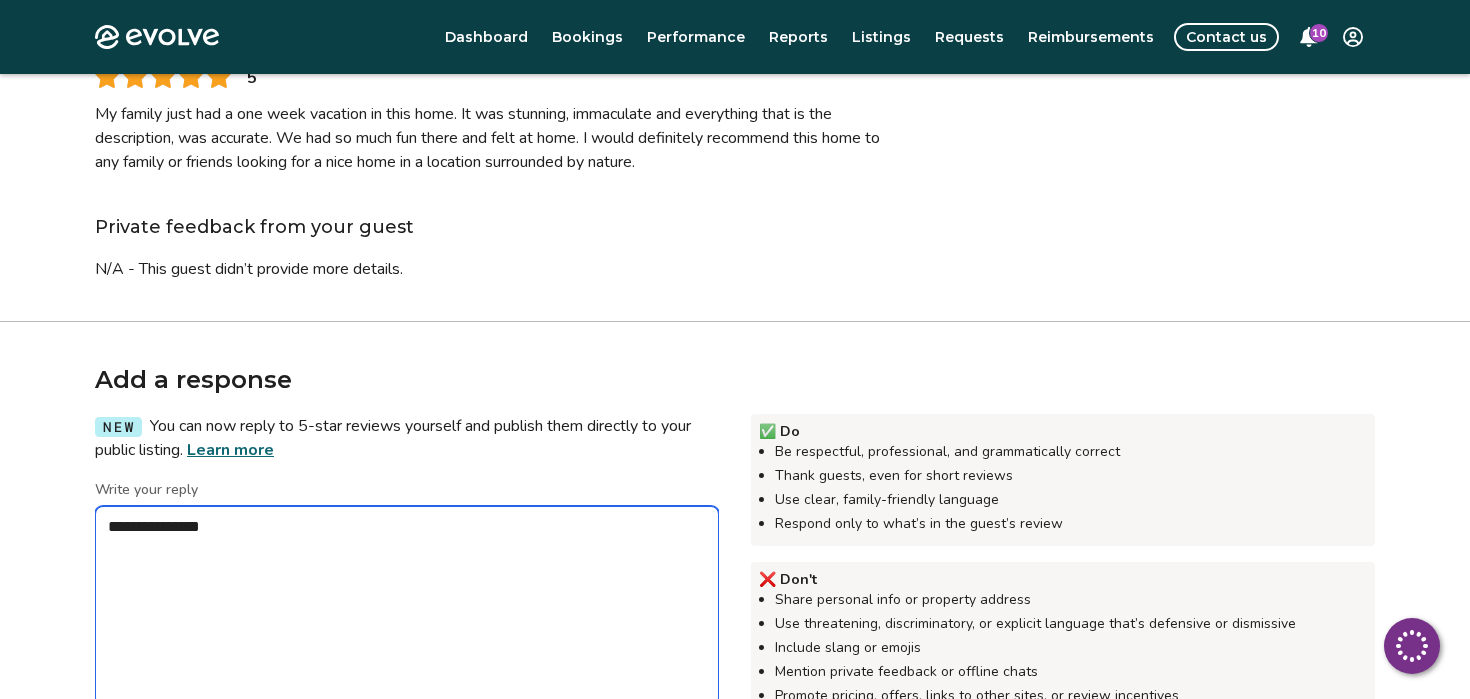 type on "*" 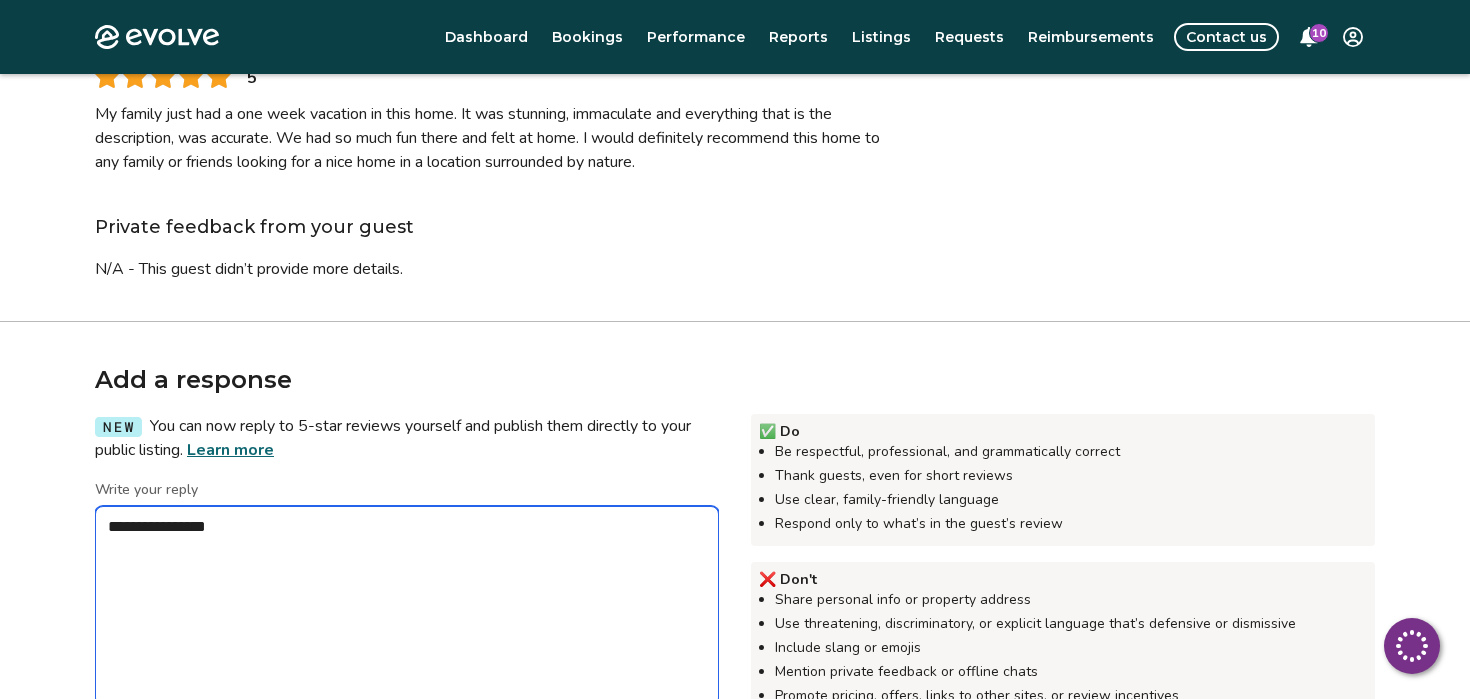 type on "*" 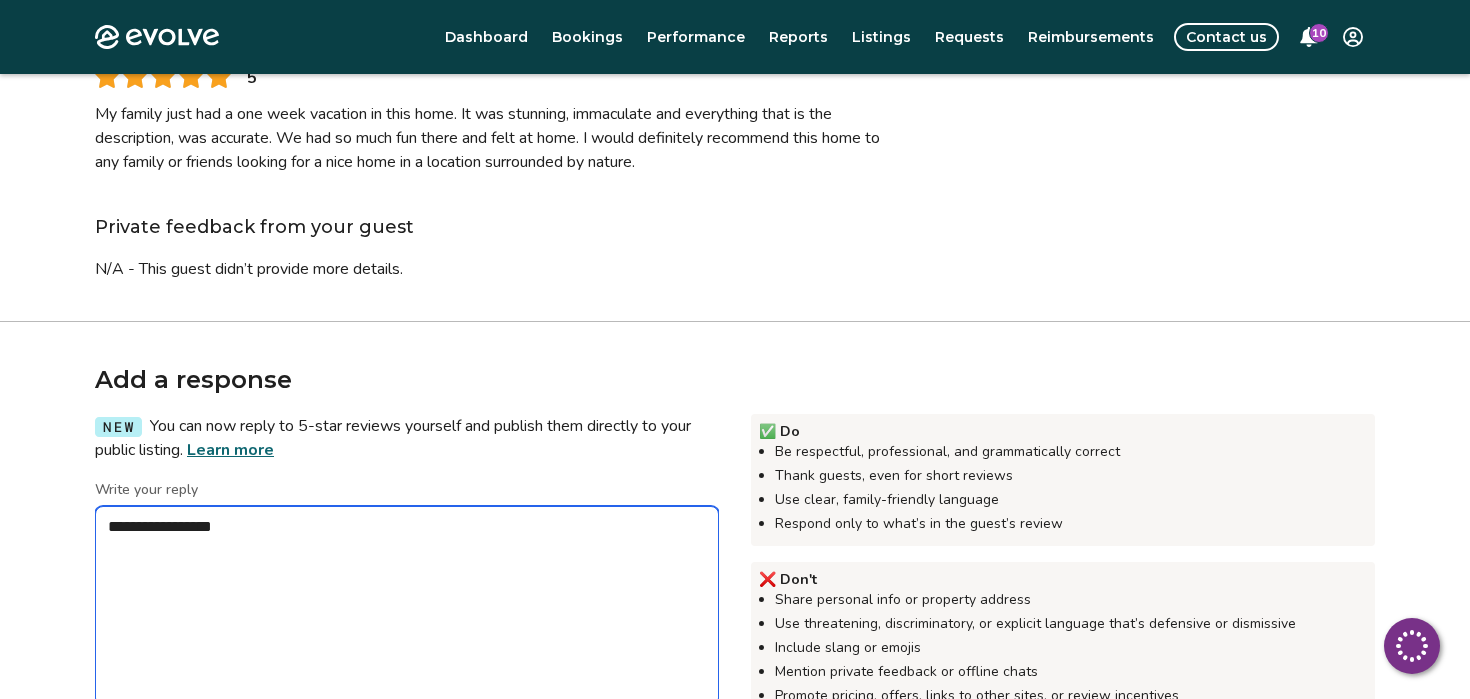 type on "*" 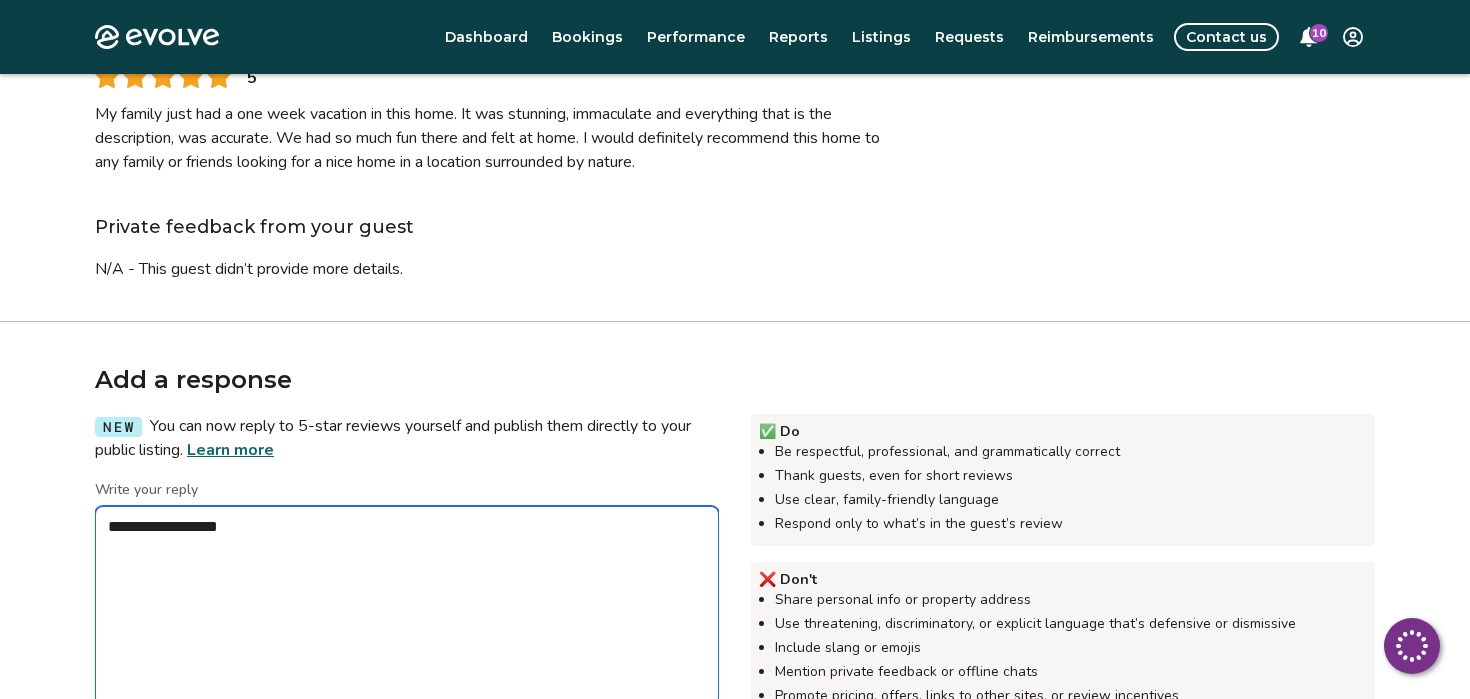 type on "**********" 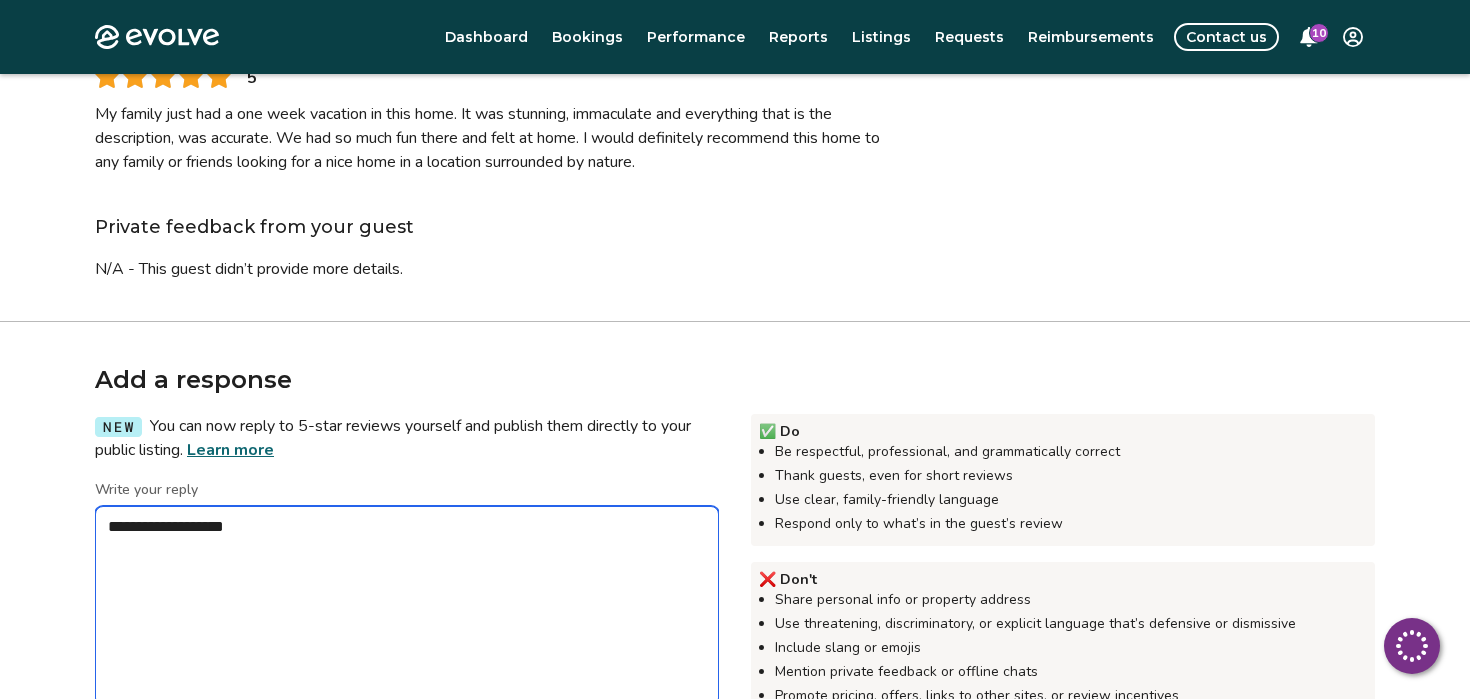 type on "*" 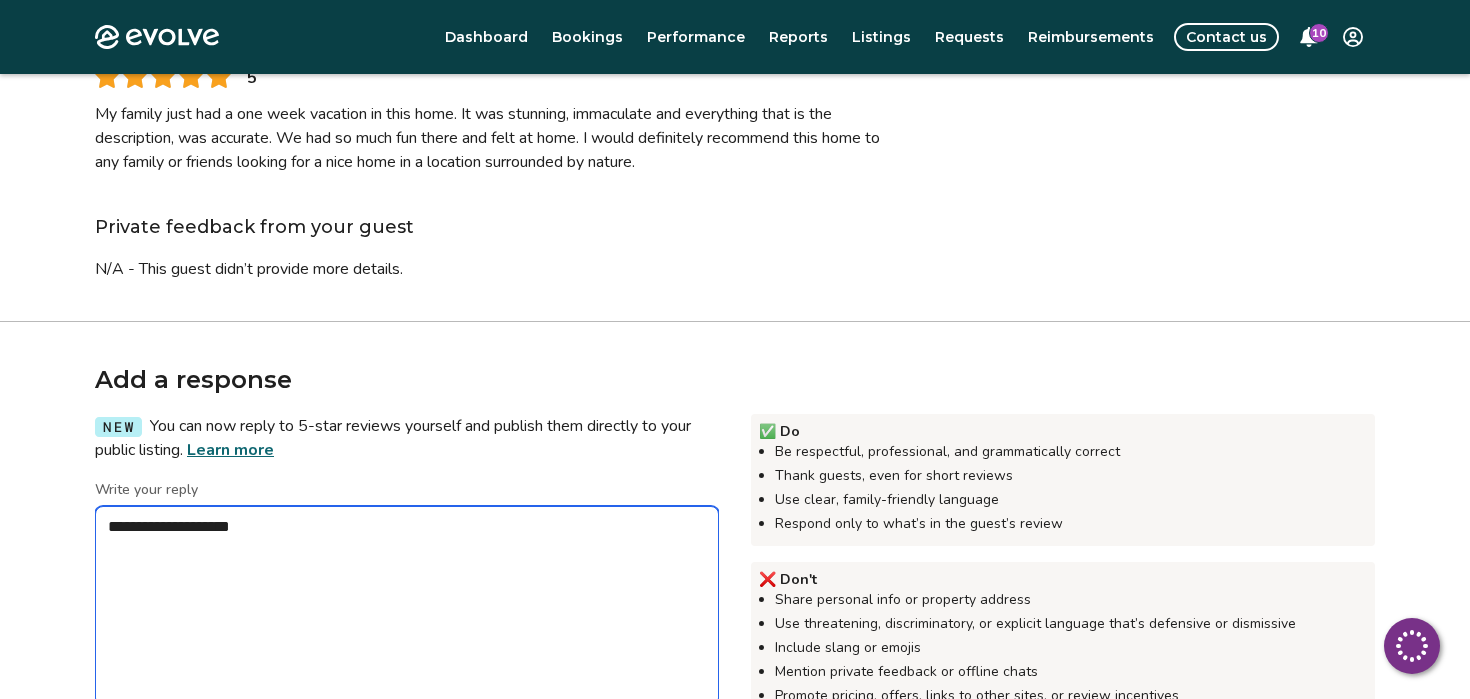 type on "*" 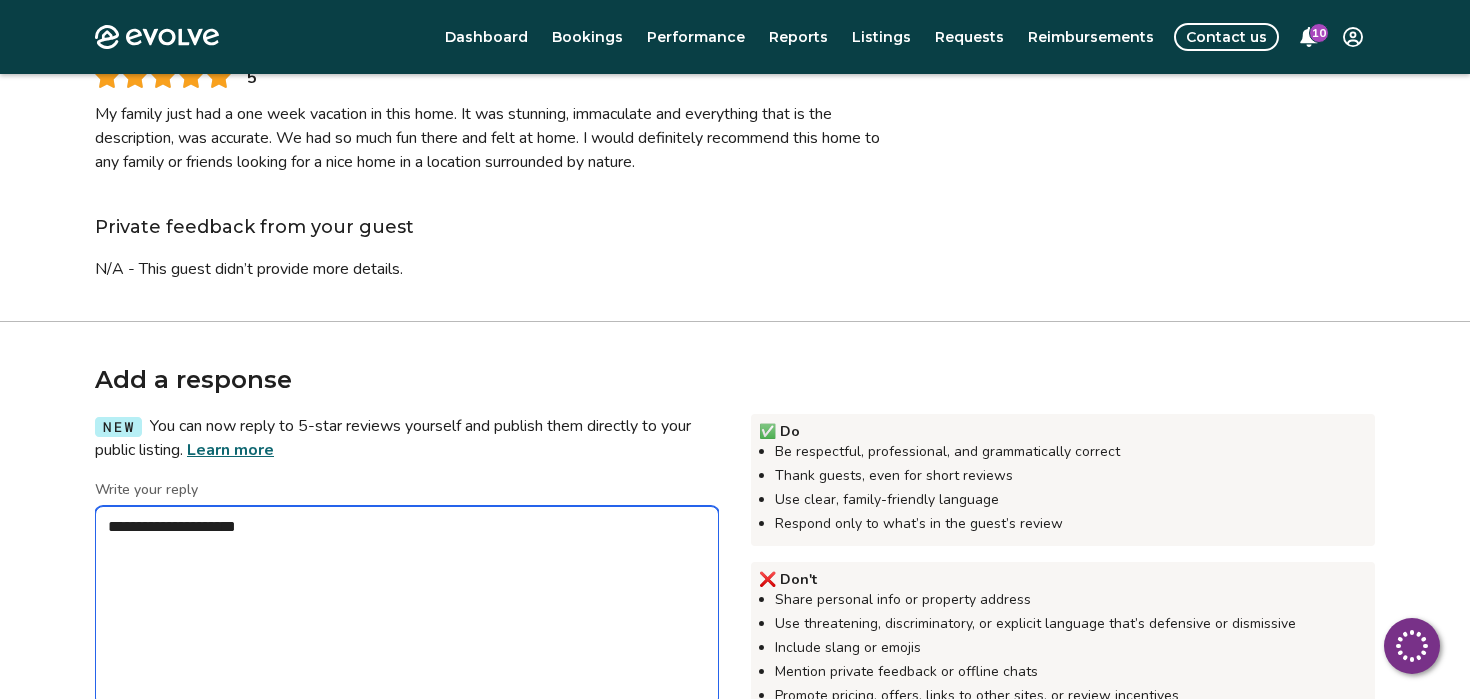 type on "*" 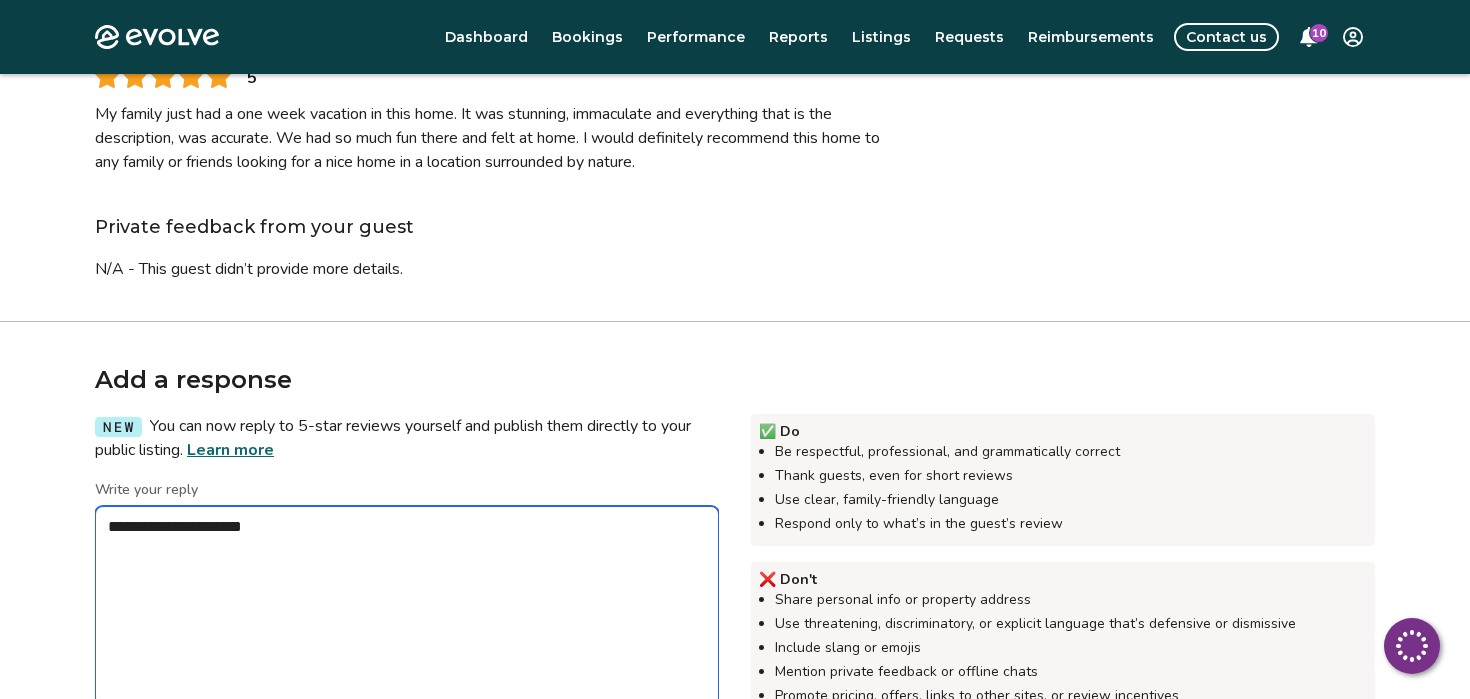 type on "*" 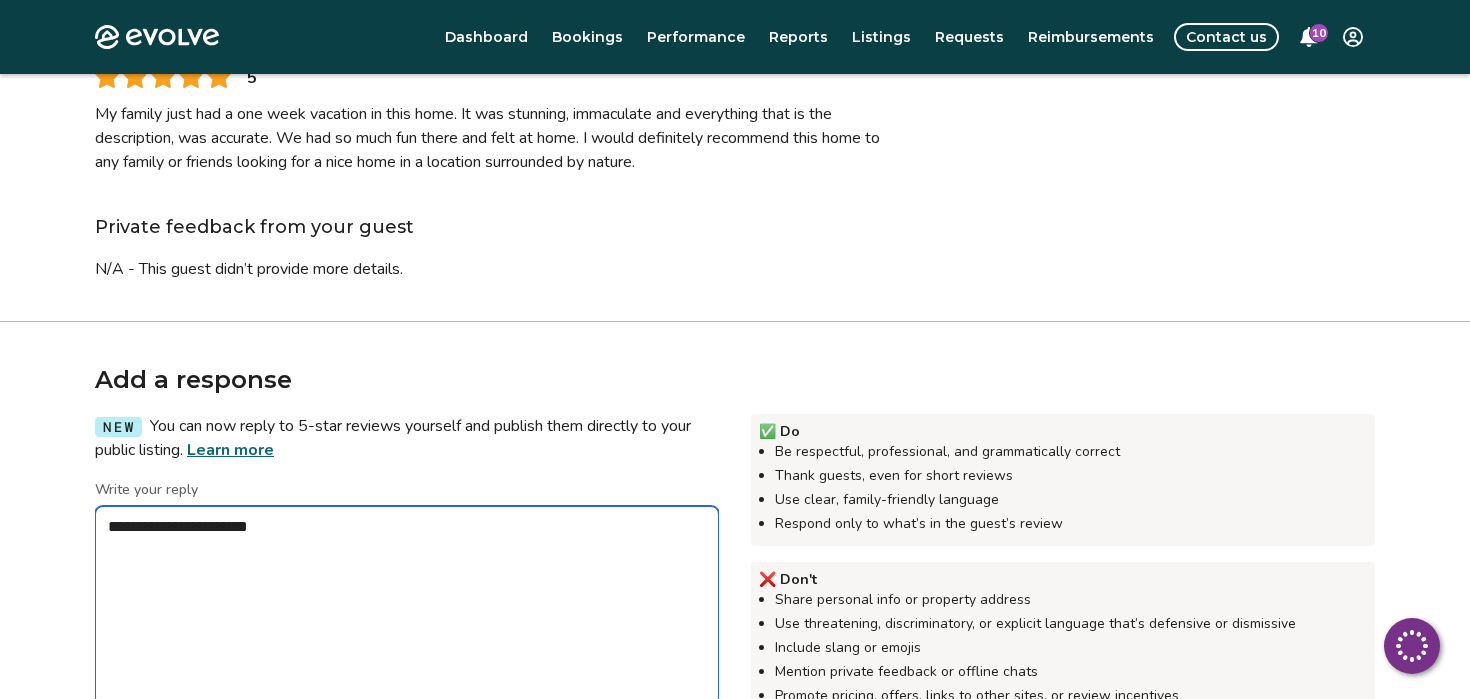 type on "*" 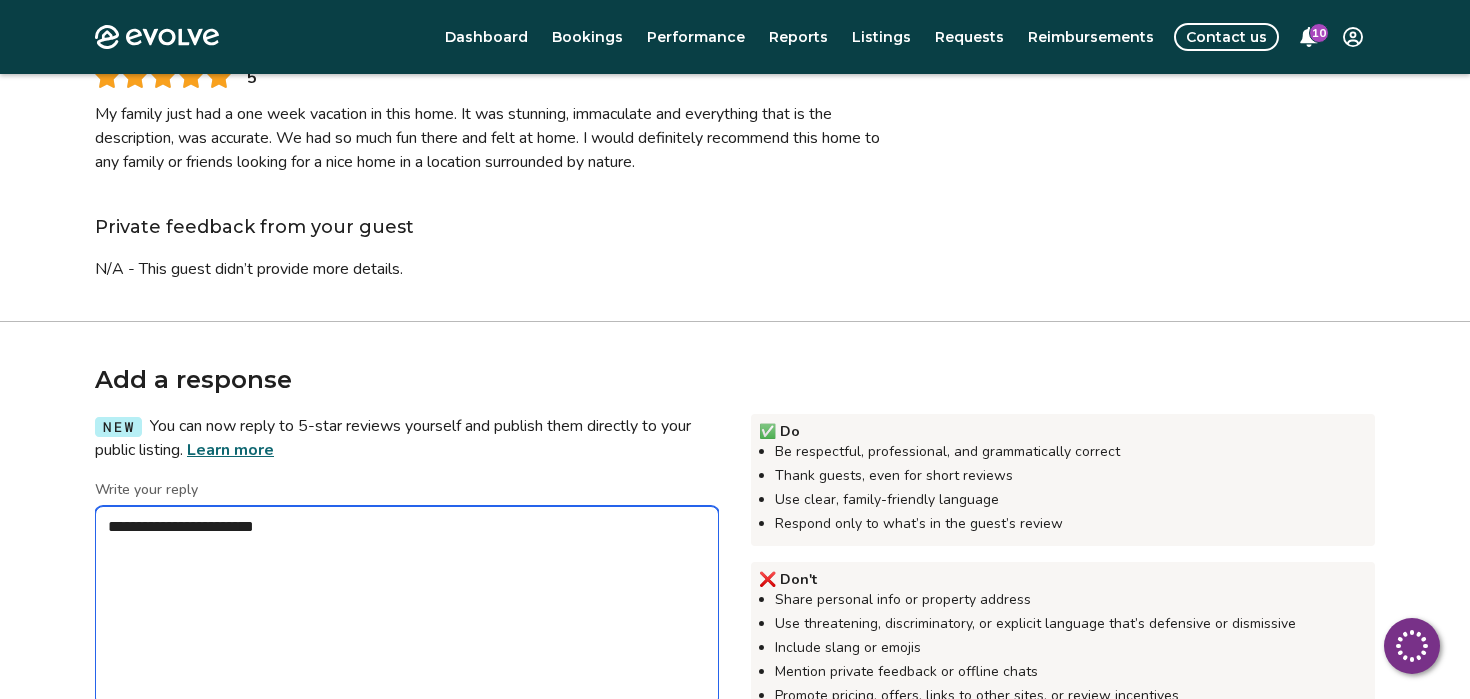 type on "*" 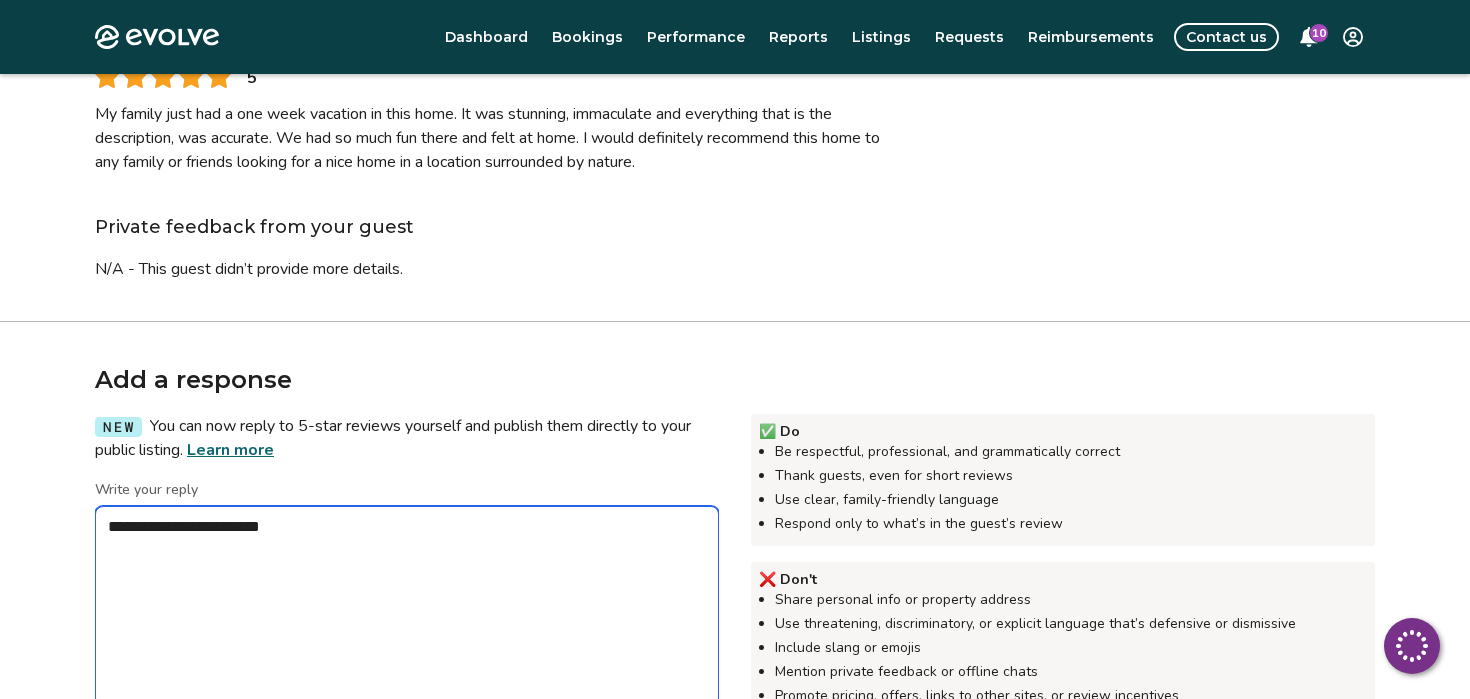 type on "*" 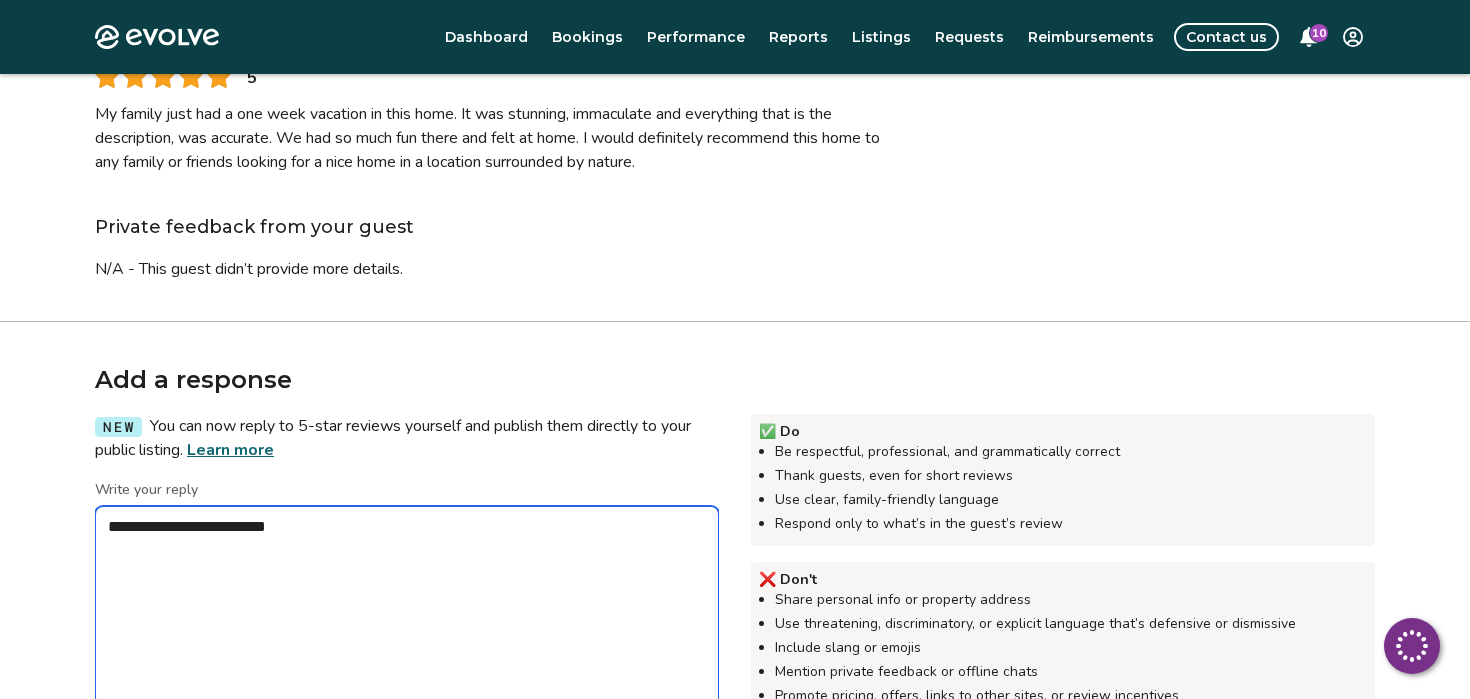 type on "*" 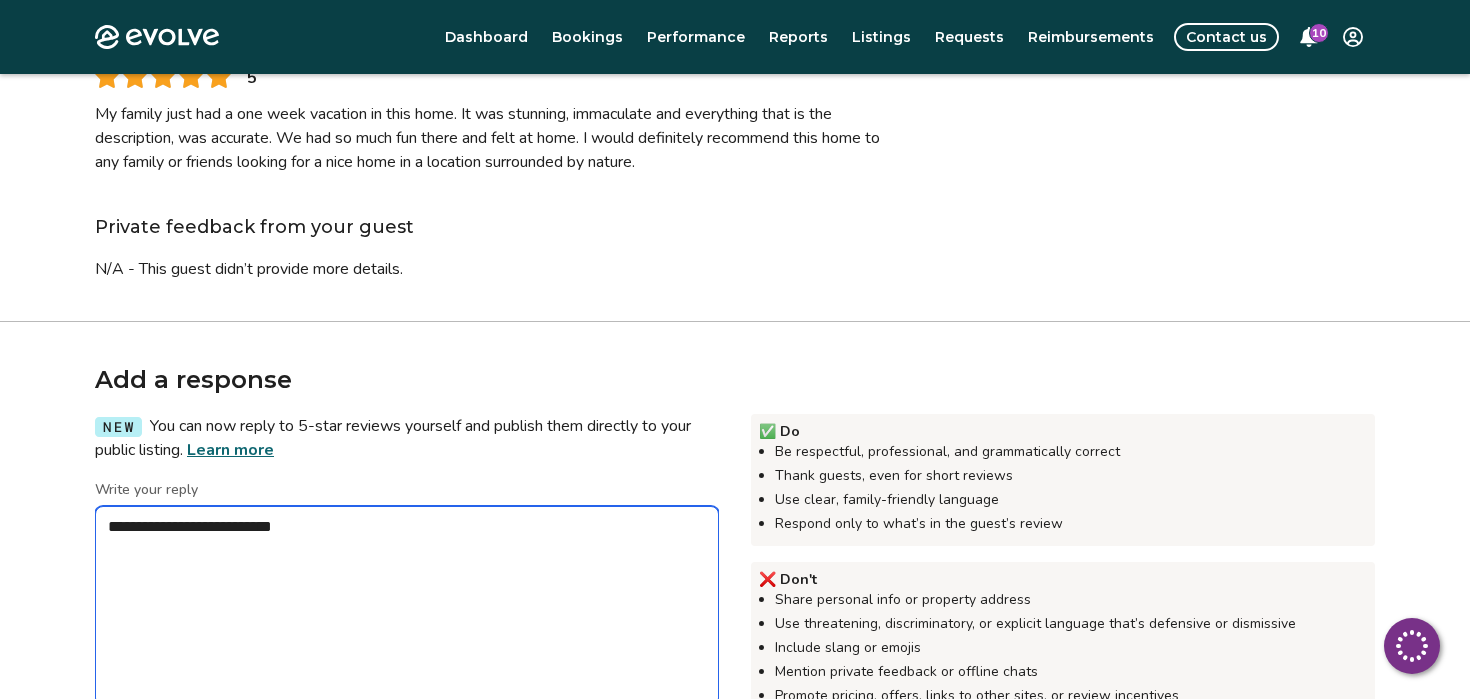 type on "*" 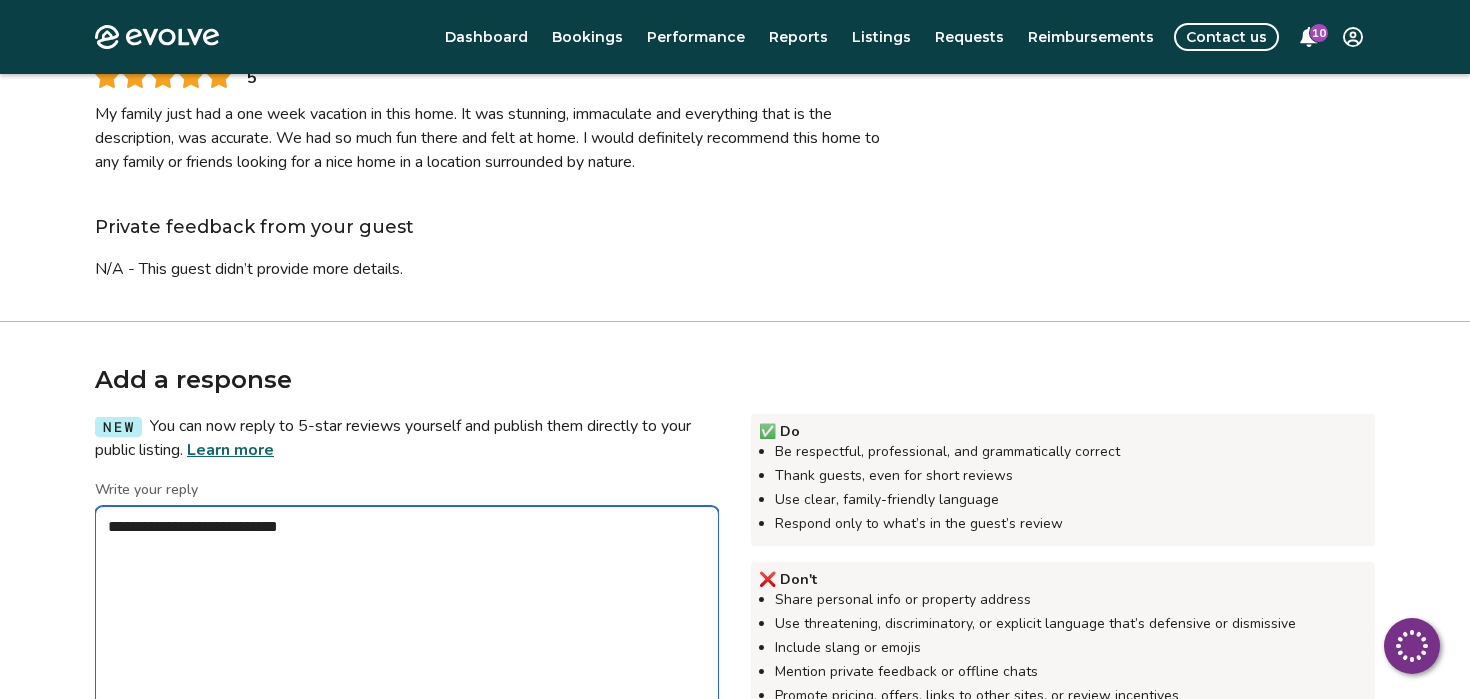 type on "*" 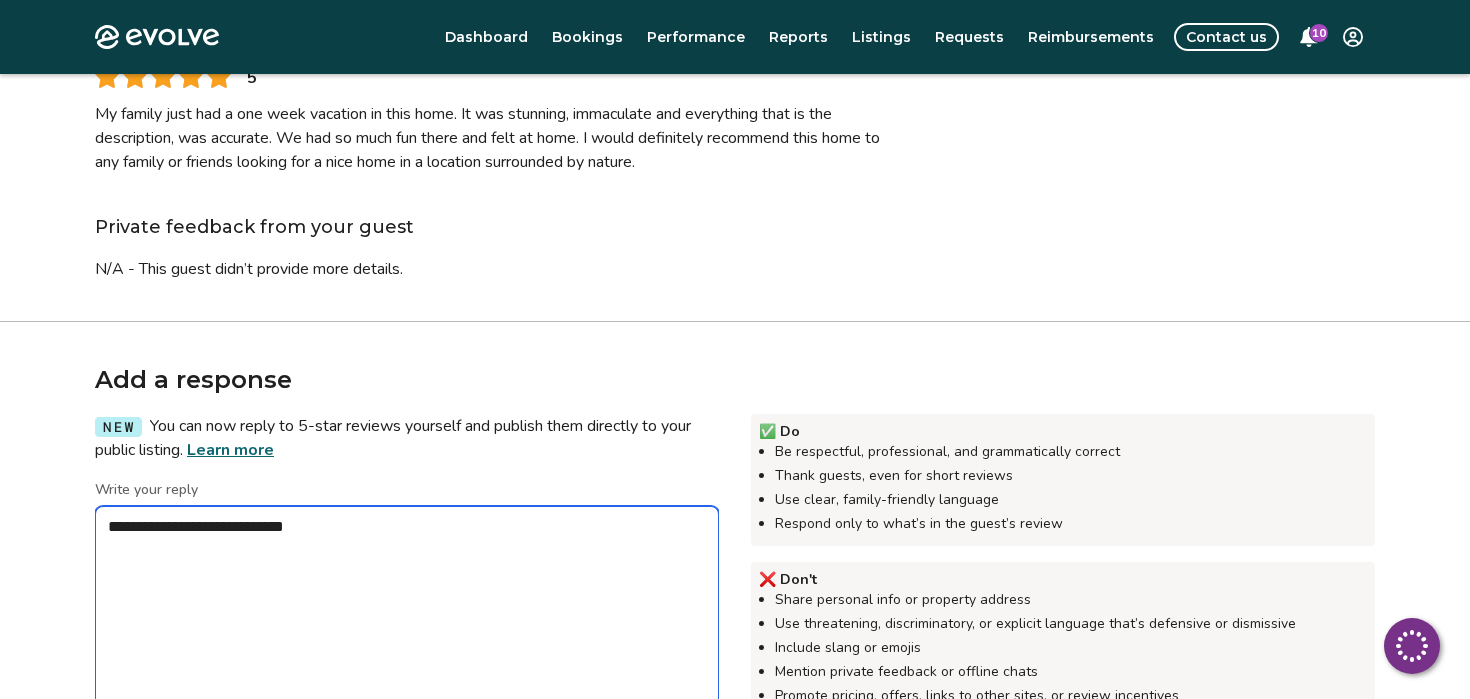 type on "*" 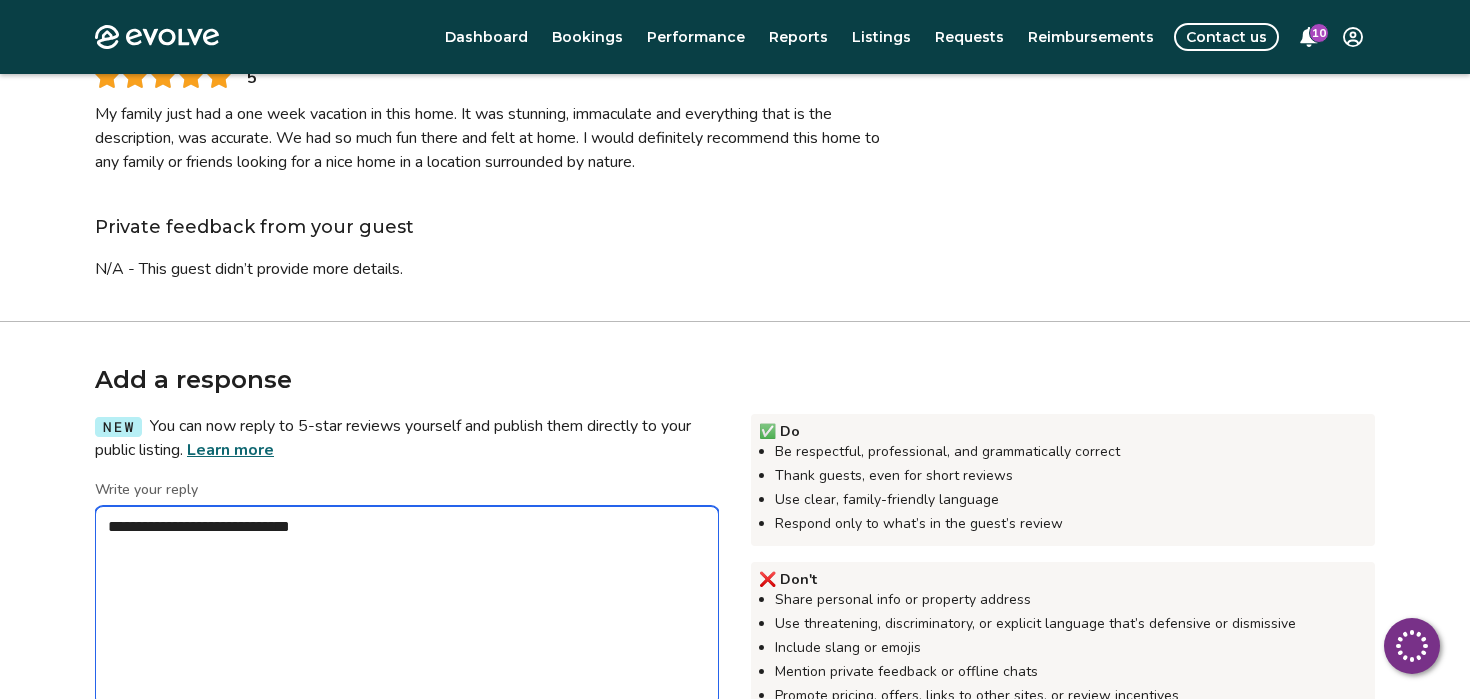 type on "*" 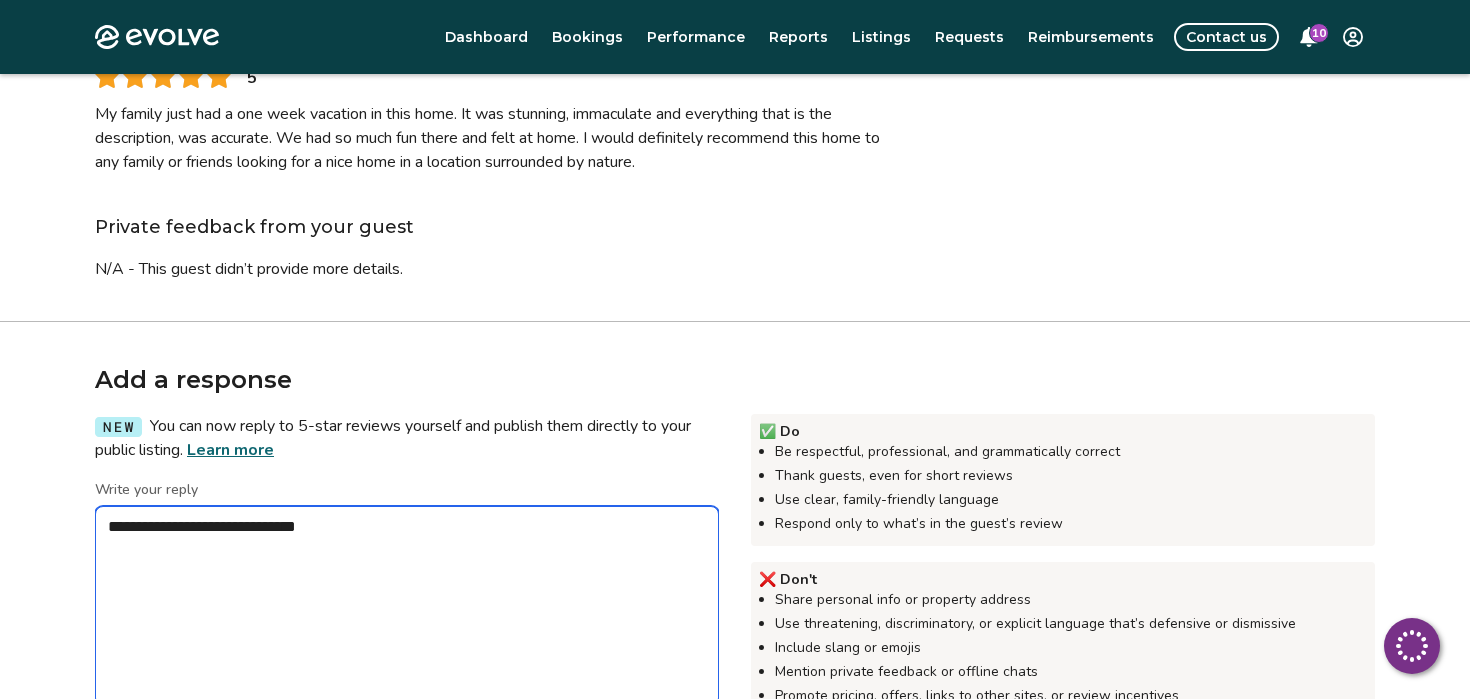 type on "*" 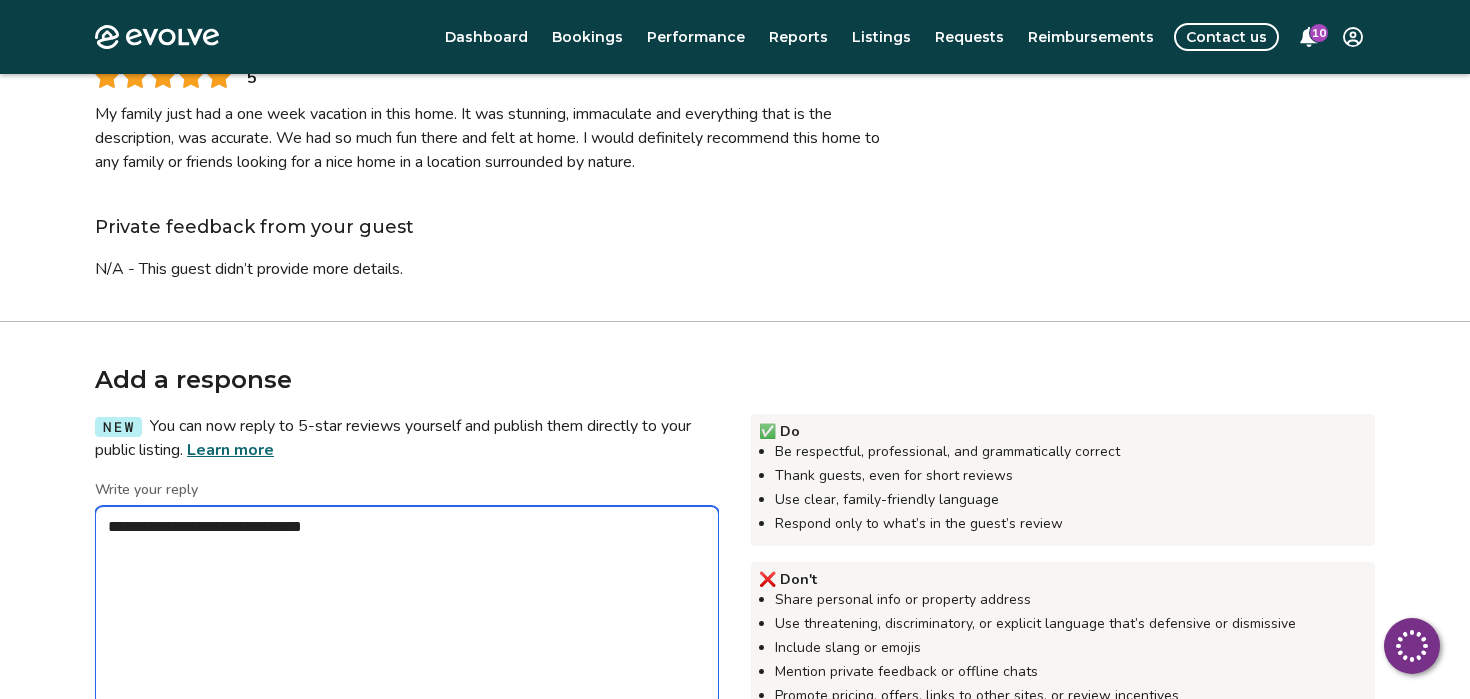 type on "*" 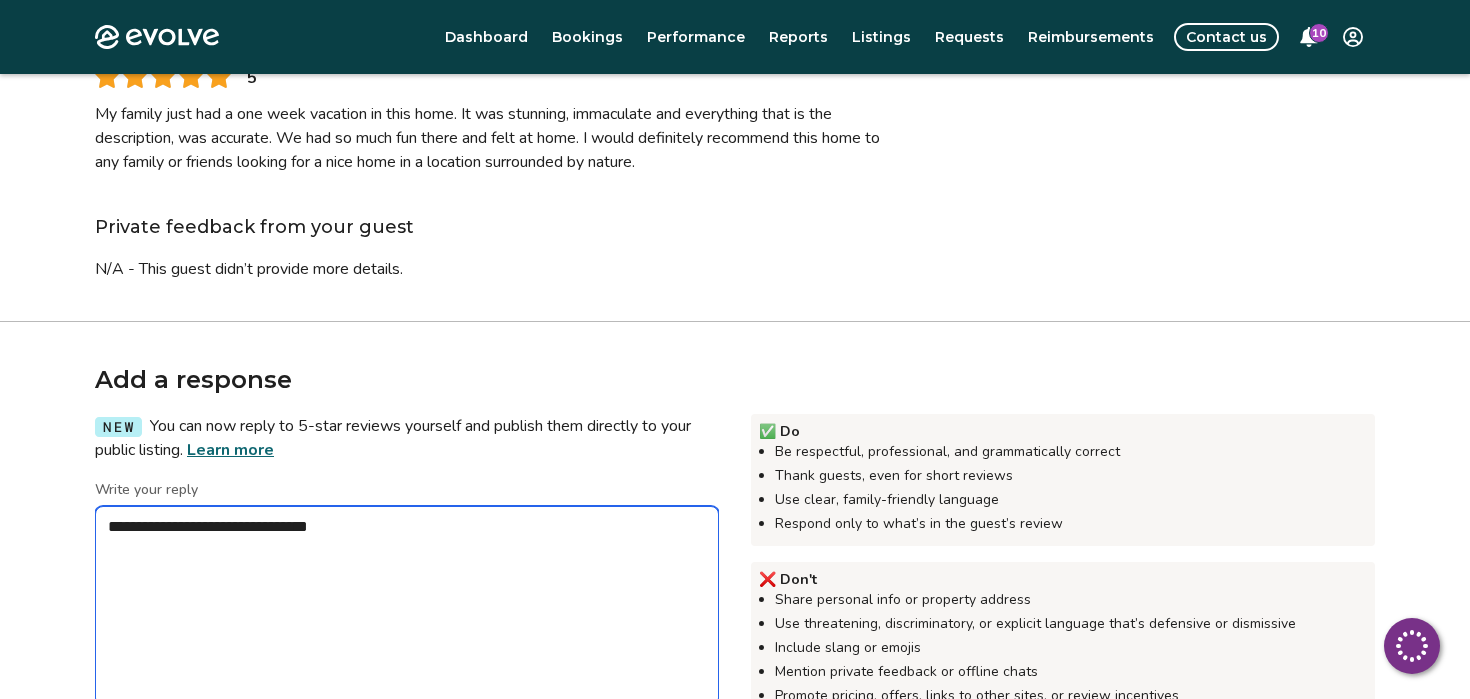 type on "*" 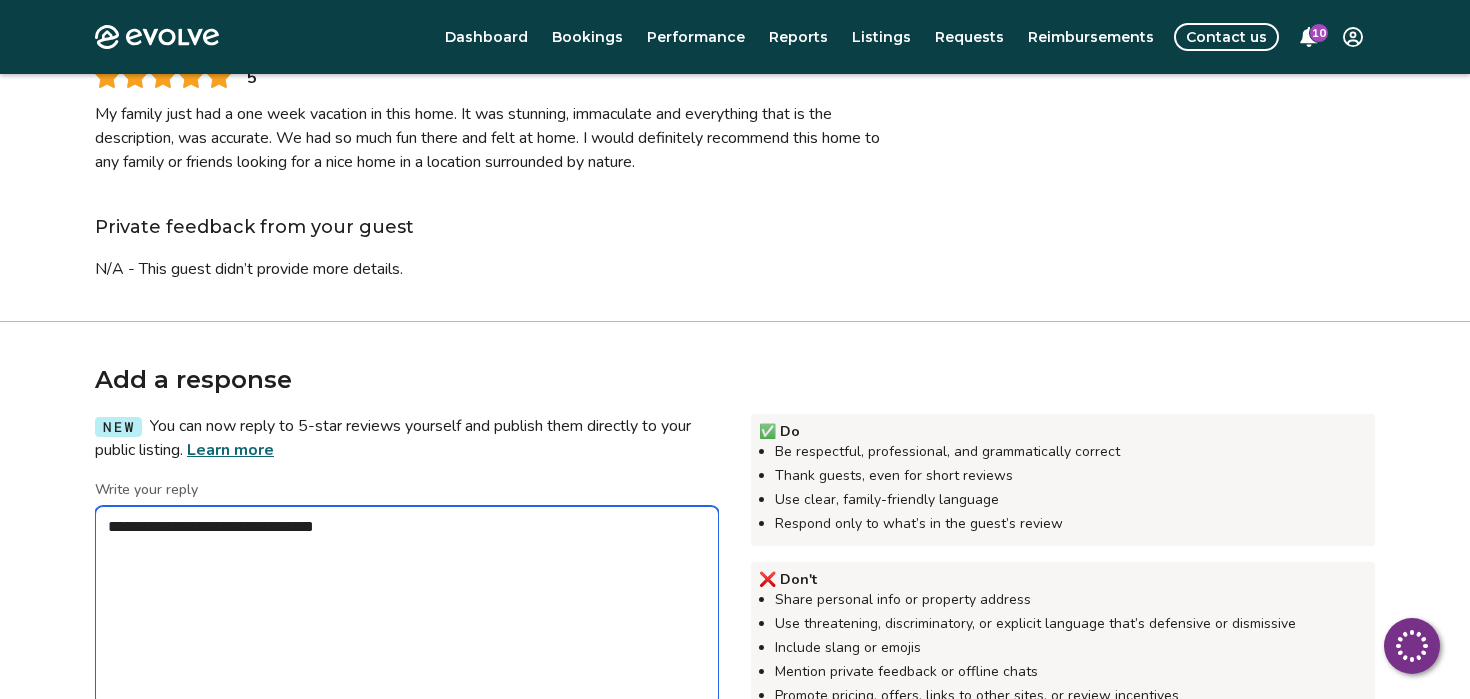 type on "*" 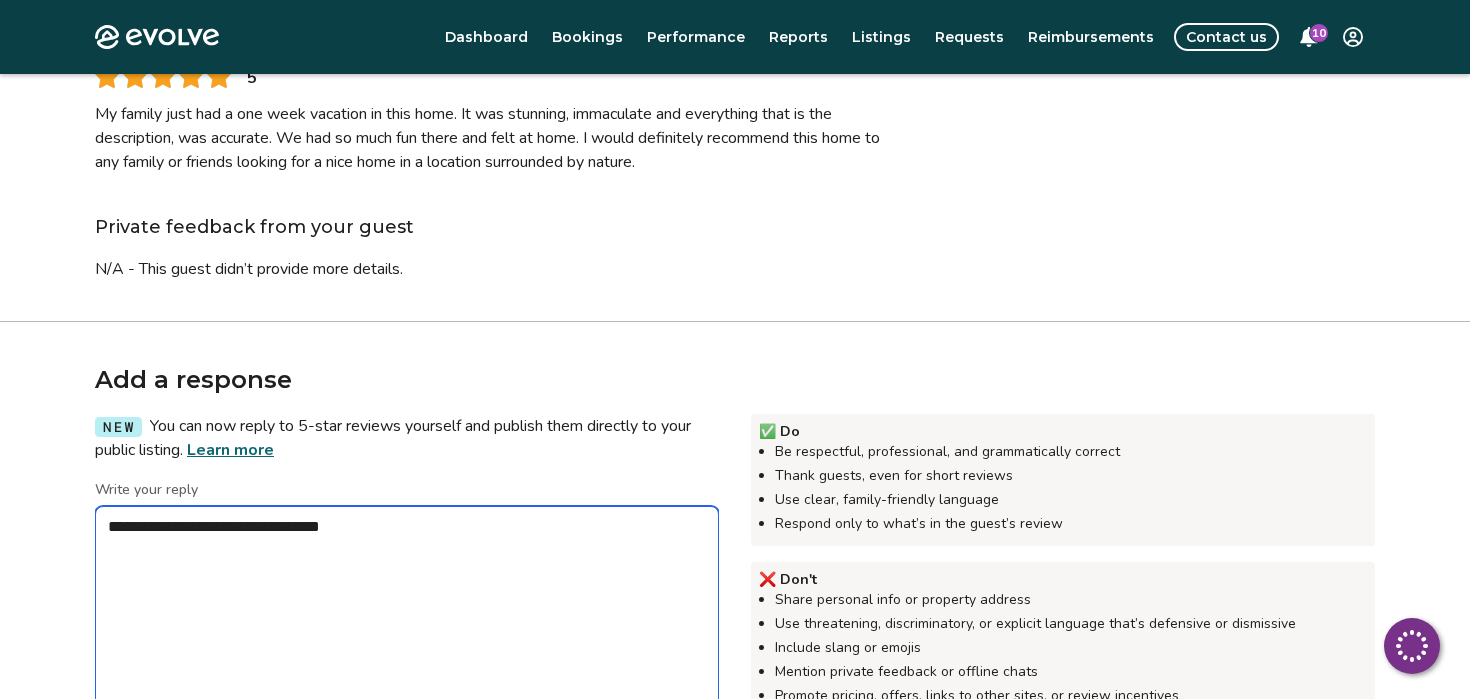 type on "*" 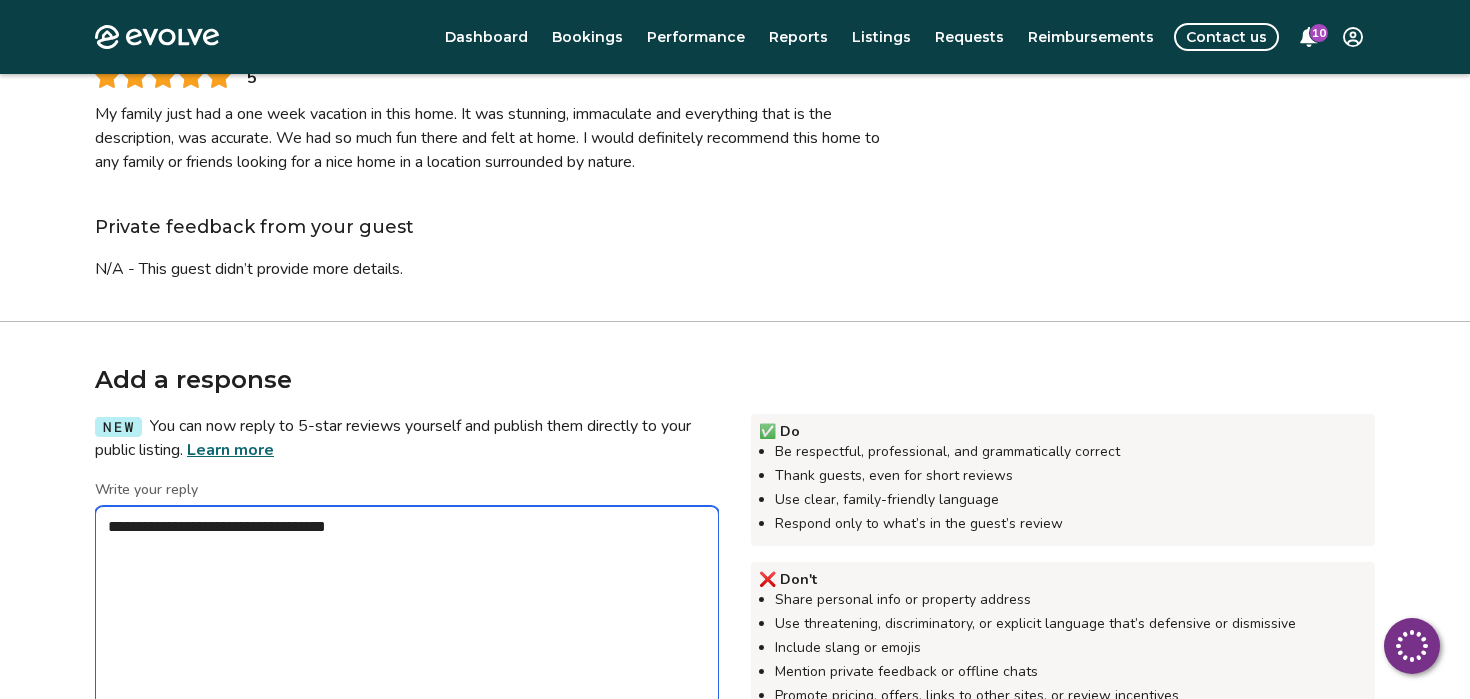 type on "*" 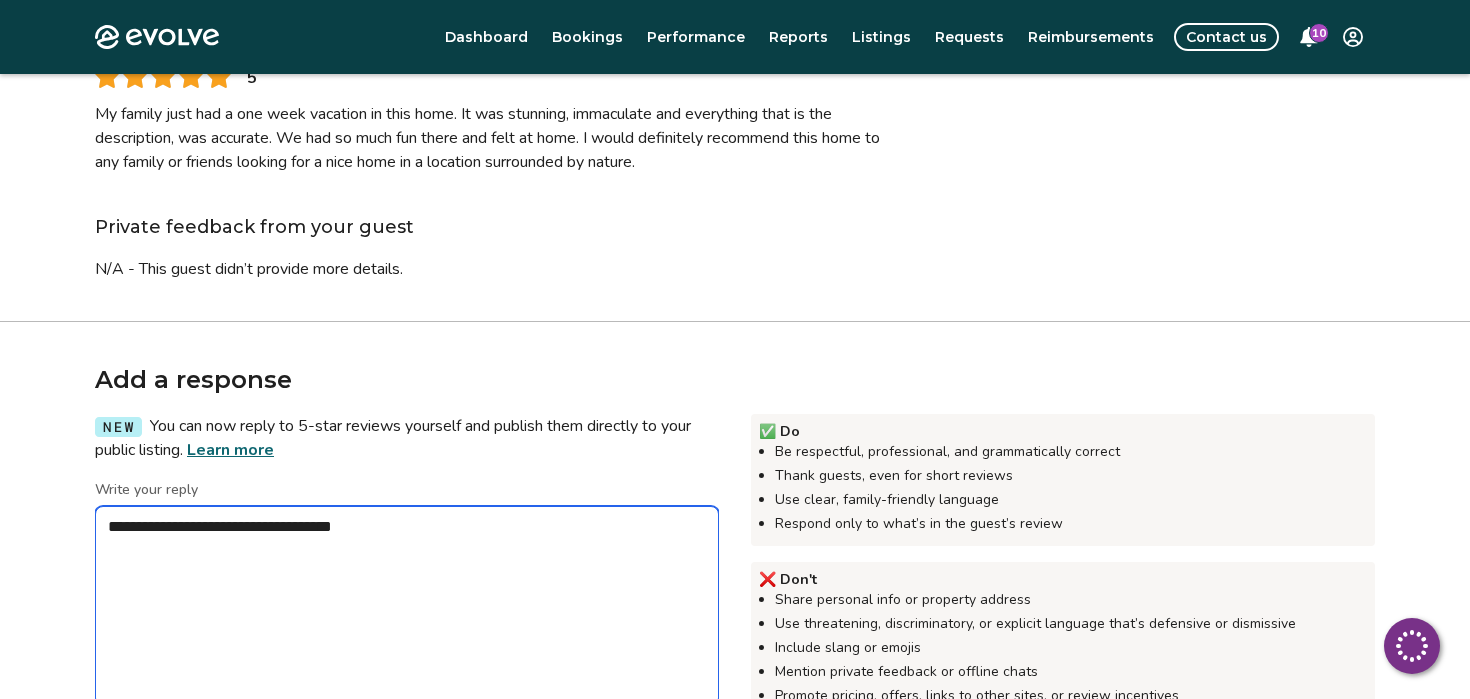 type on "*" 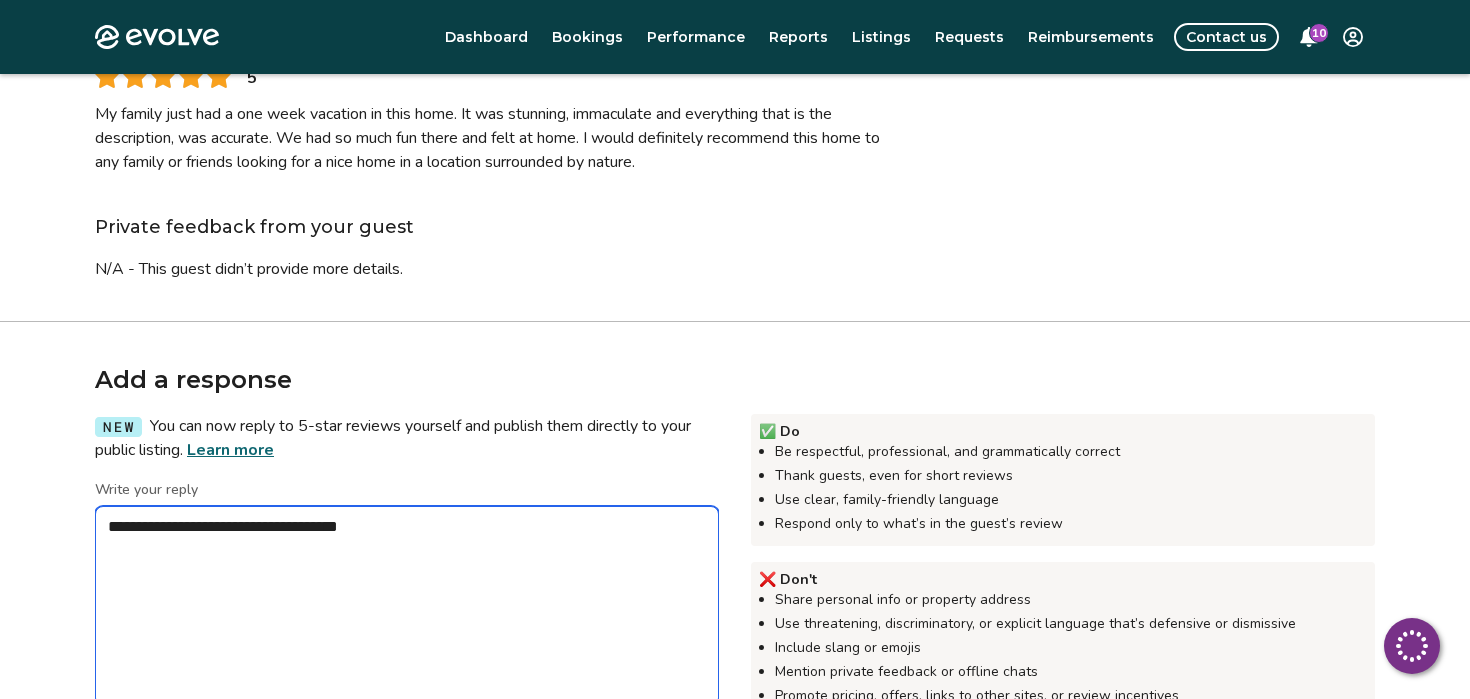 type on "*" 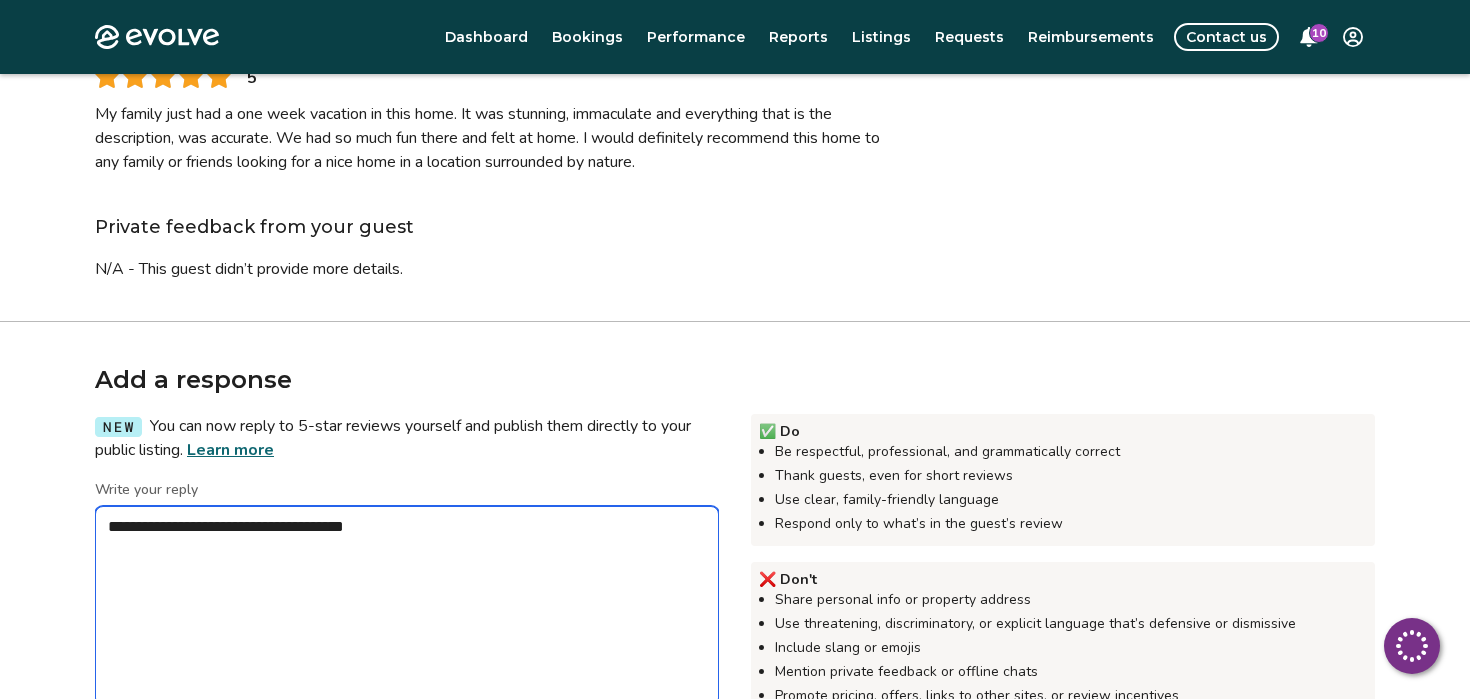 type on "*" 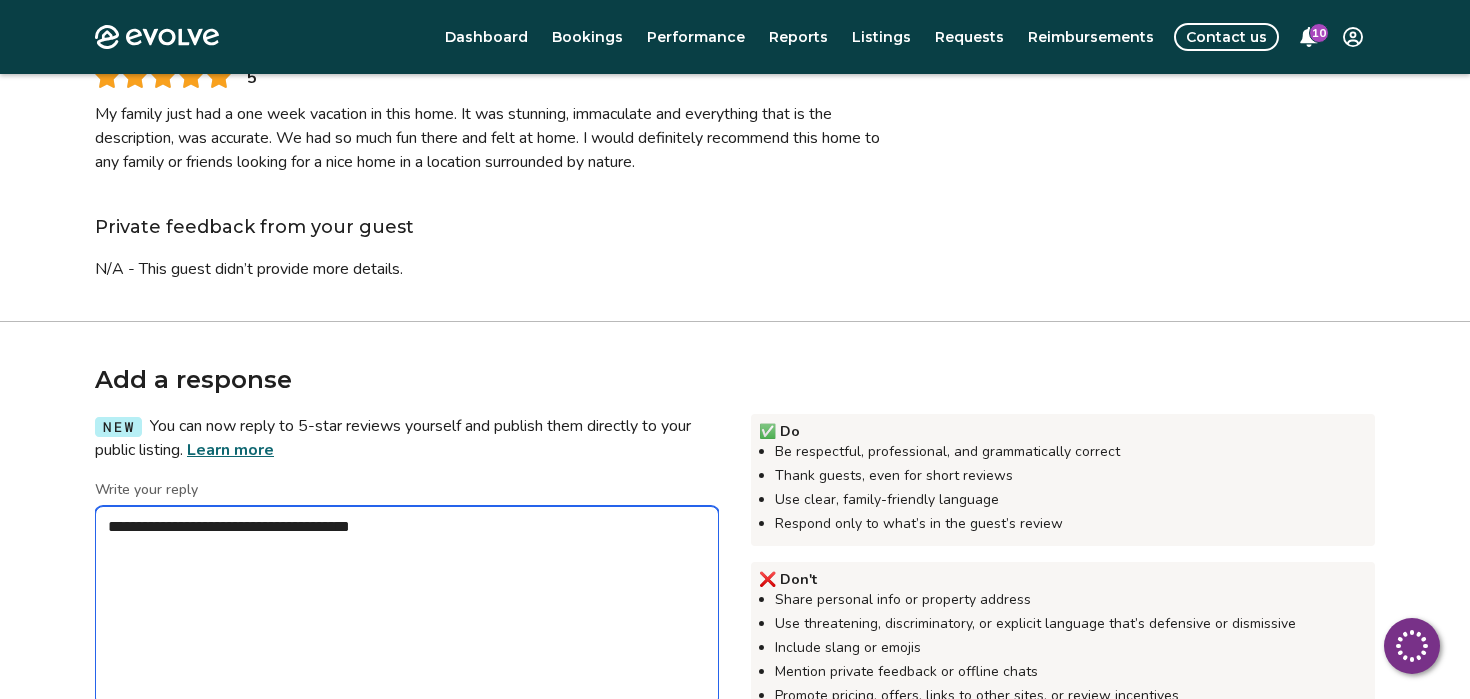 type on "*" 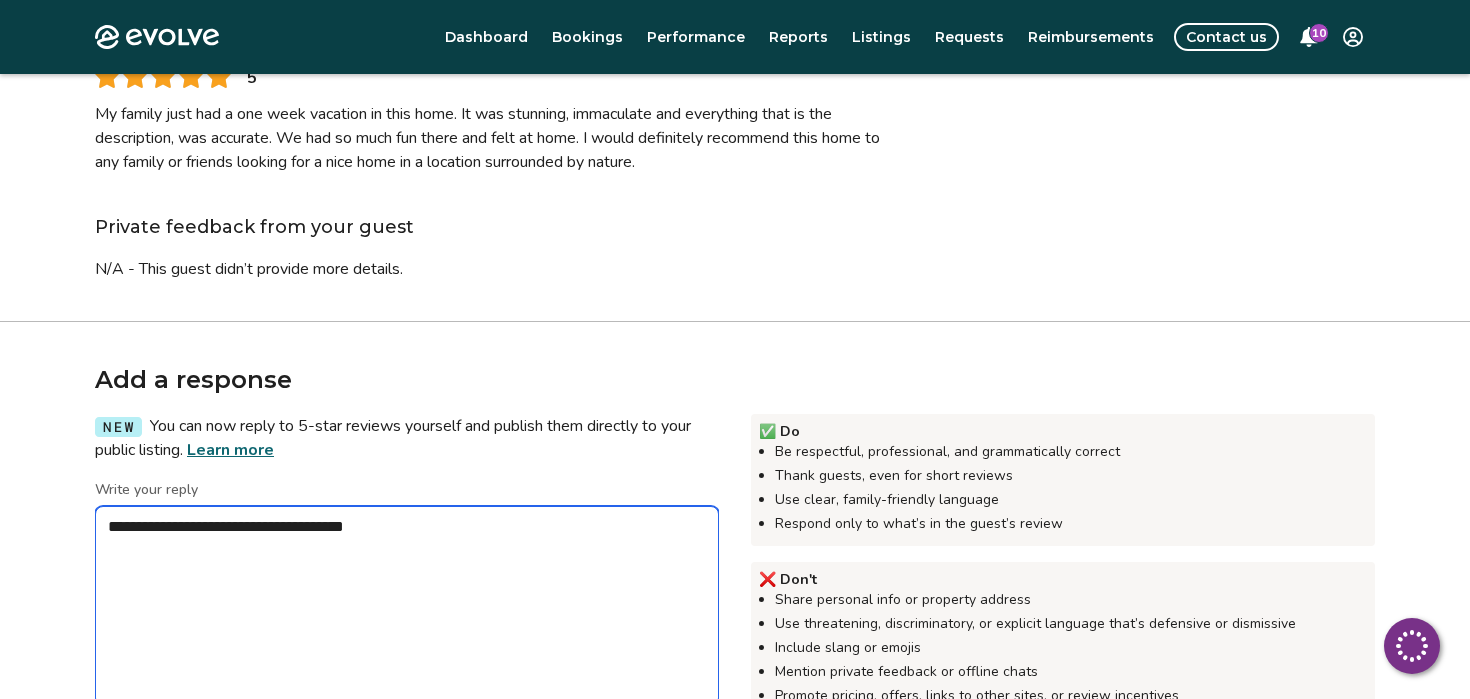 type on "*" 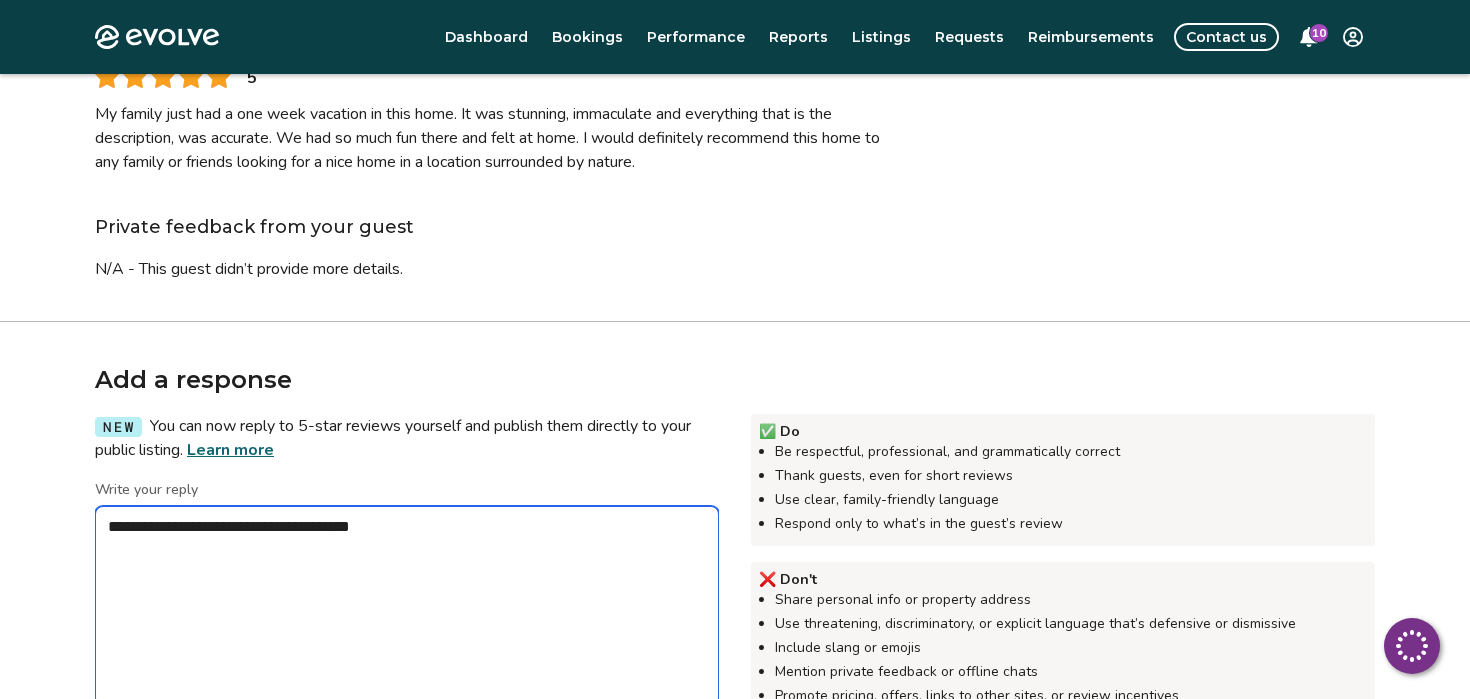 click on "**********" at bounding box center (407, 606) 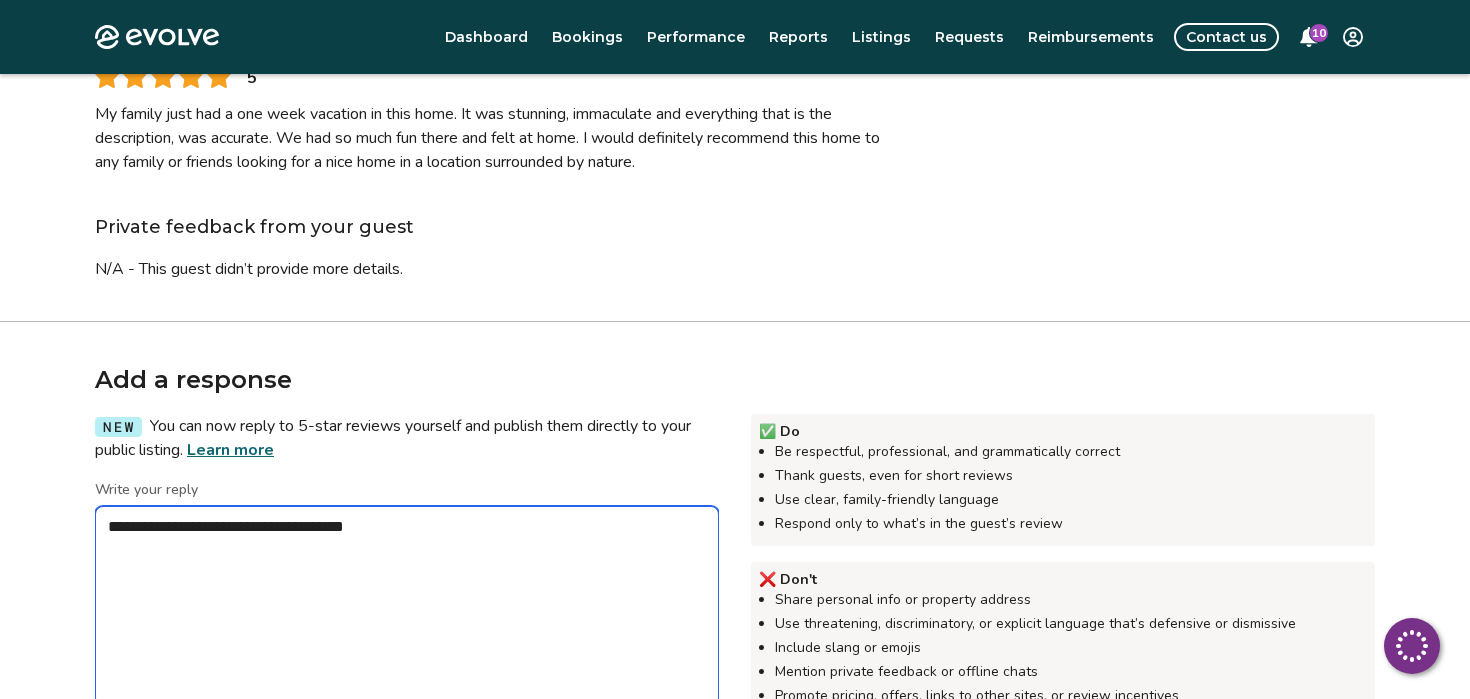 click on "**********" at bounding box center [407, 606] 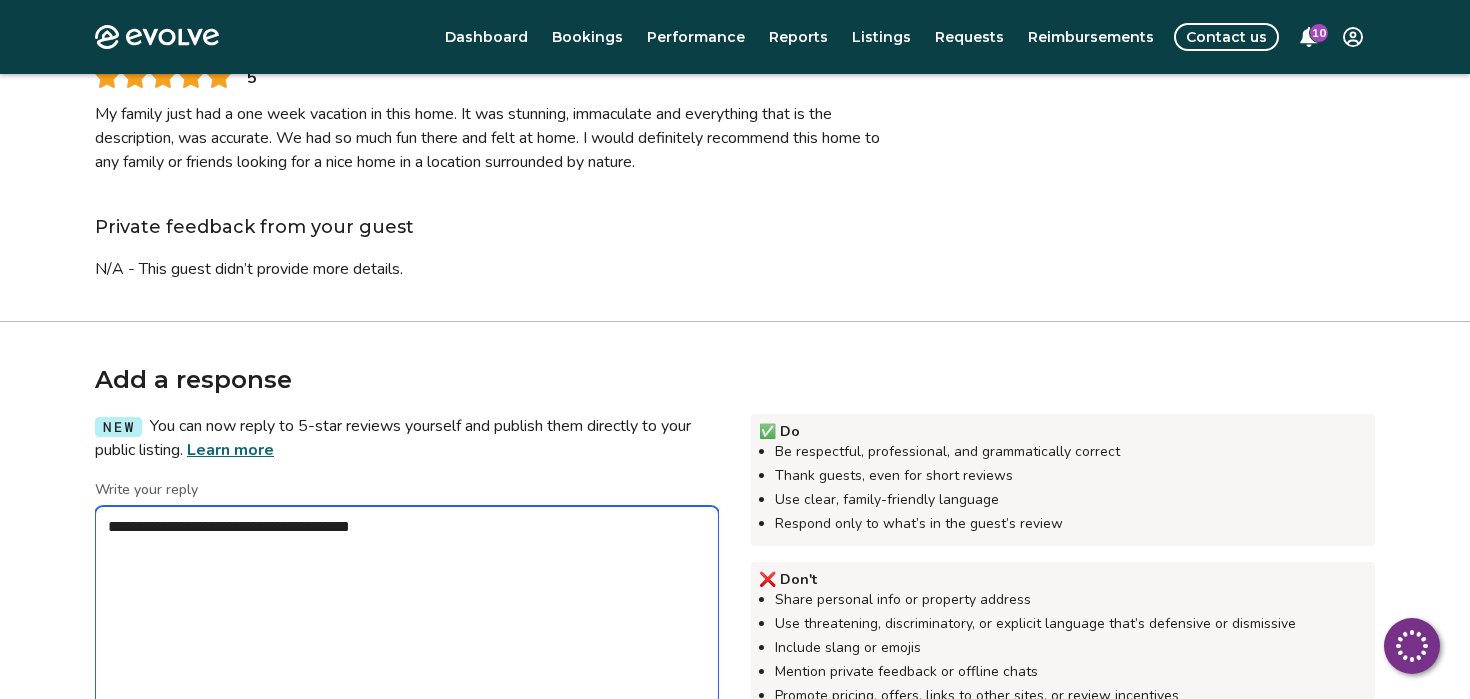 type on "*" 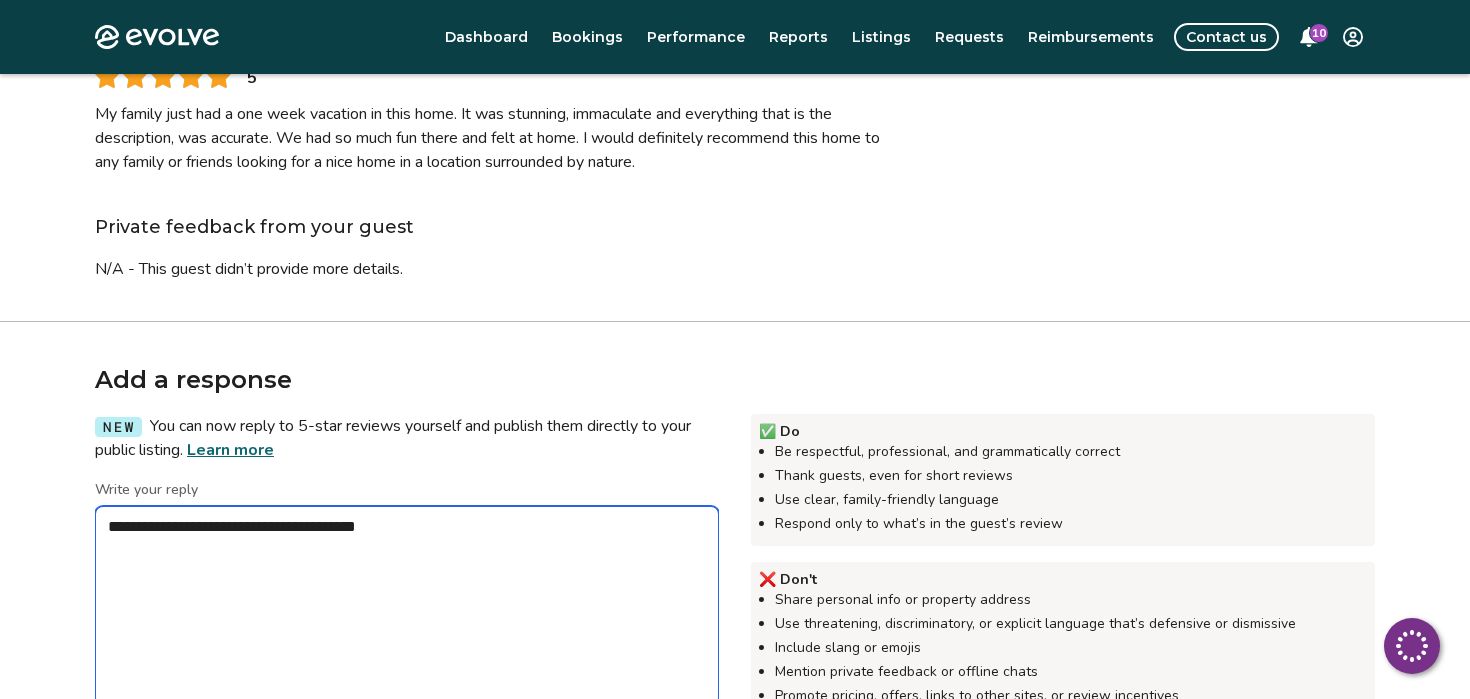 type on "*" 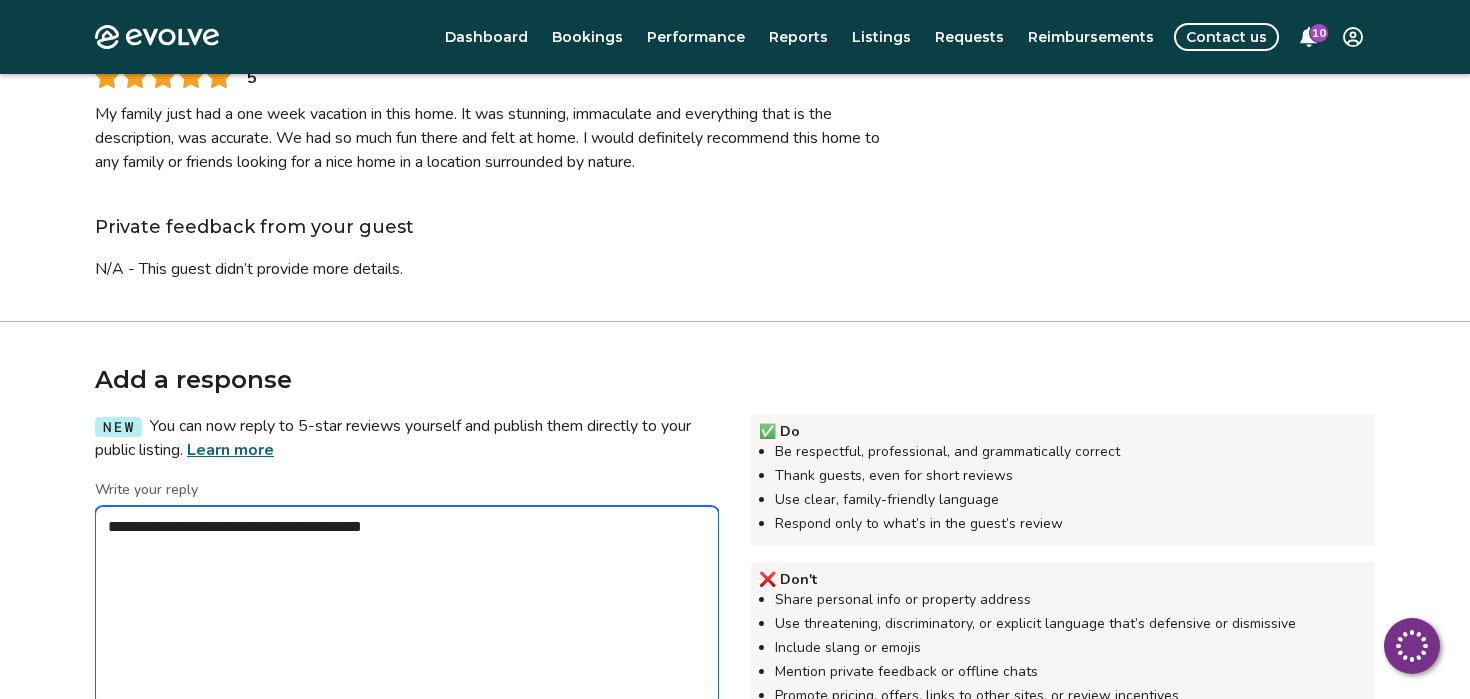 type on "**********" 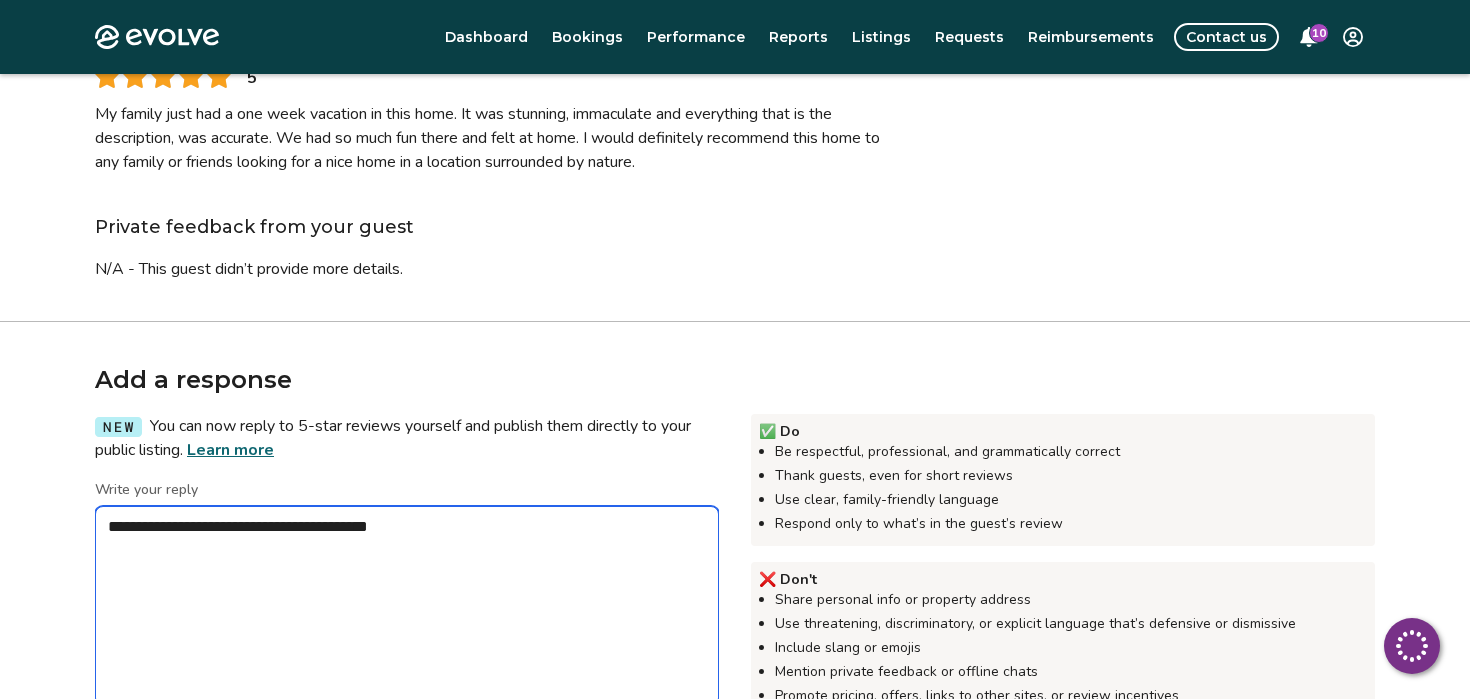 type on "*" 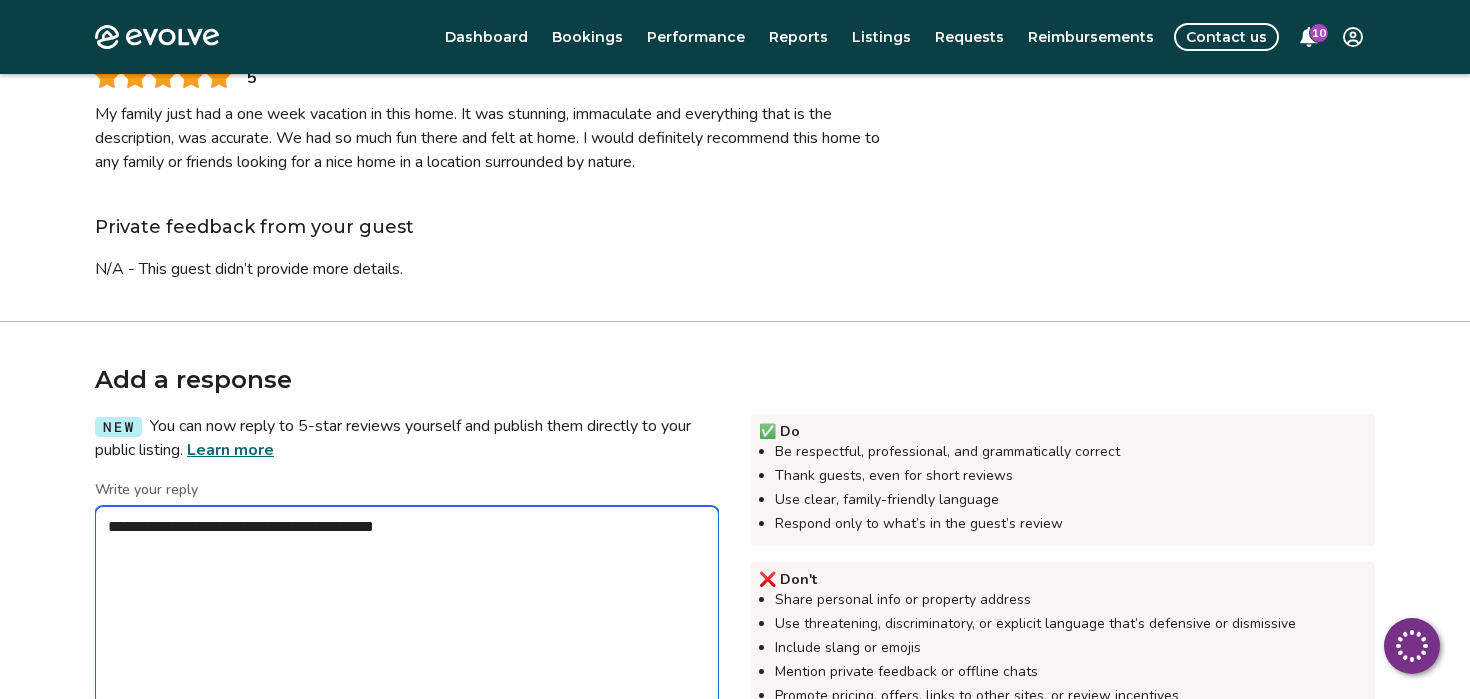 type on "*" 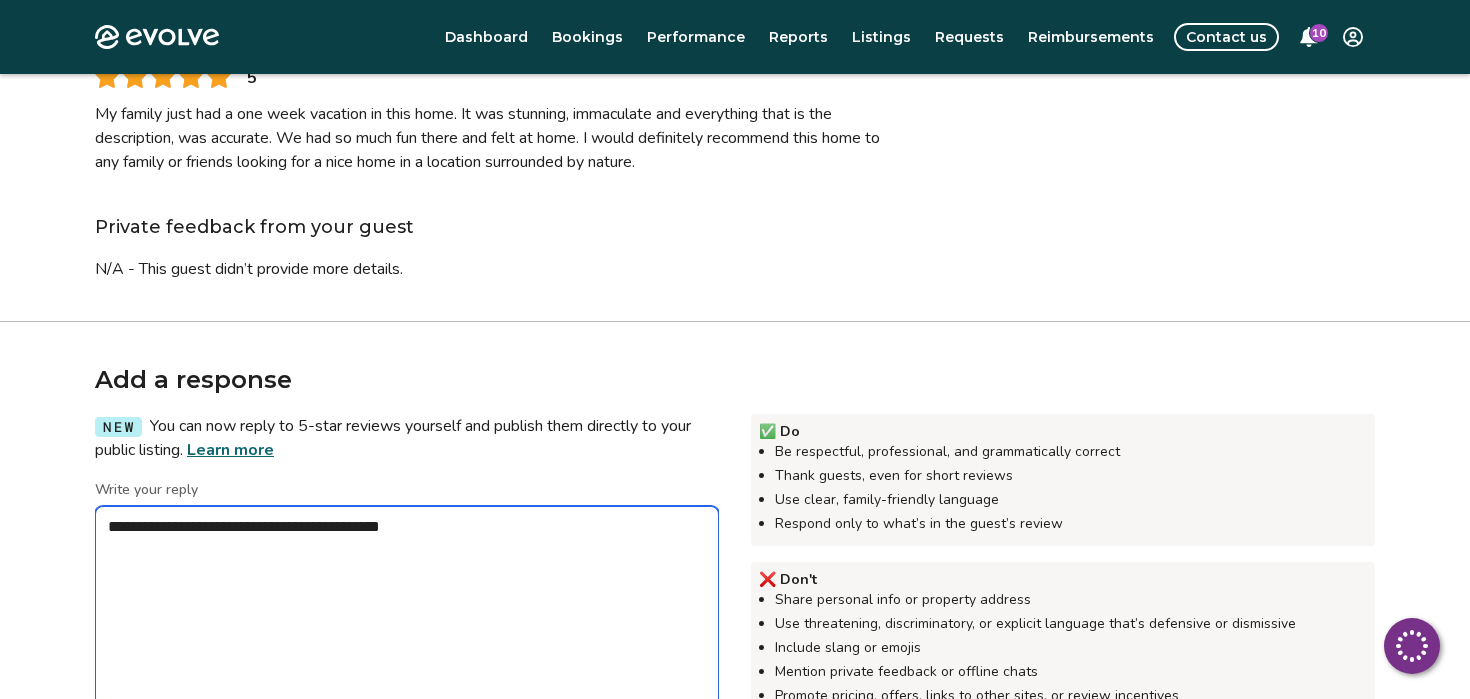 type on "*" 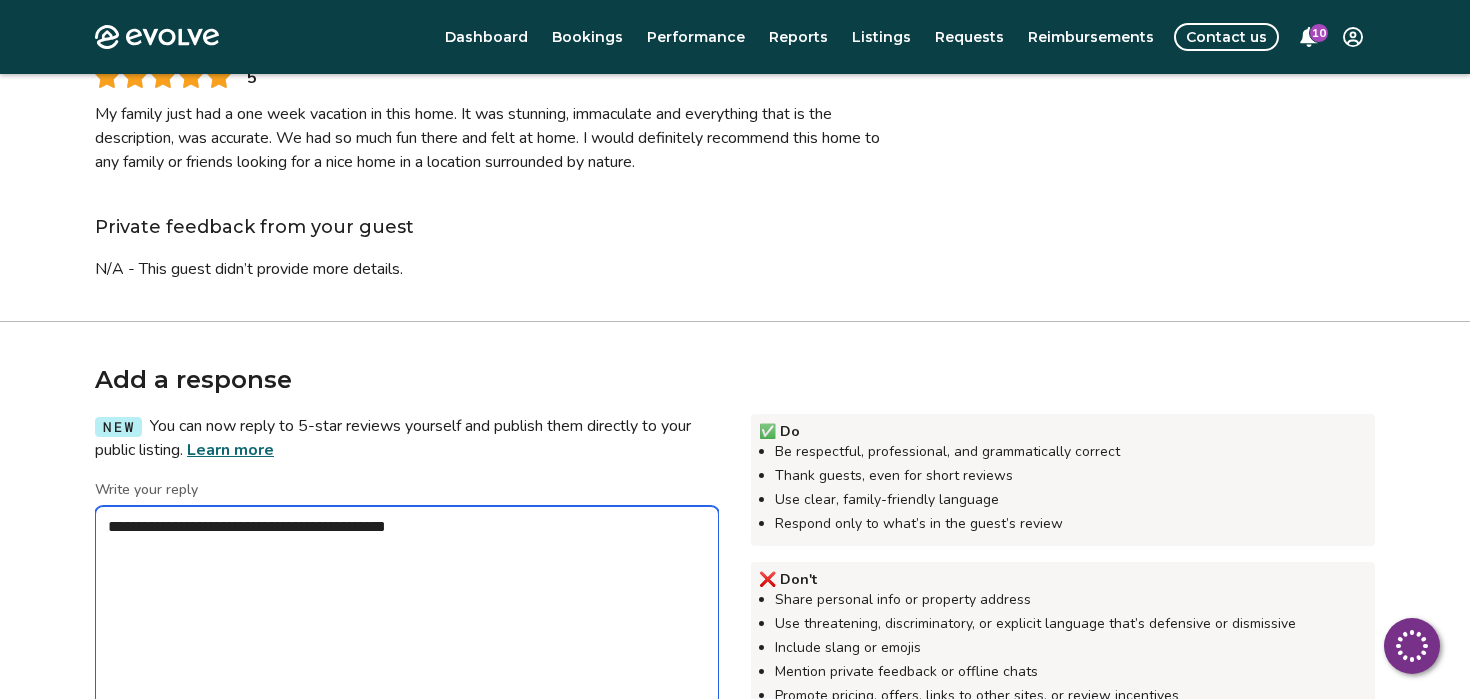 type on "*" 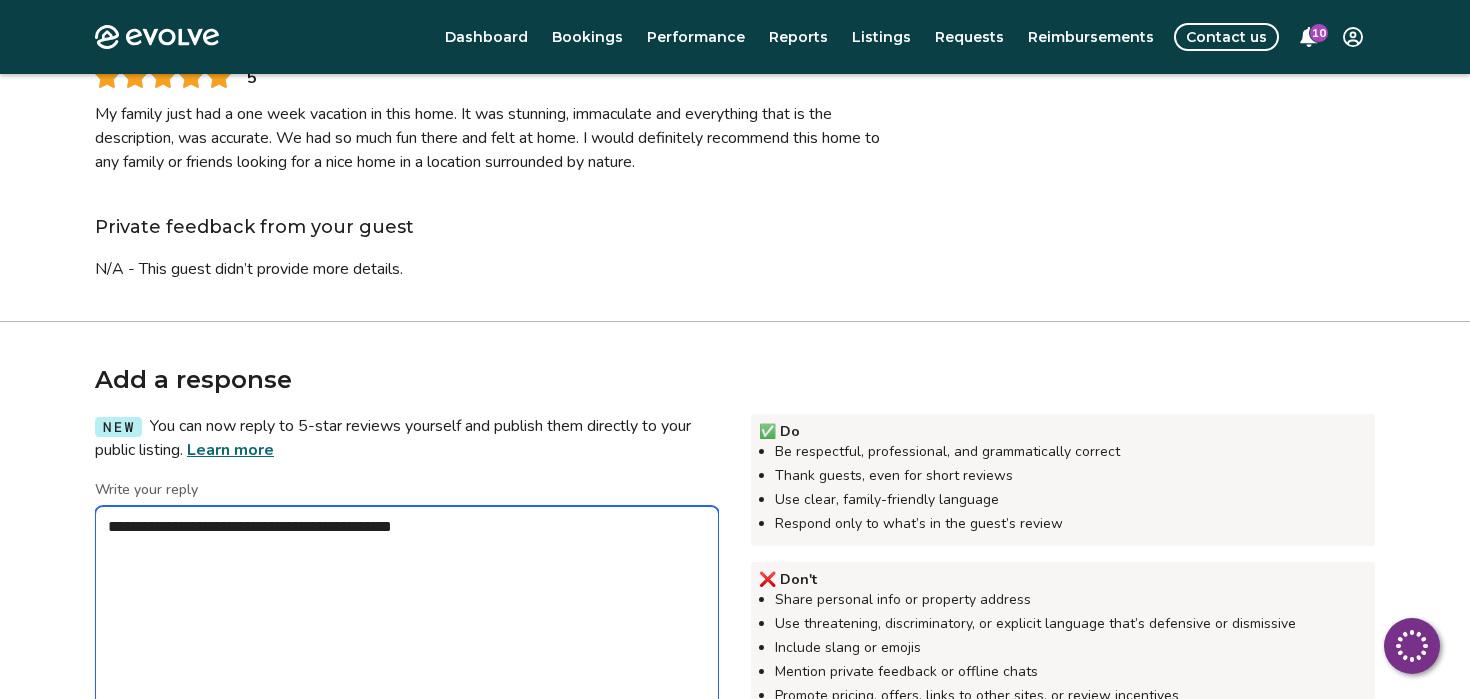 type on "*" 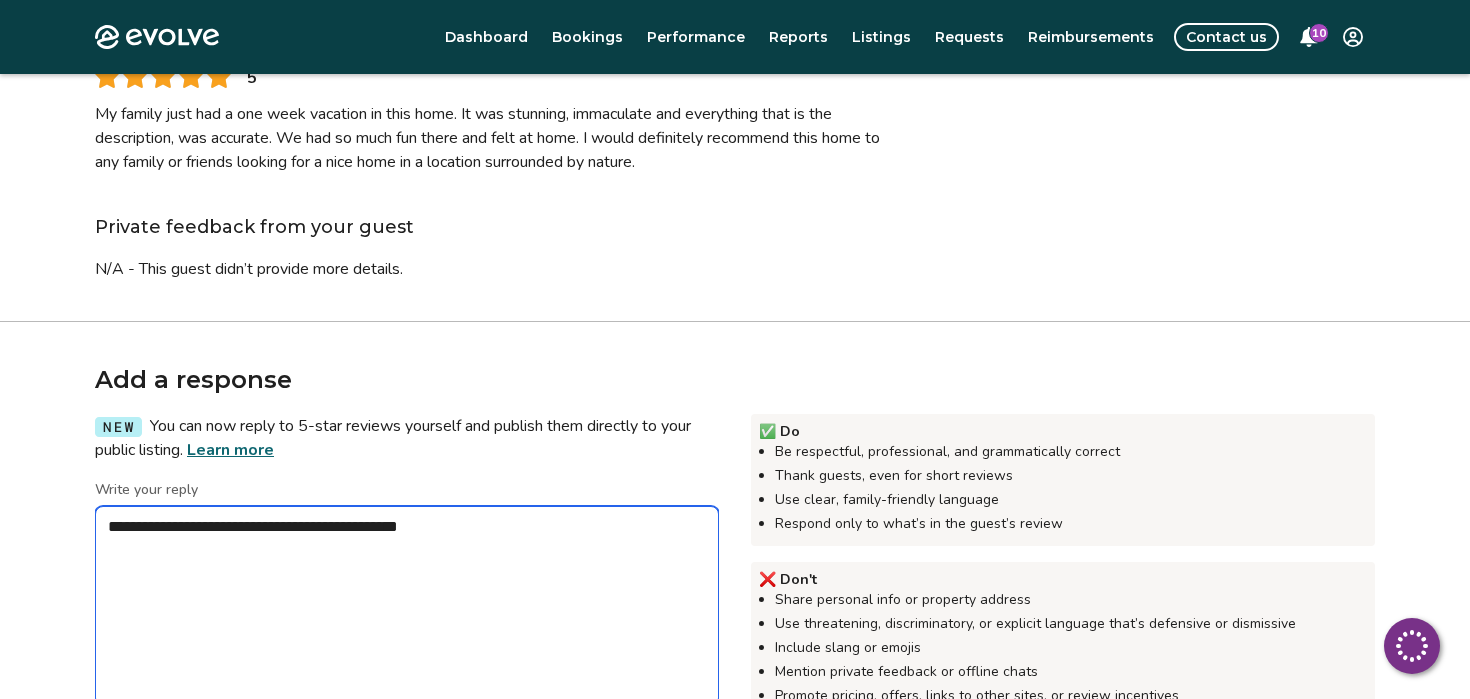 type on "*" 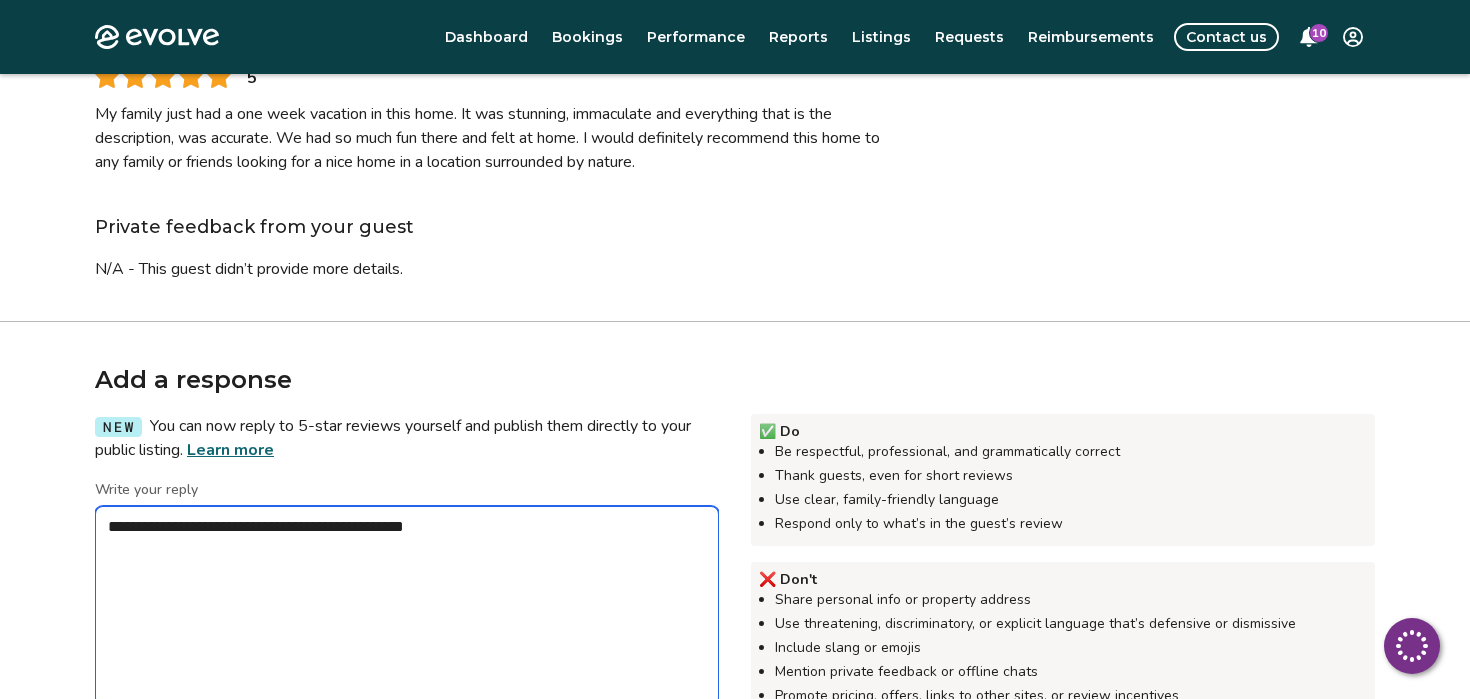 type on "*" 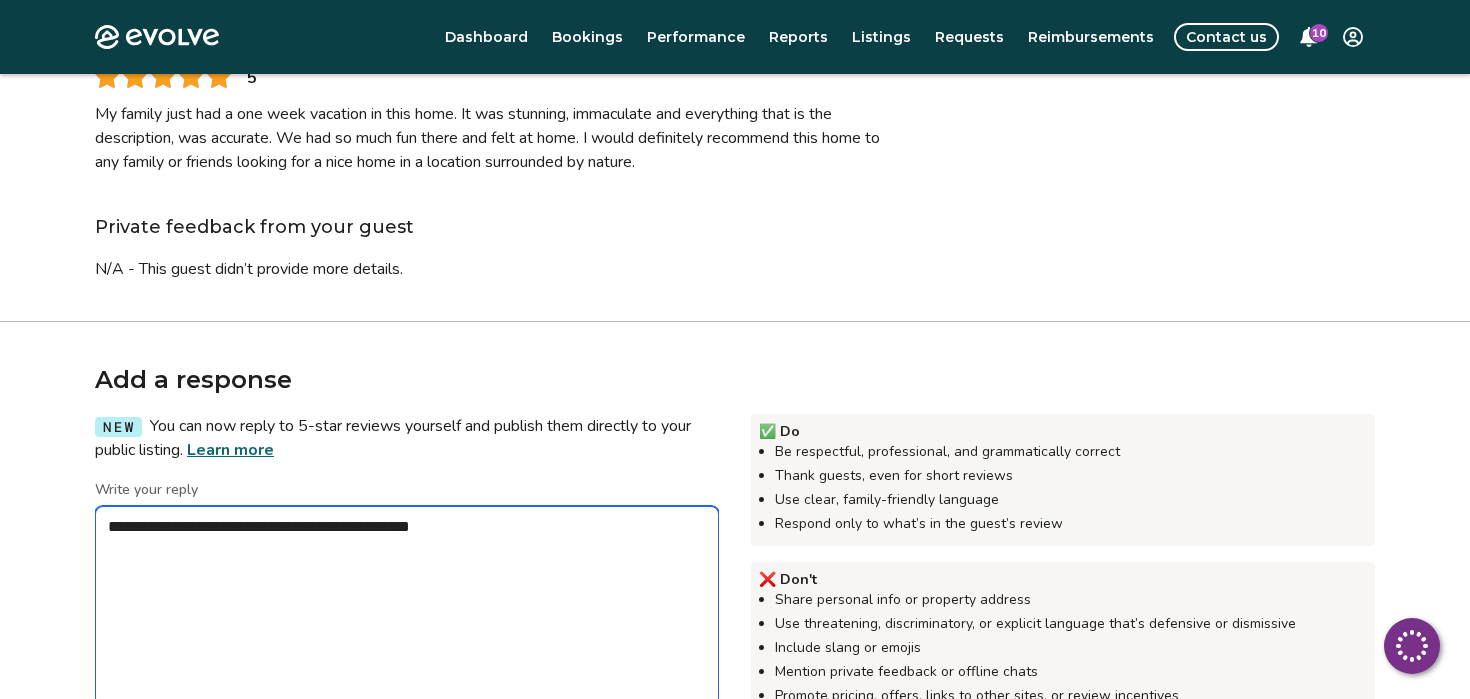 type on "*" 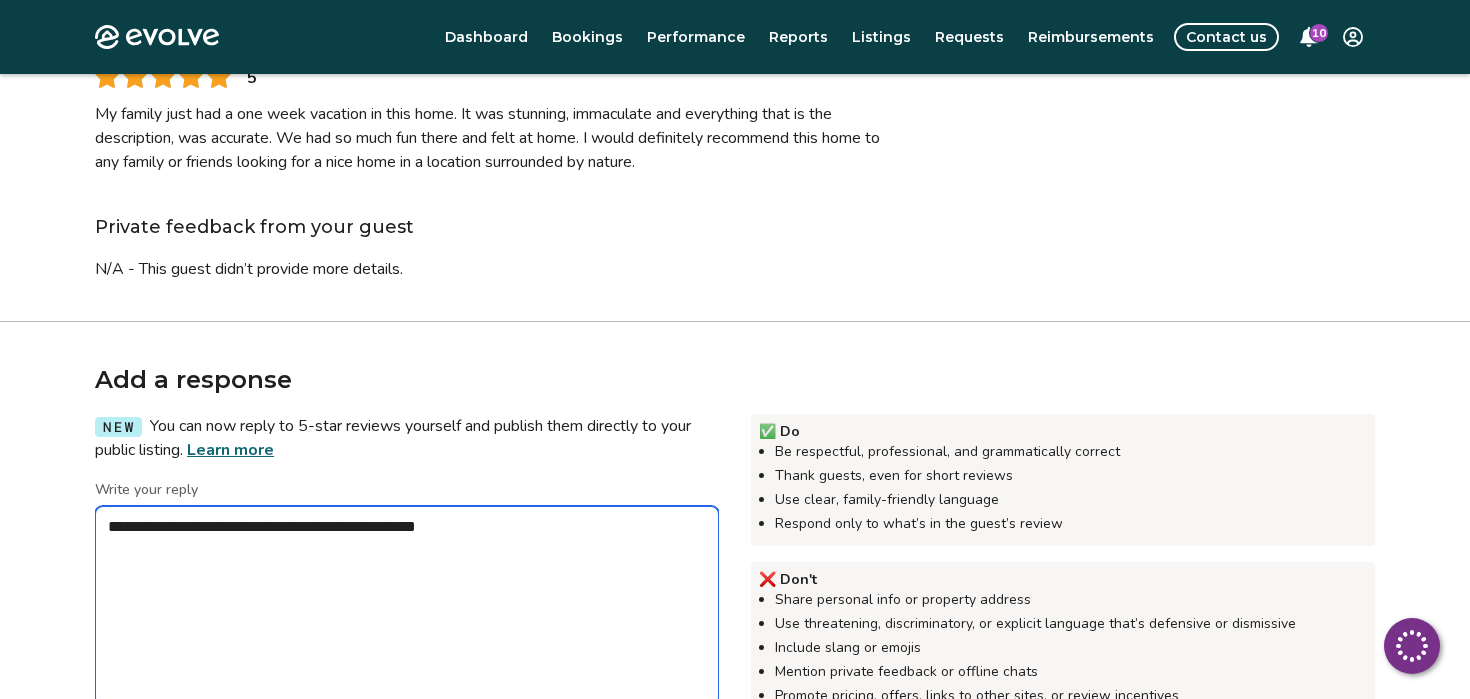 type on "*" 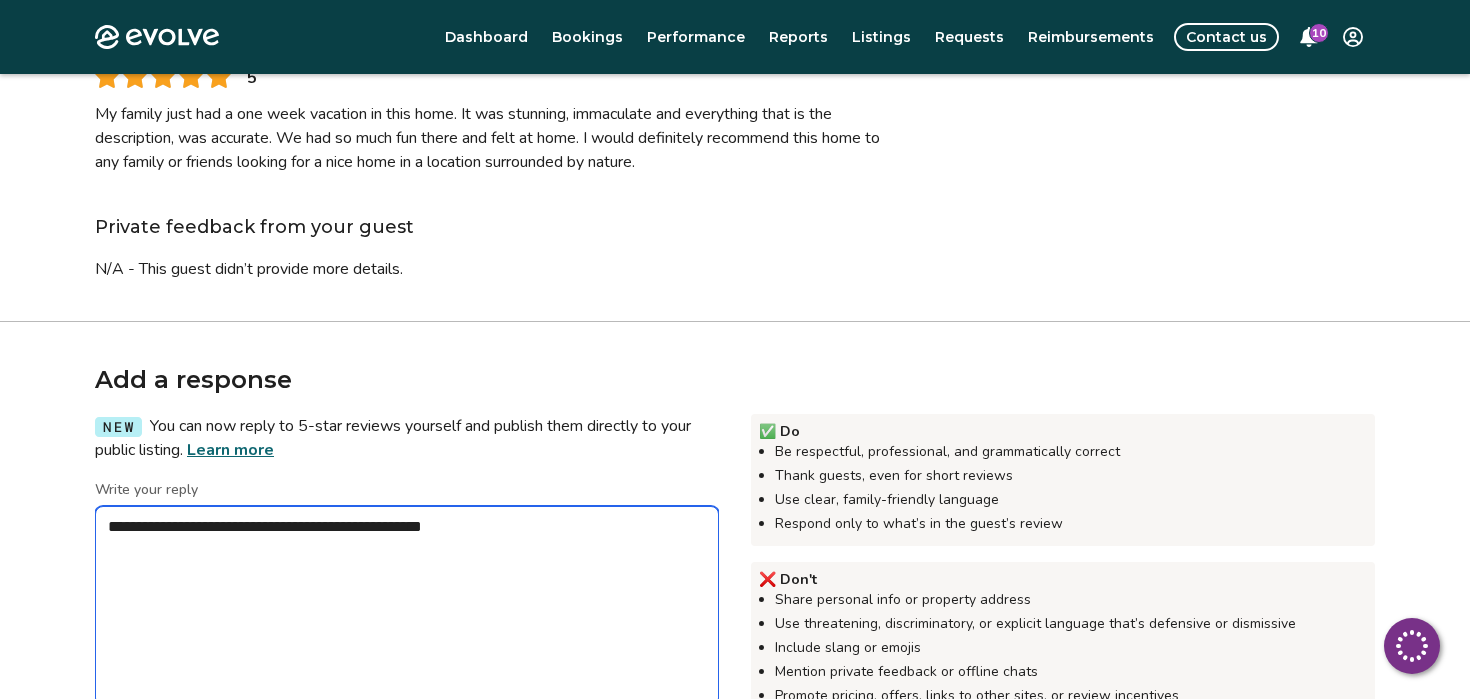 type on "**********" 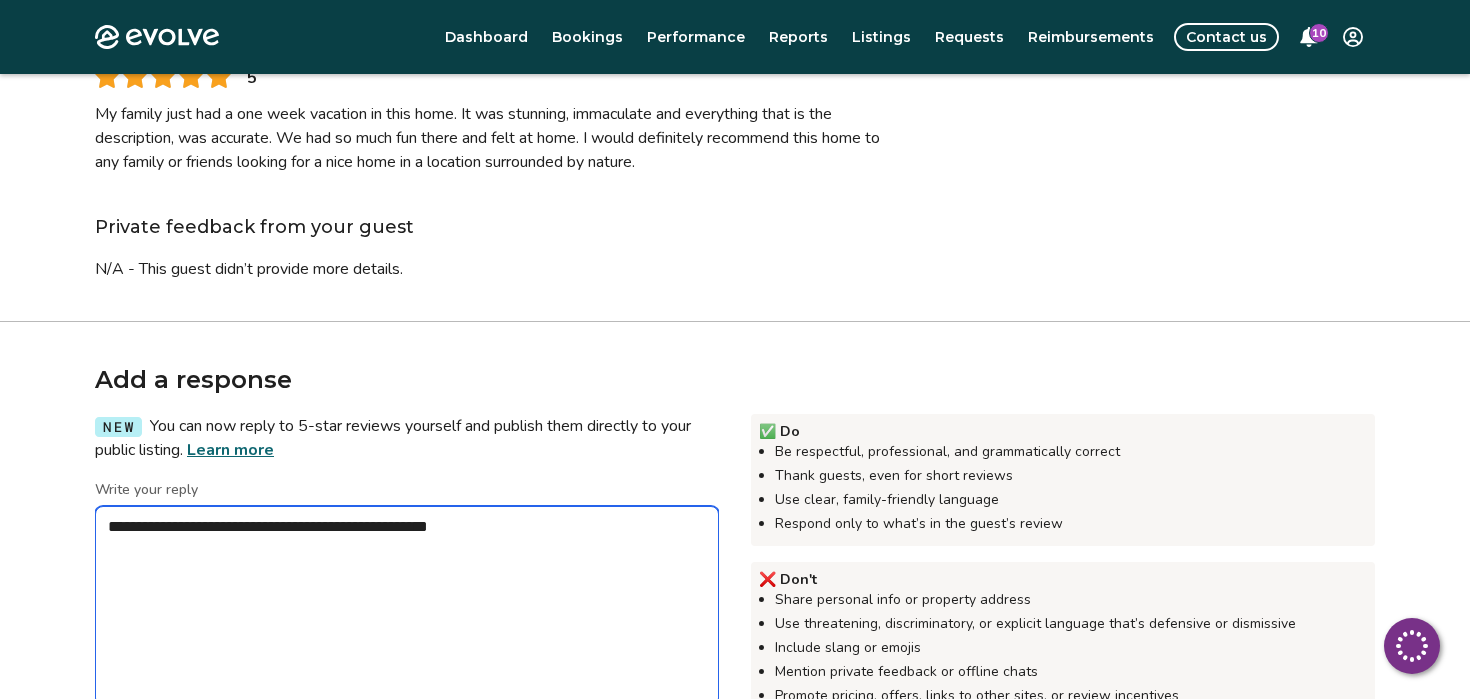 type on "*" 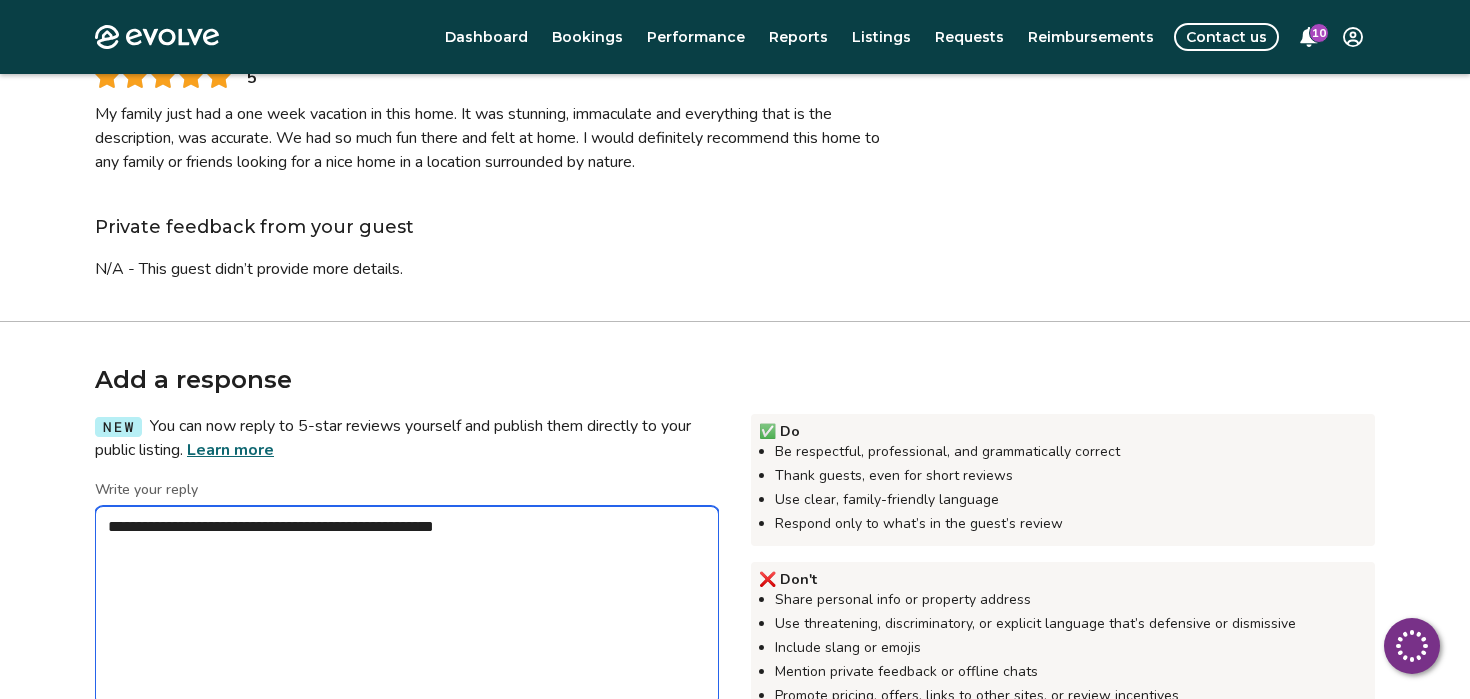 type on "*" 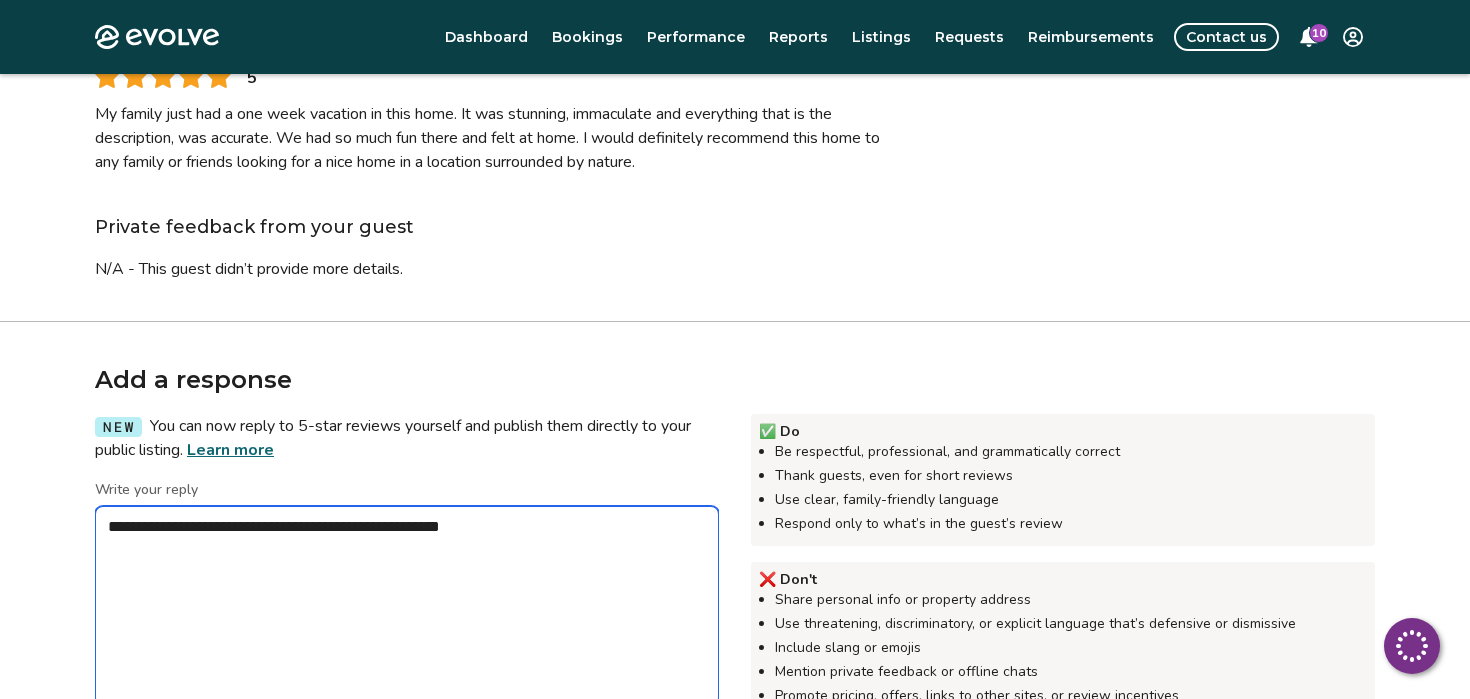 type on "*" 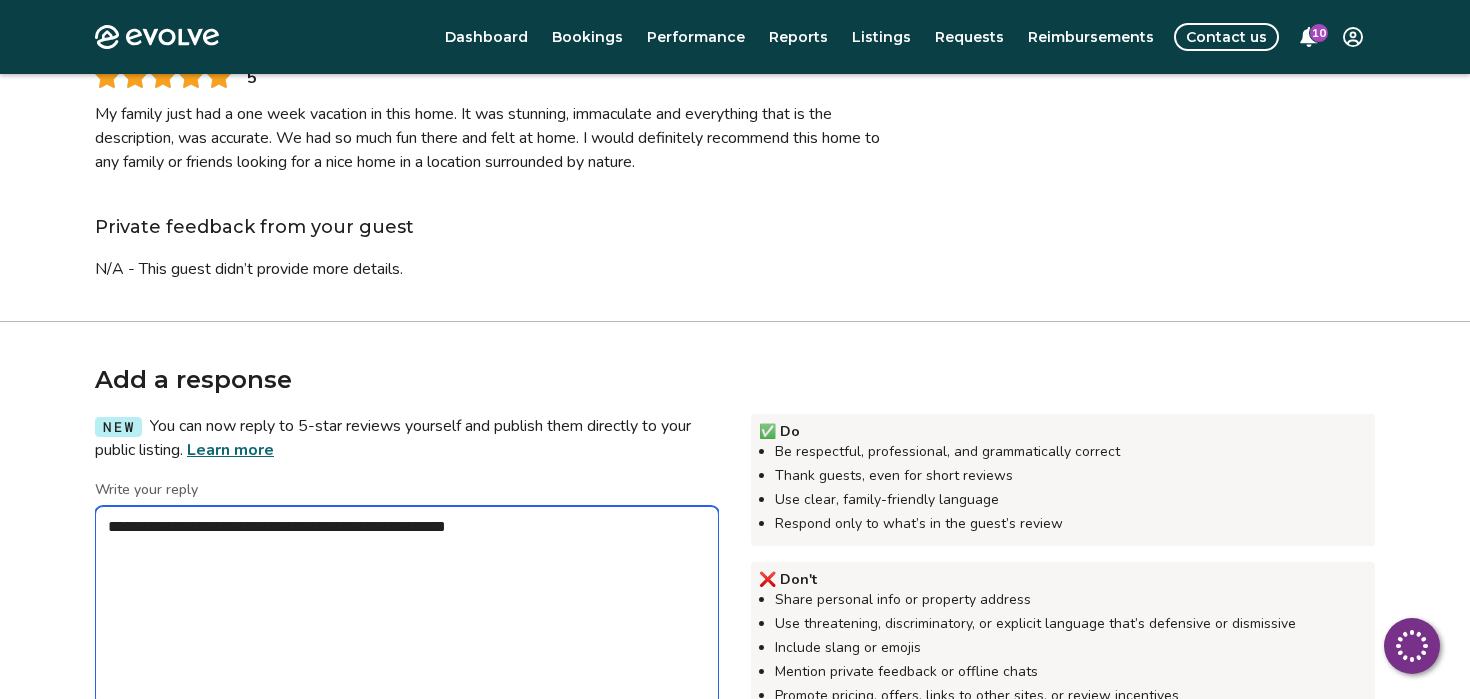 type on "*" 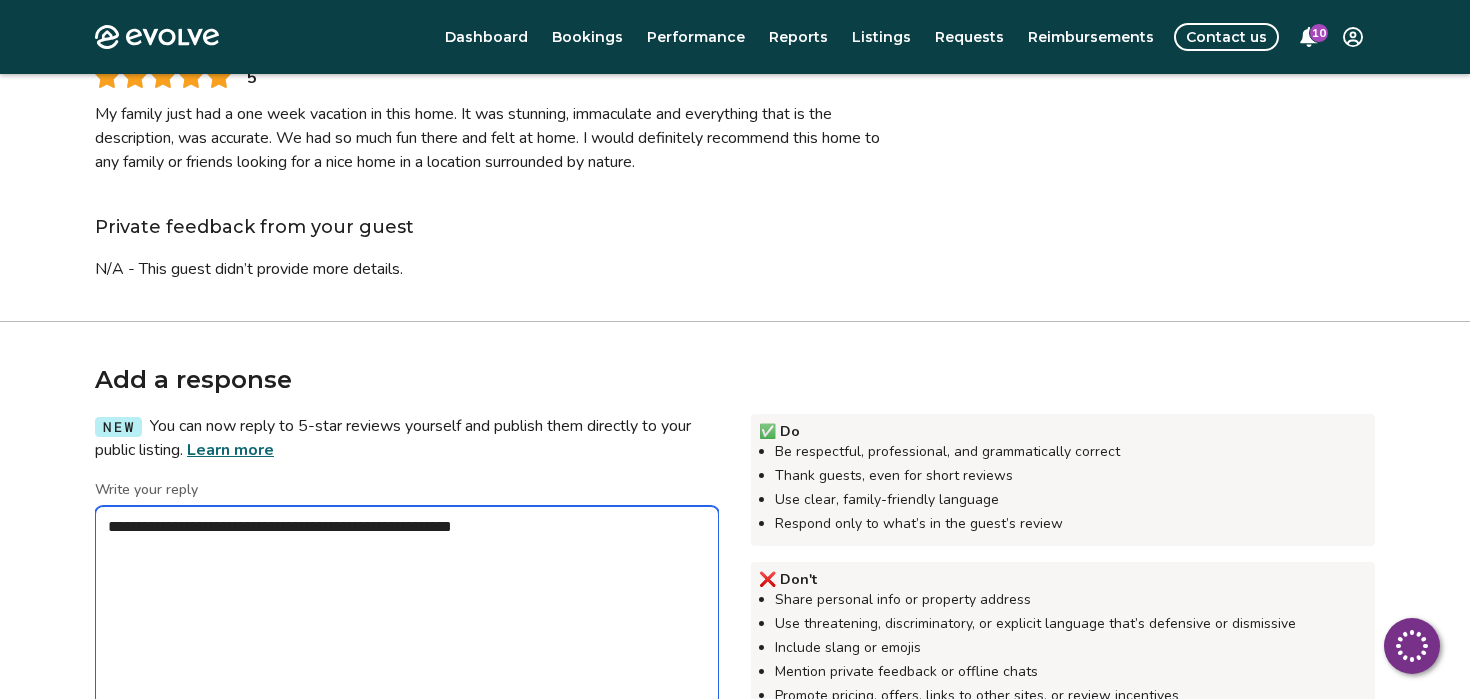 type on "*" 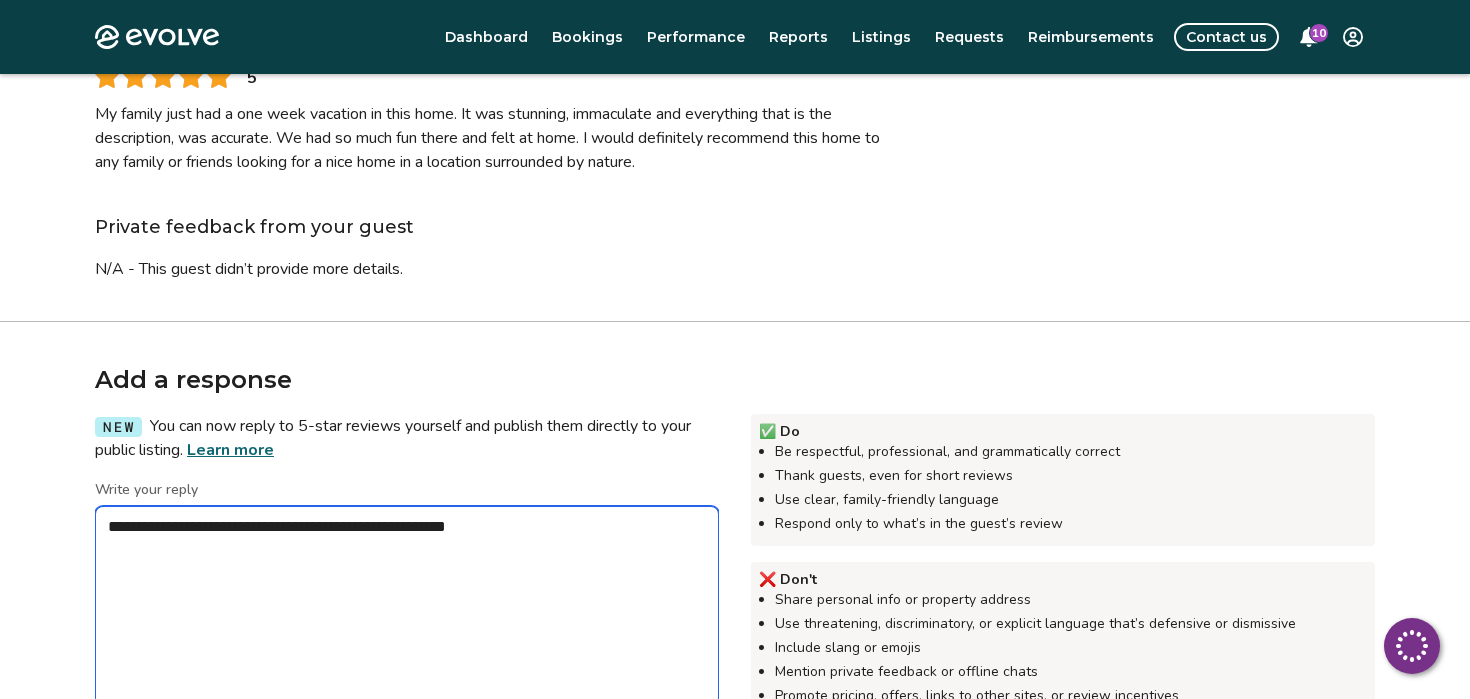 type on "**********" 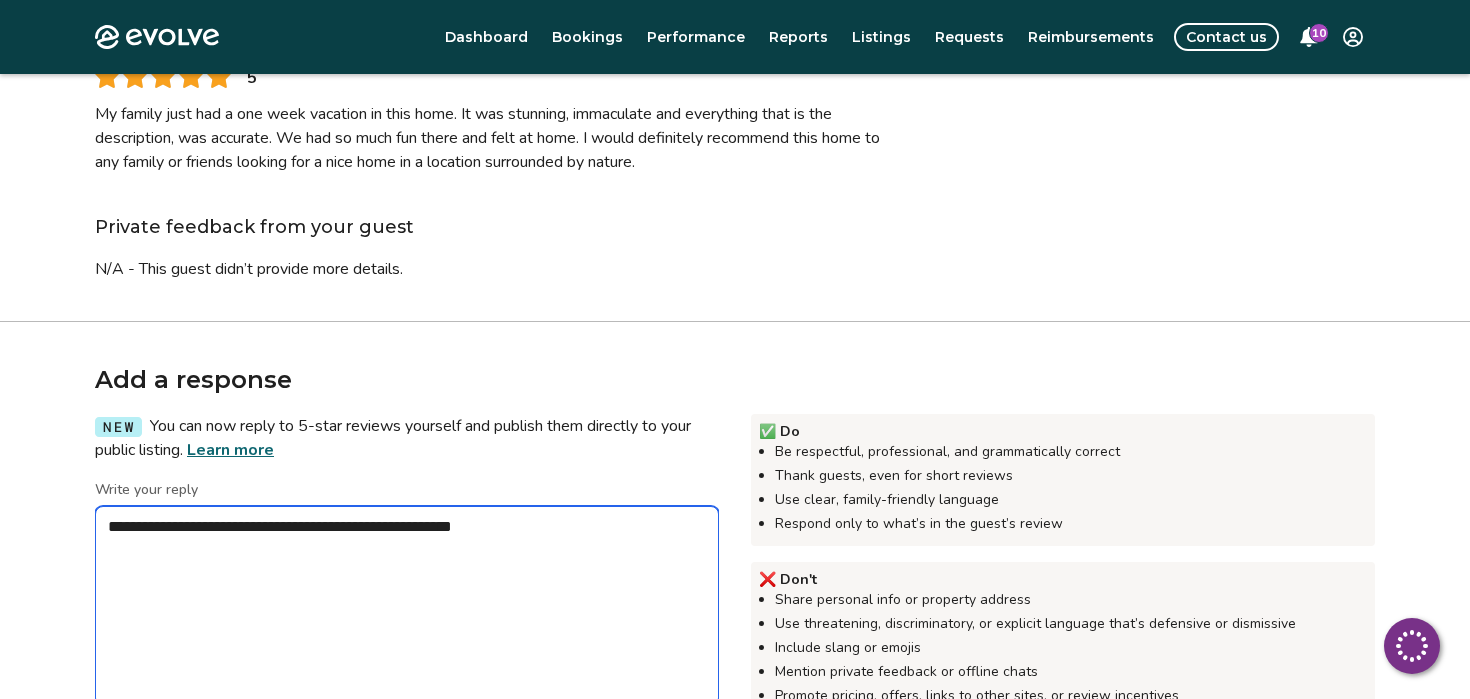 type on "*" 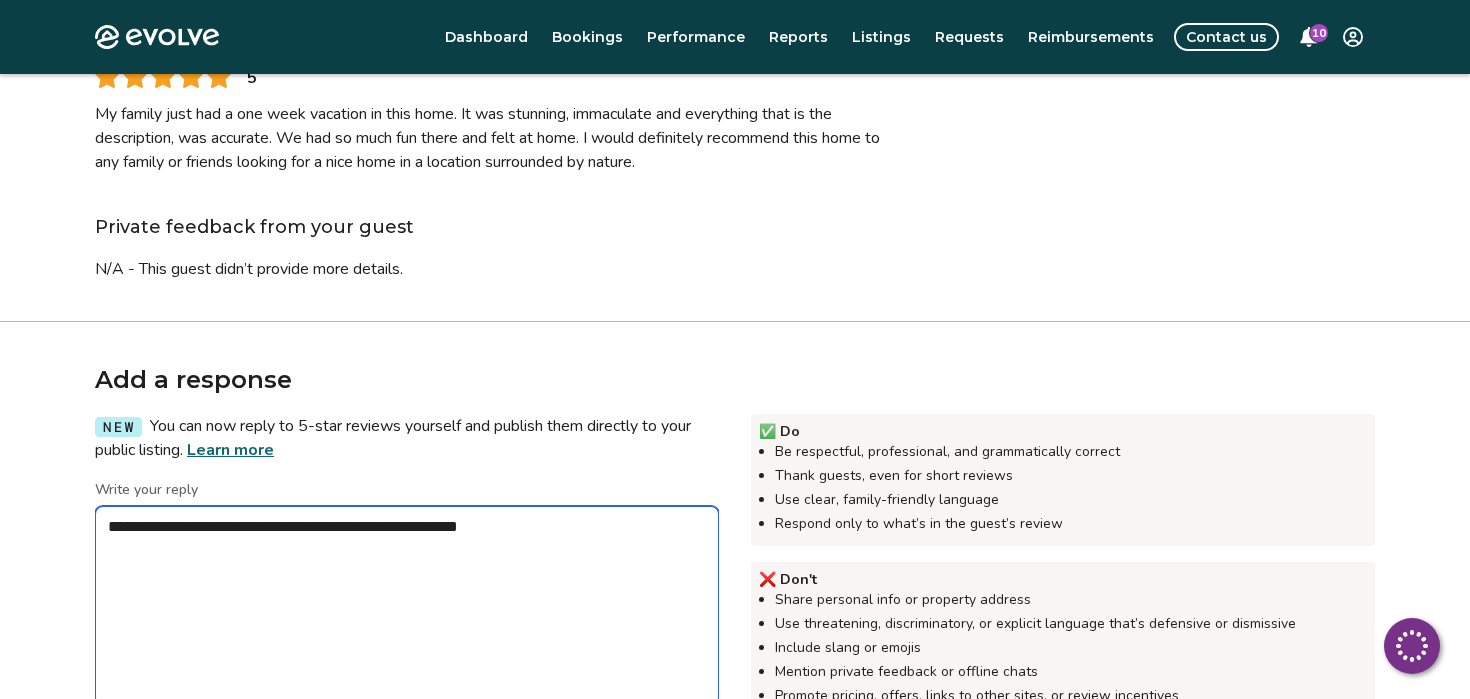 type on "*" 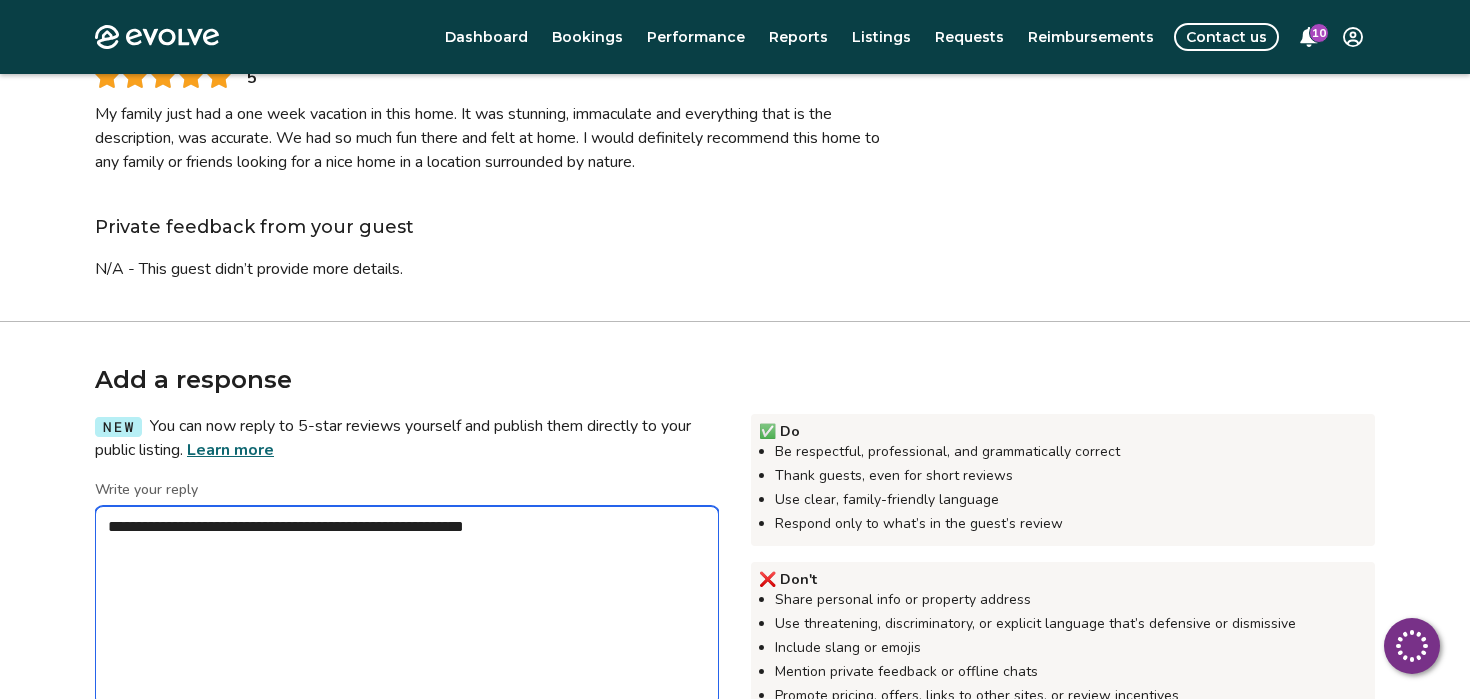 type on "*" 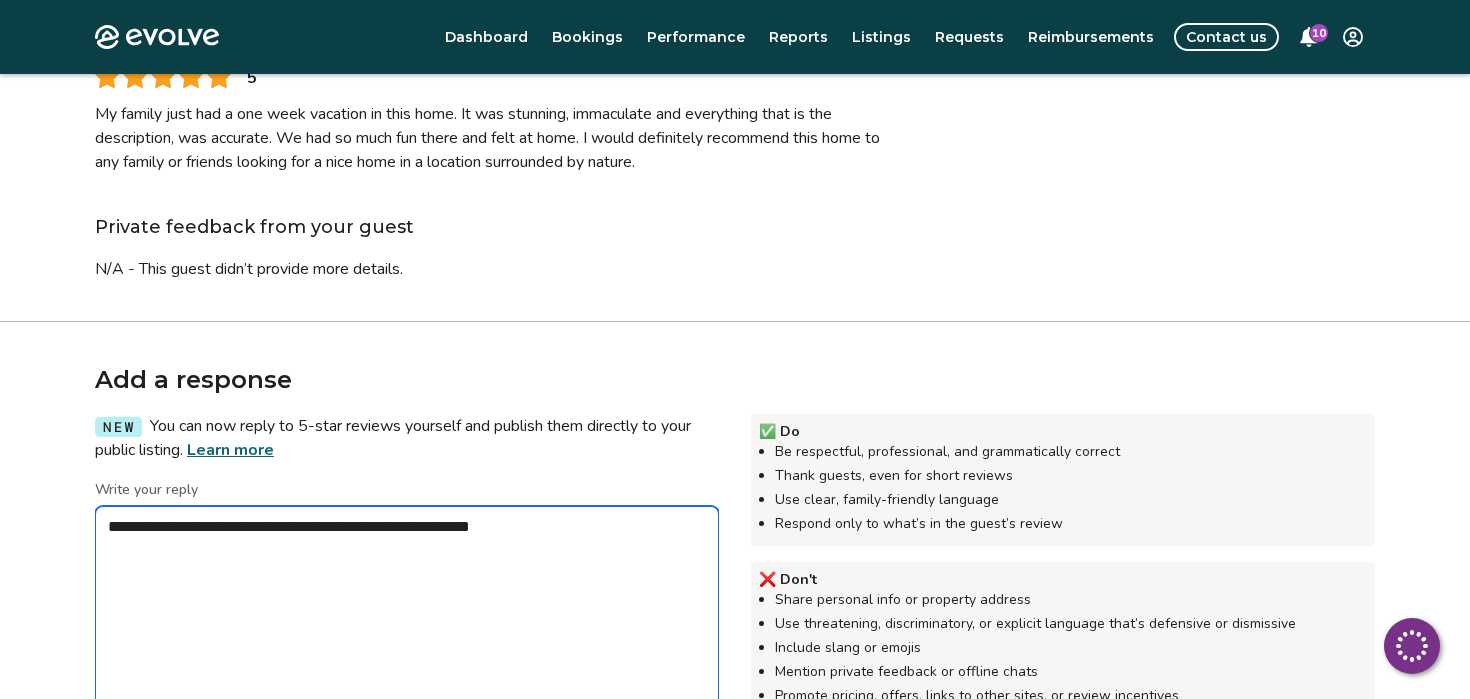 type on "*" 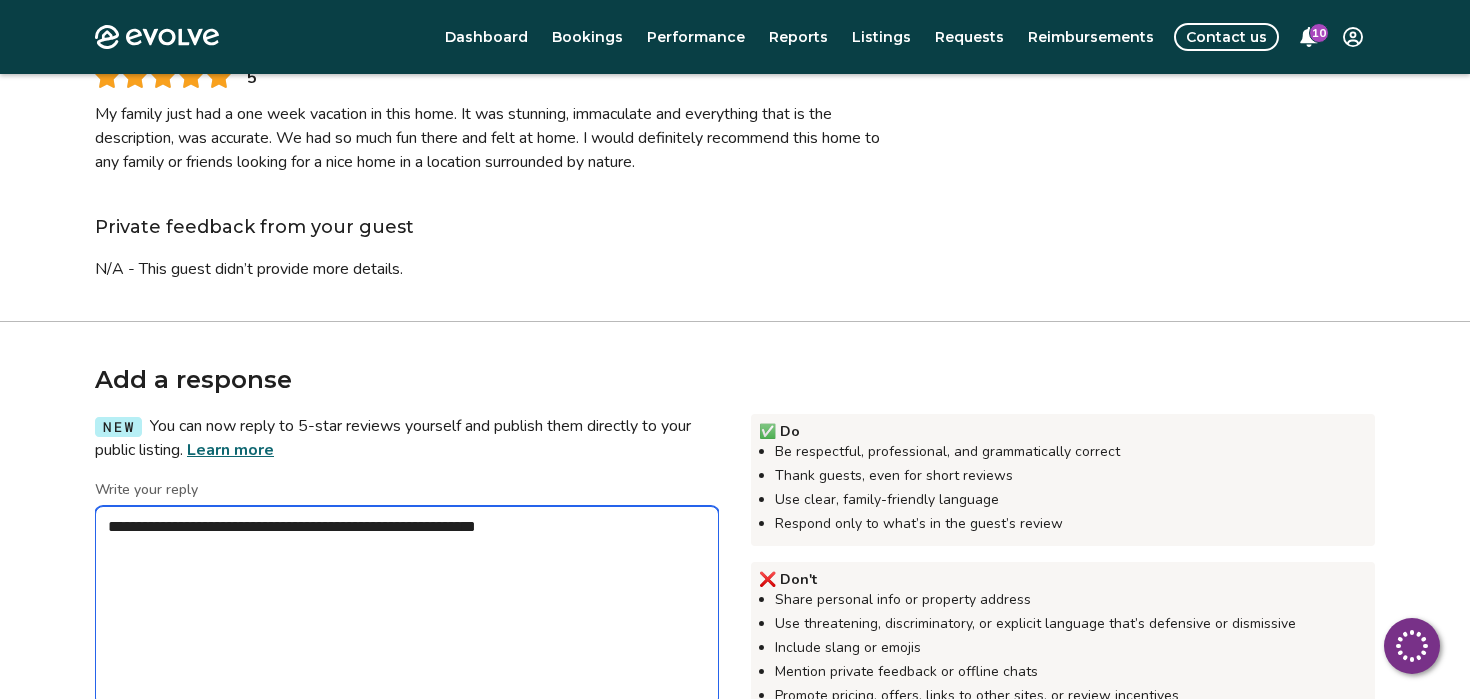 type on "*" 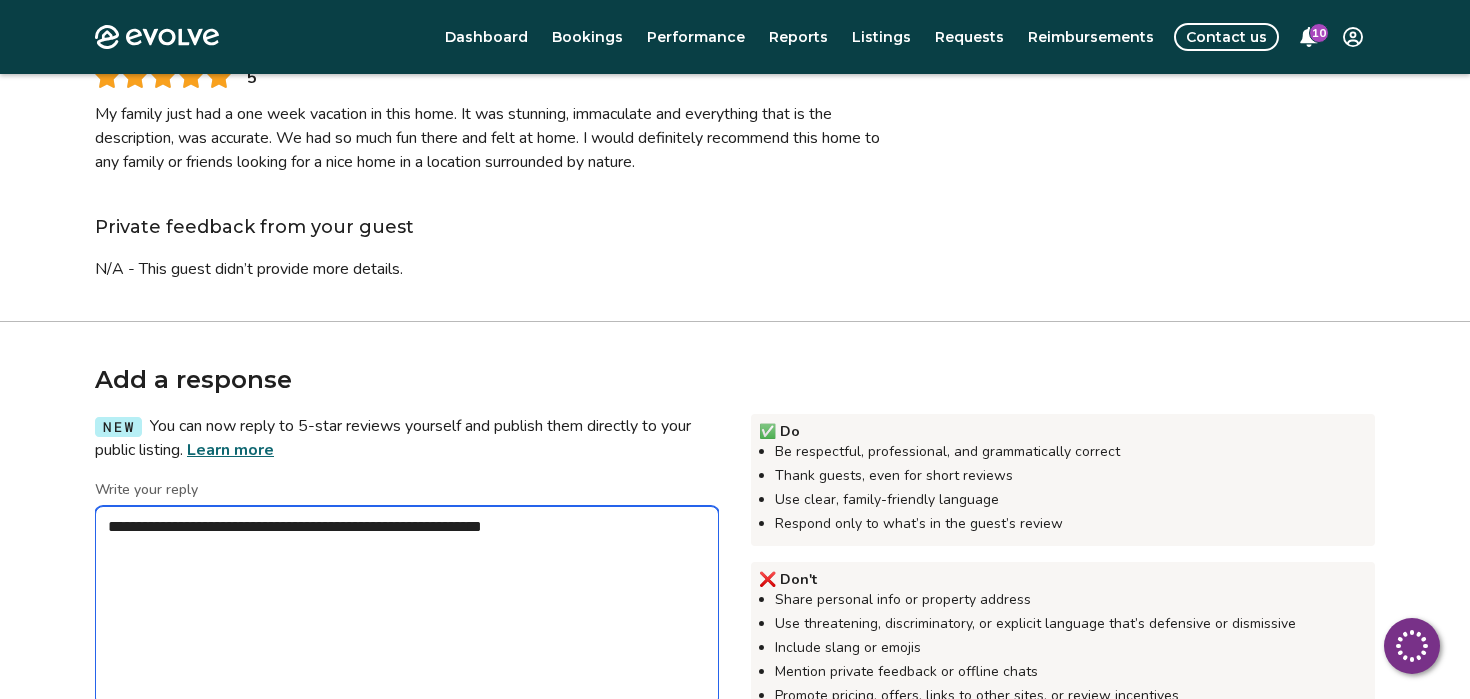 type on "*" 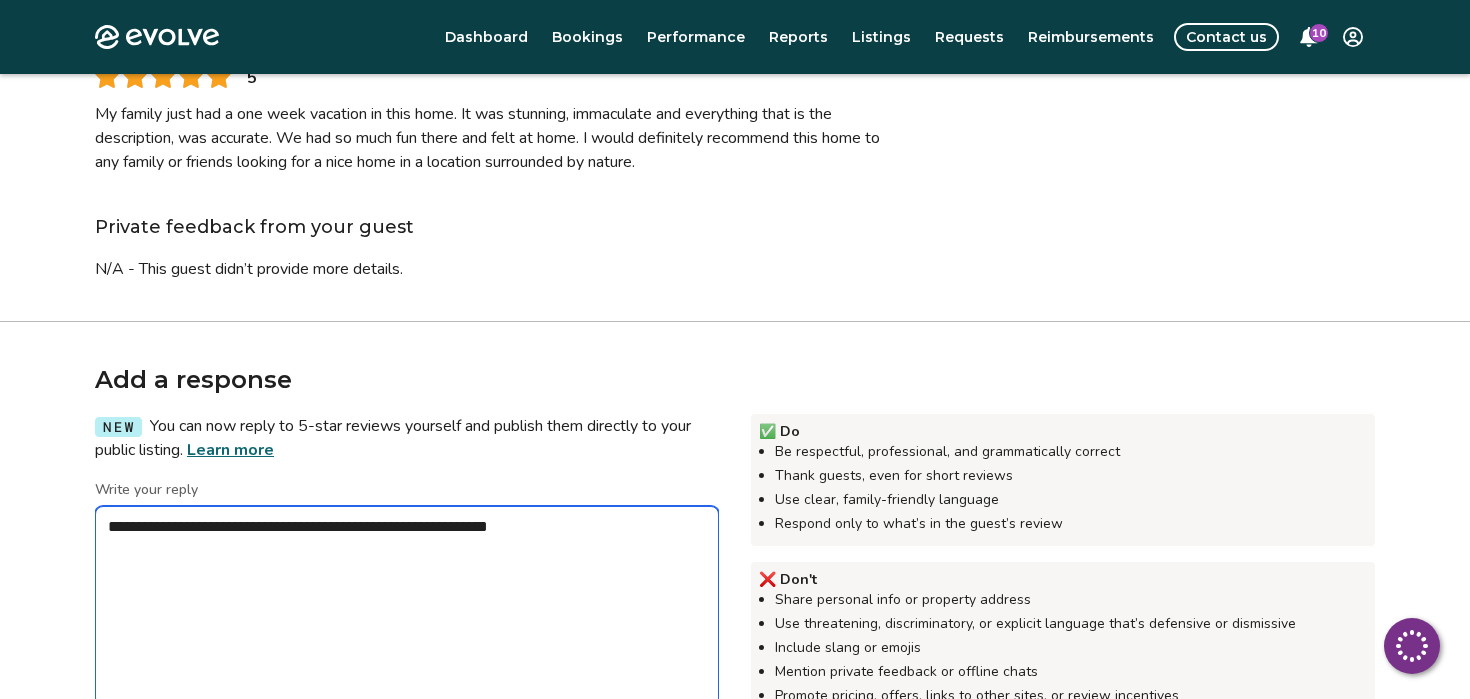 type on "*" 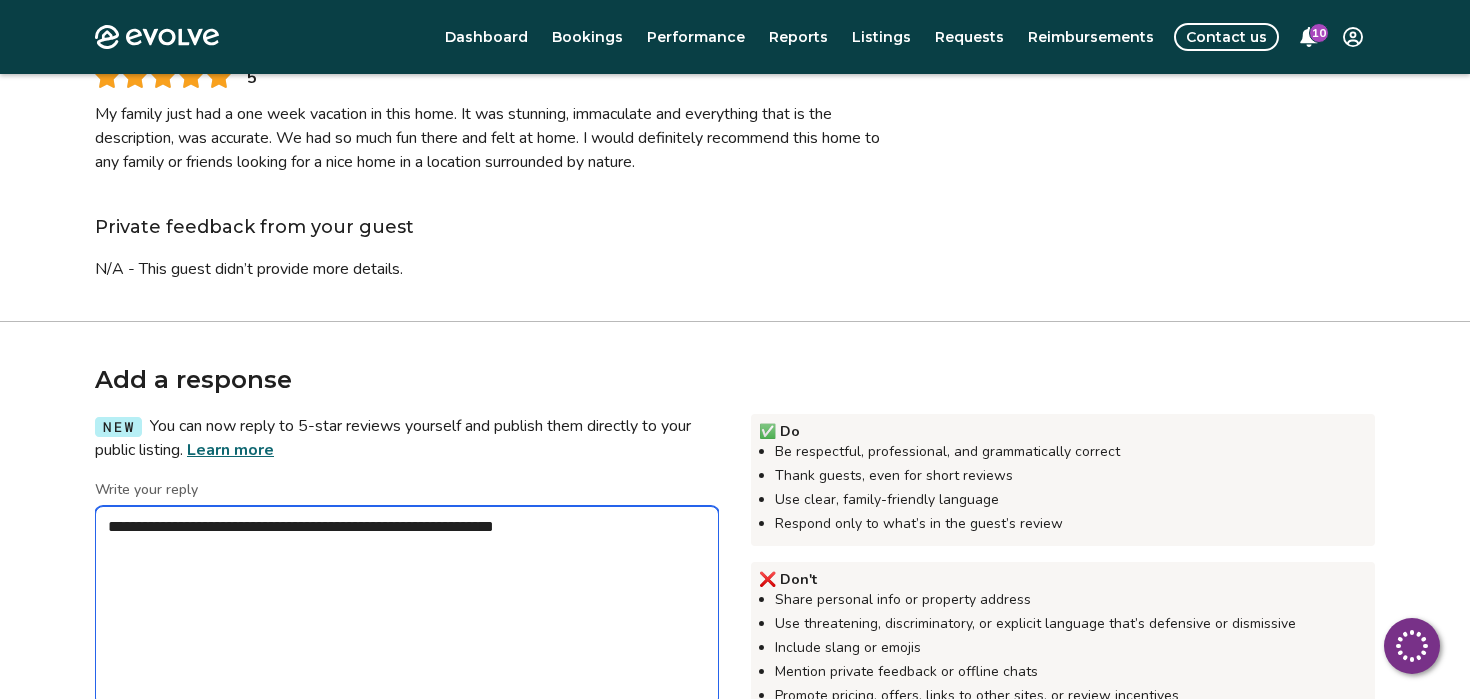 type on "*" 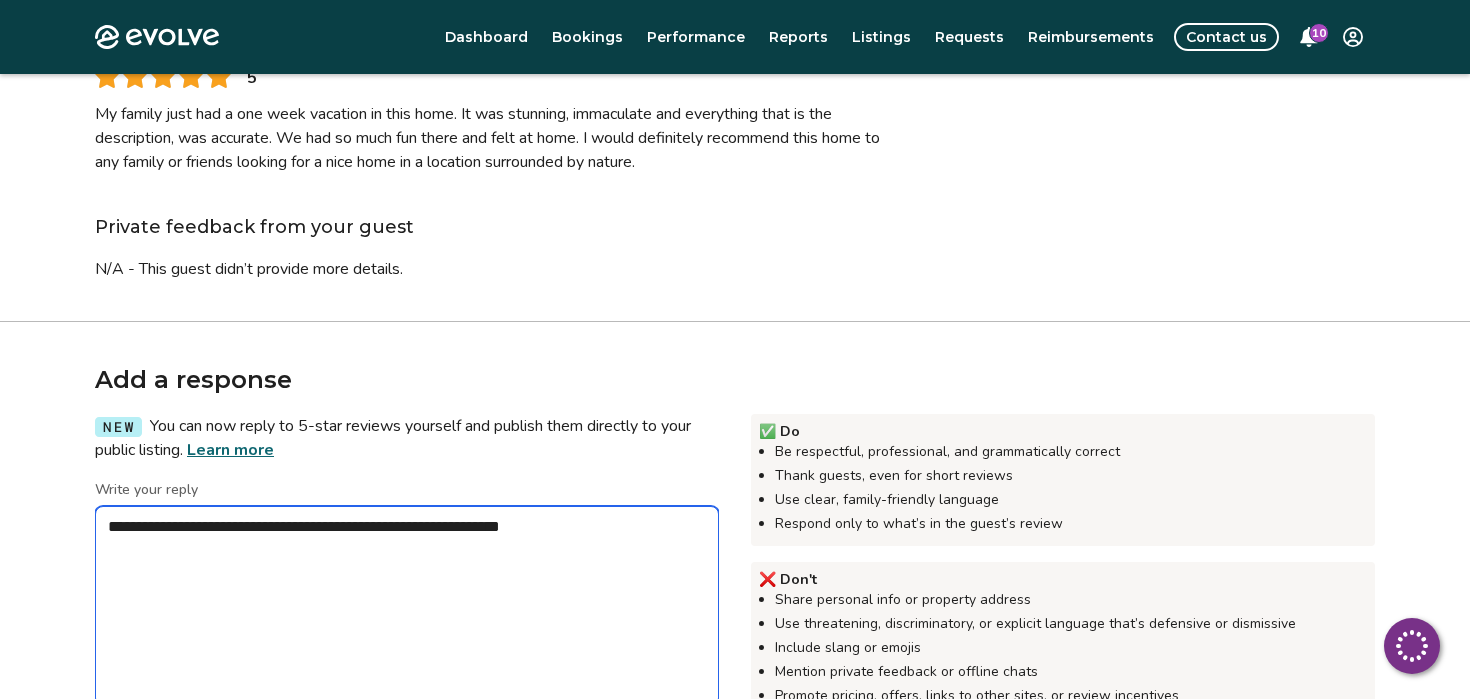 type on "*" 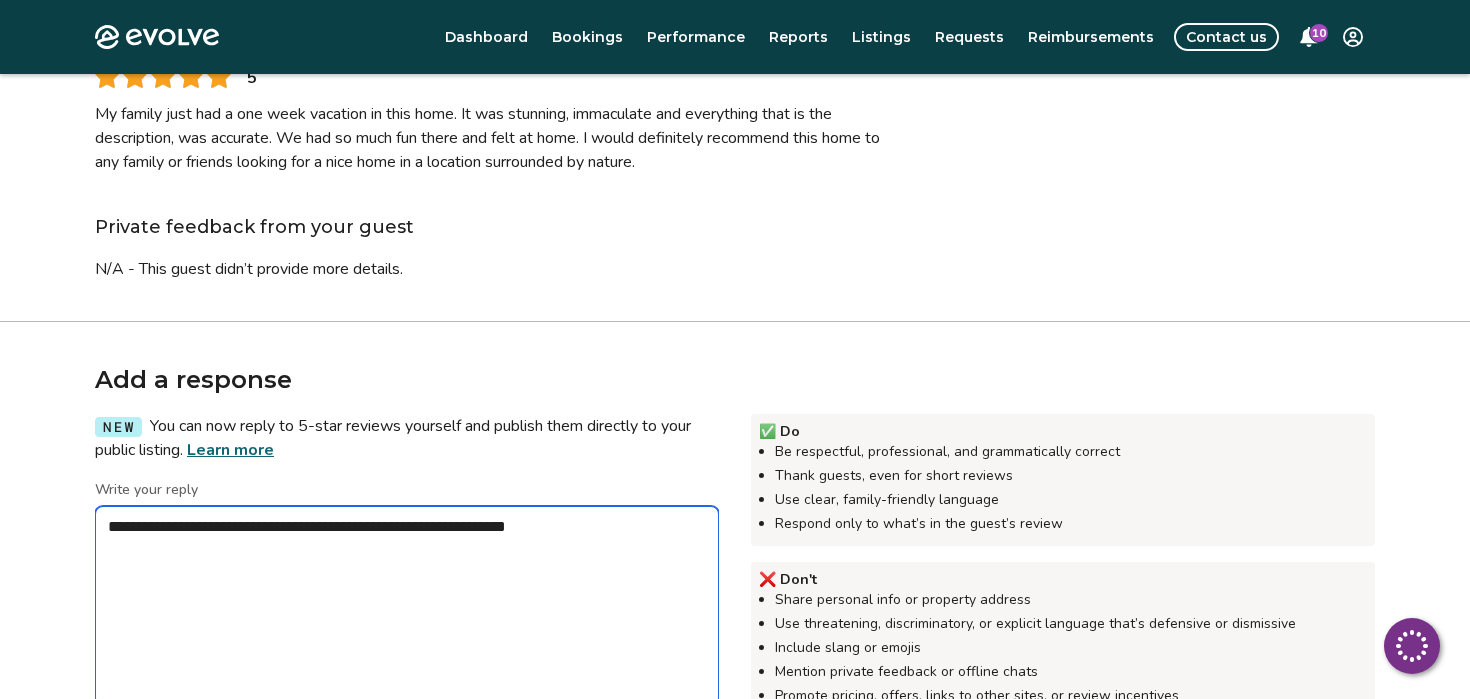 type on "*" 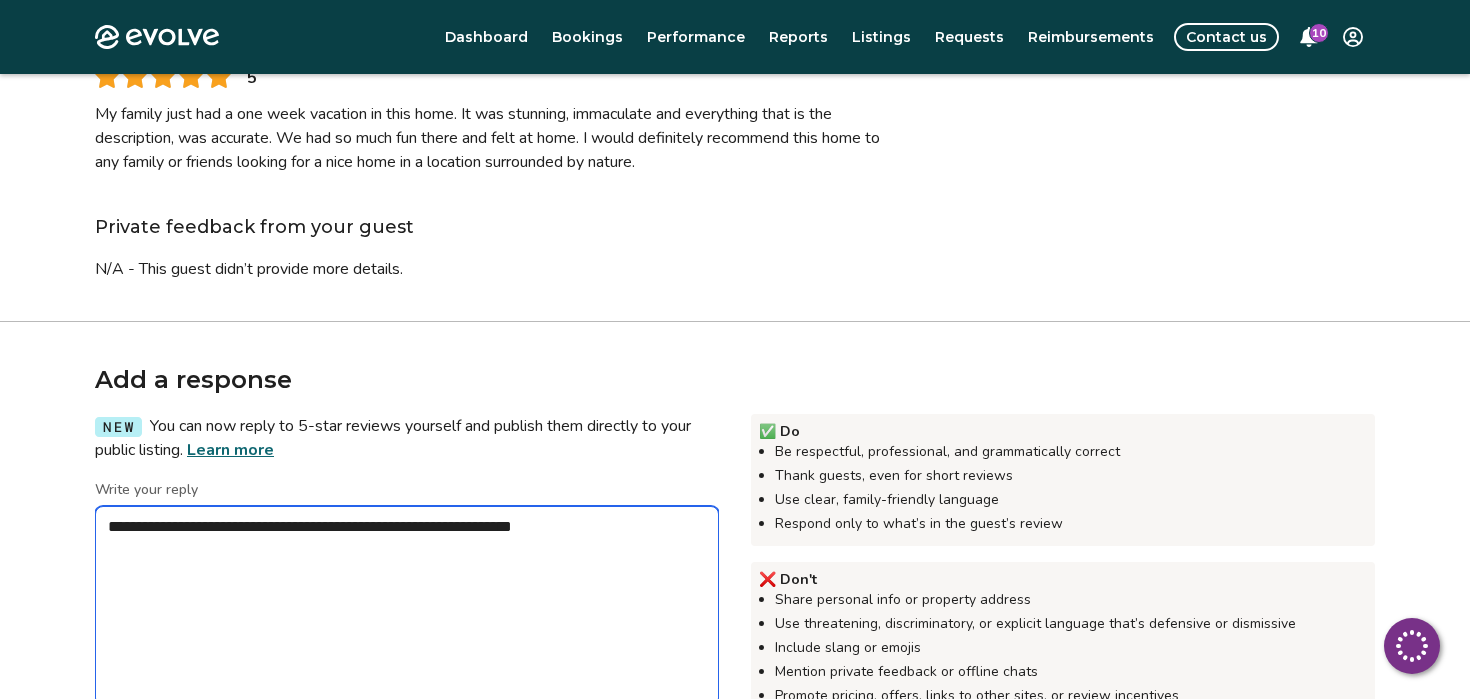 type on "*" 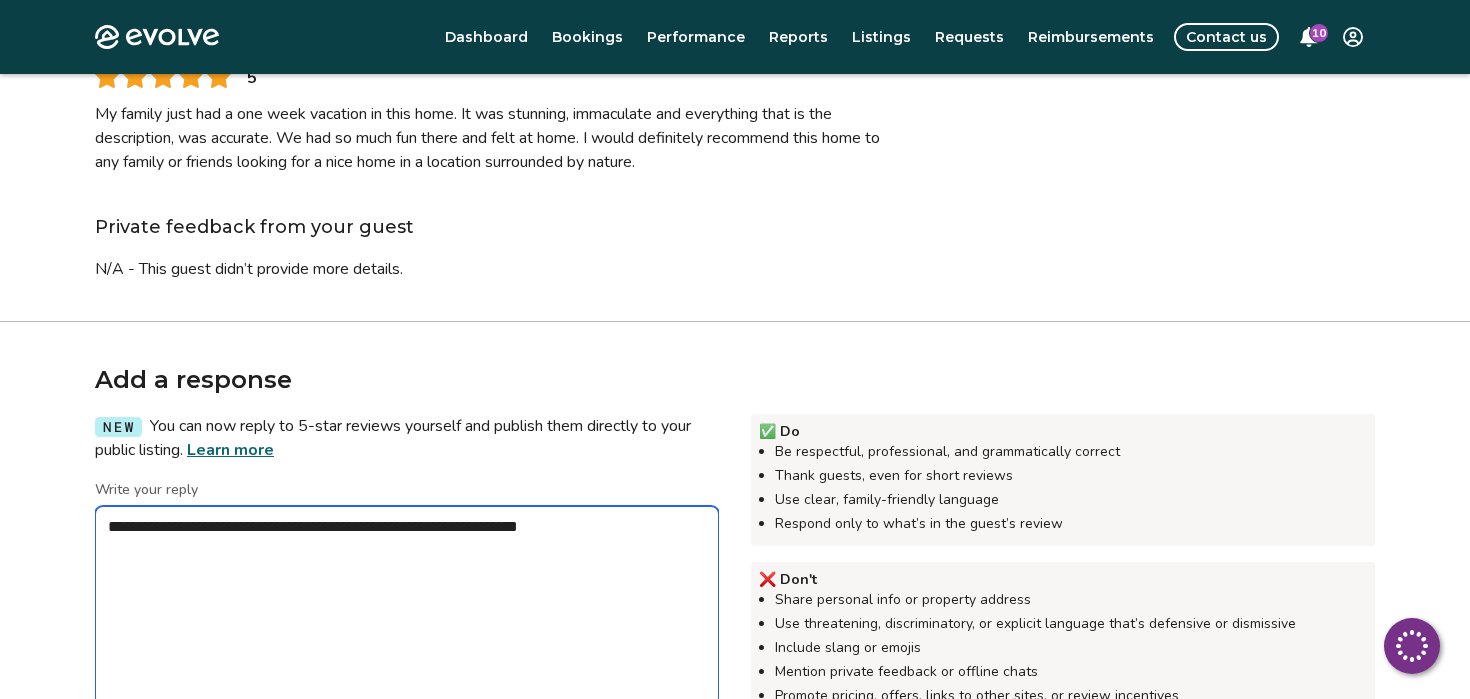 type on "*" 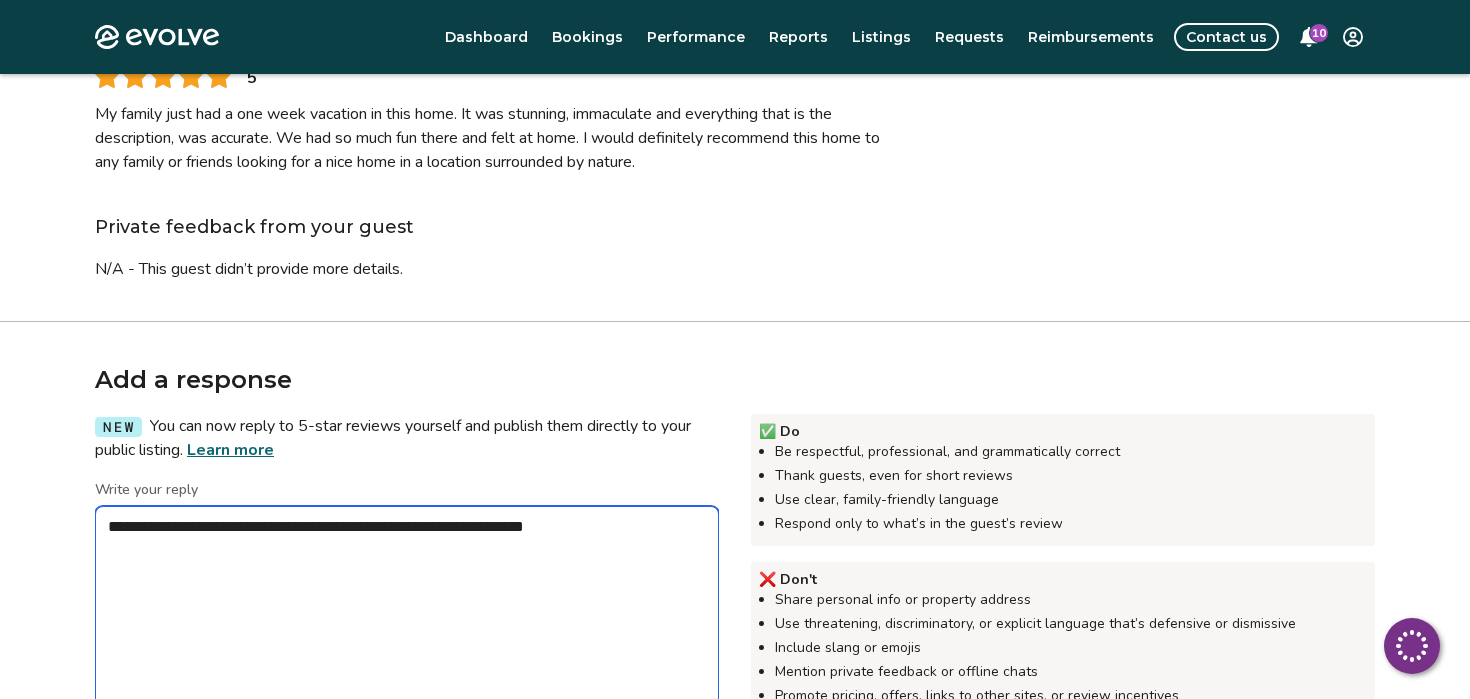 type on "*" 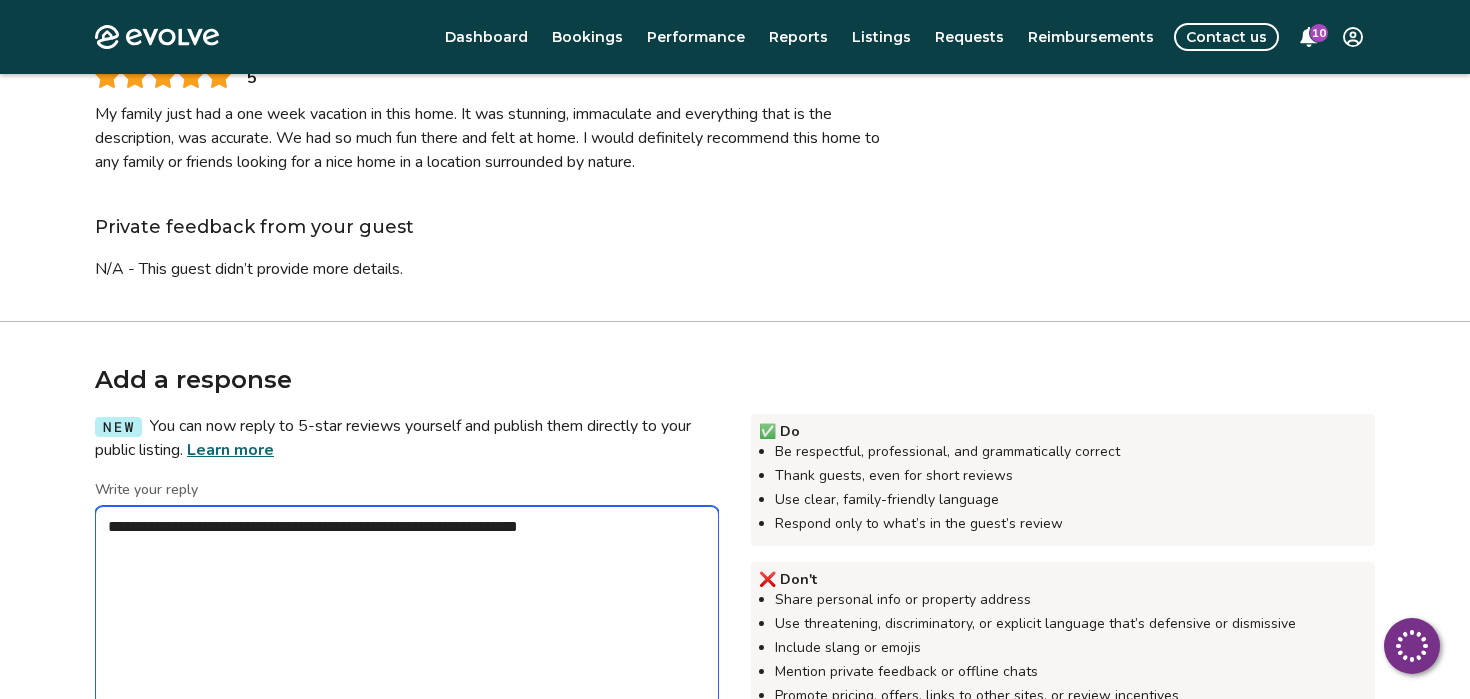 type on "*" 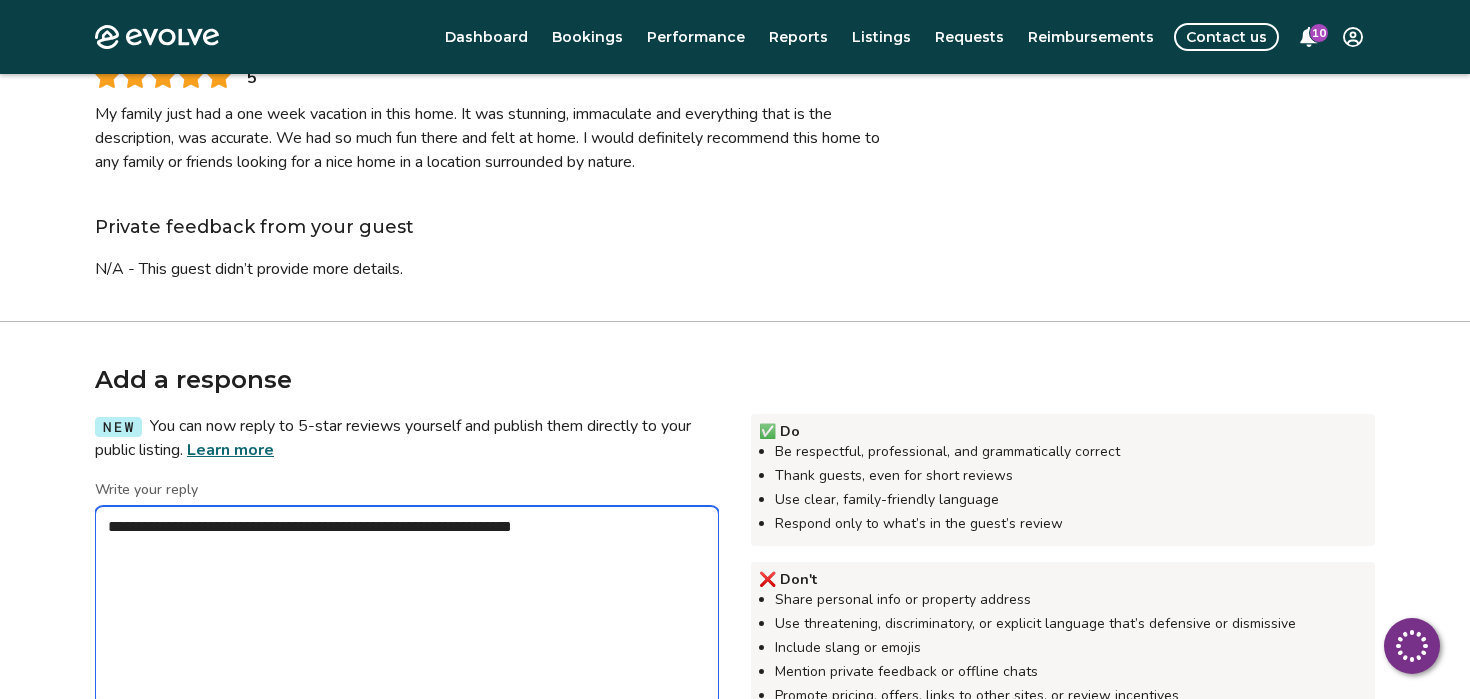 type on "*" 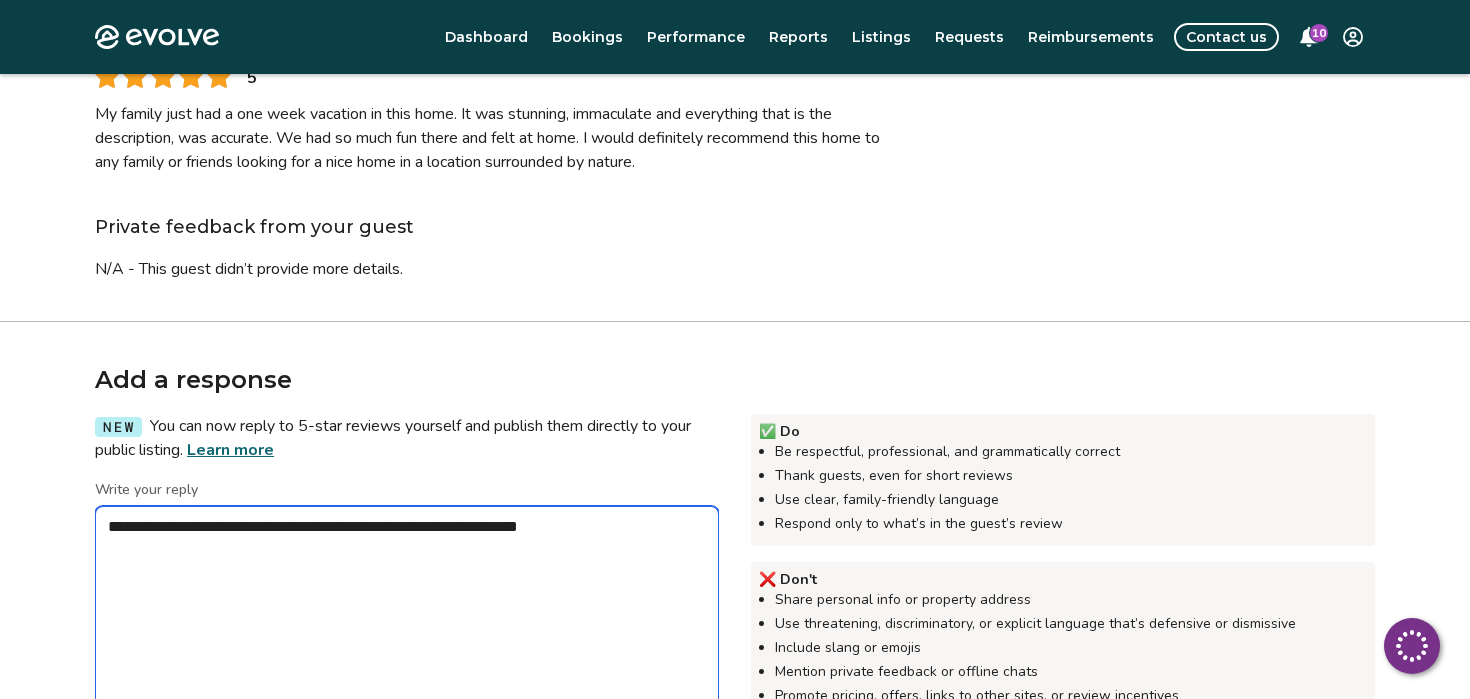 type on "*" 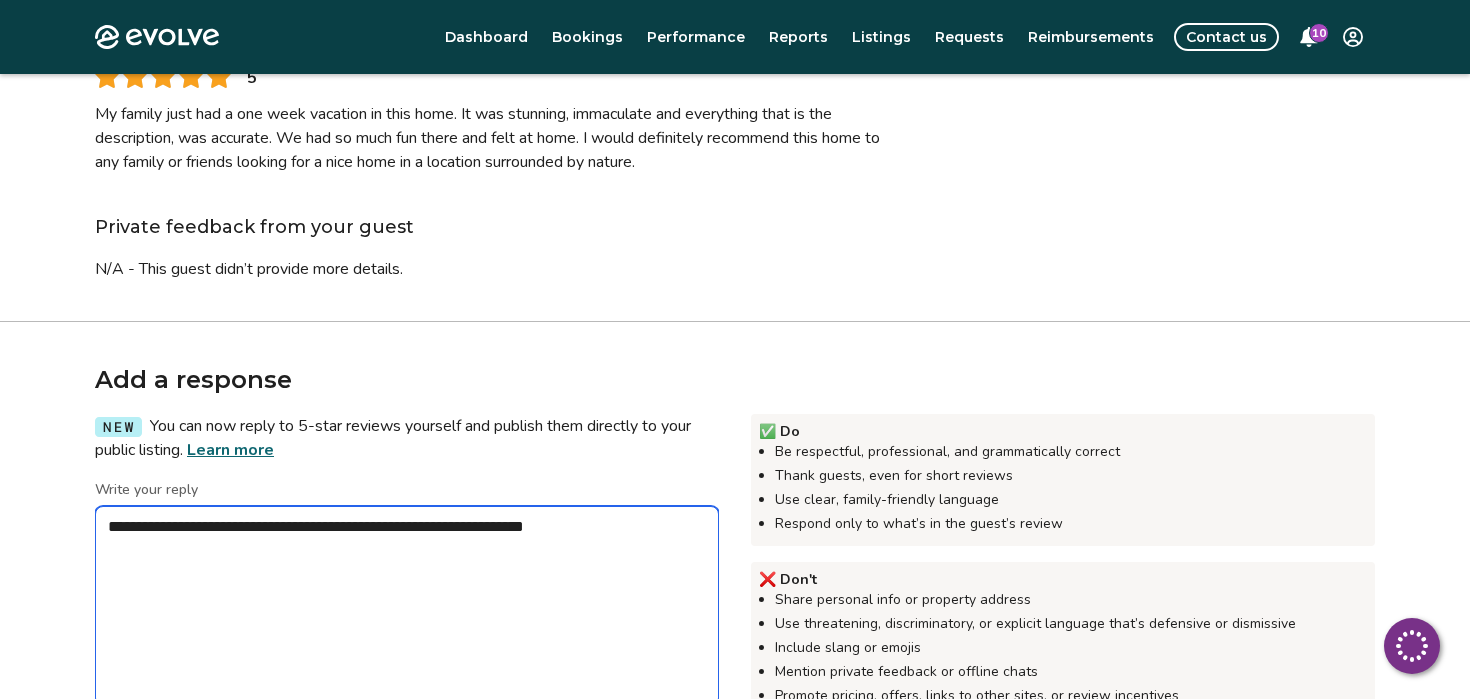 type on "*" 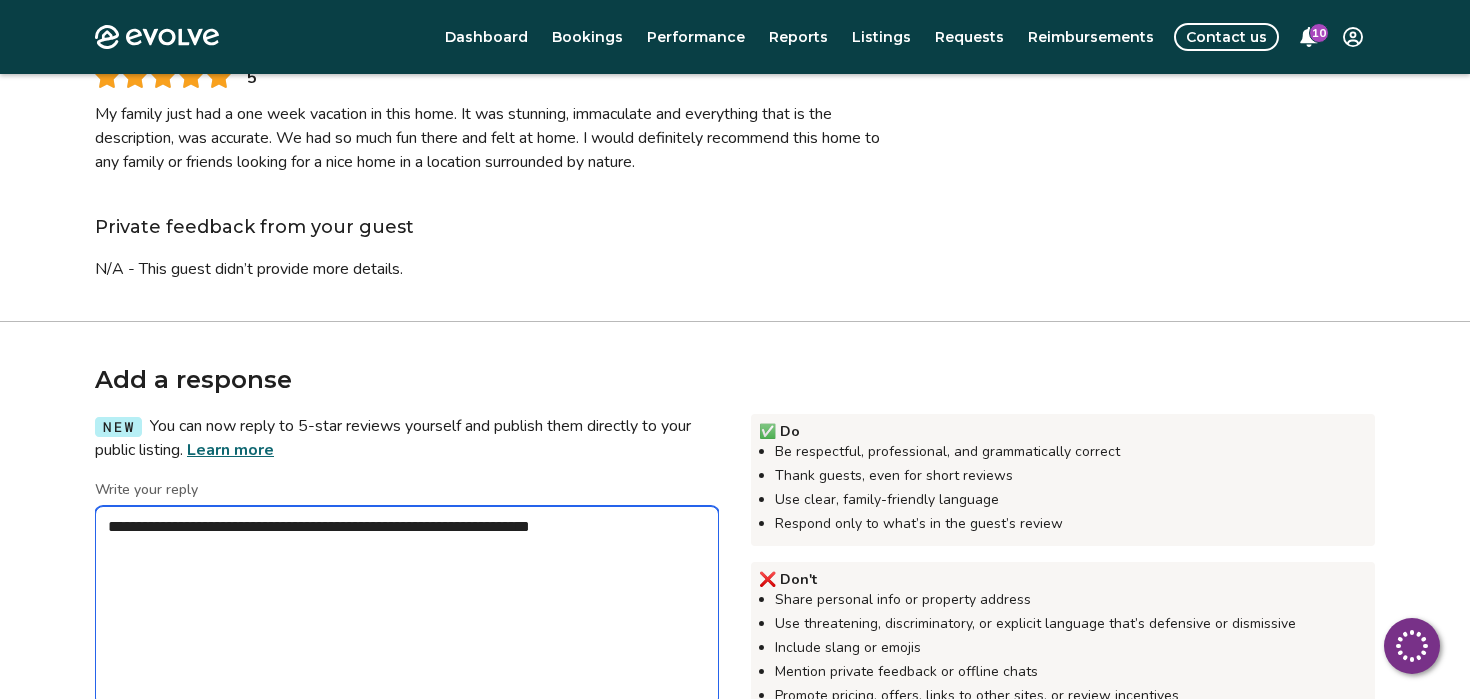 type on "*" 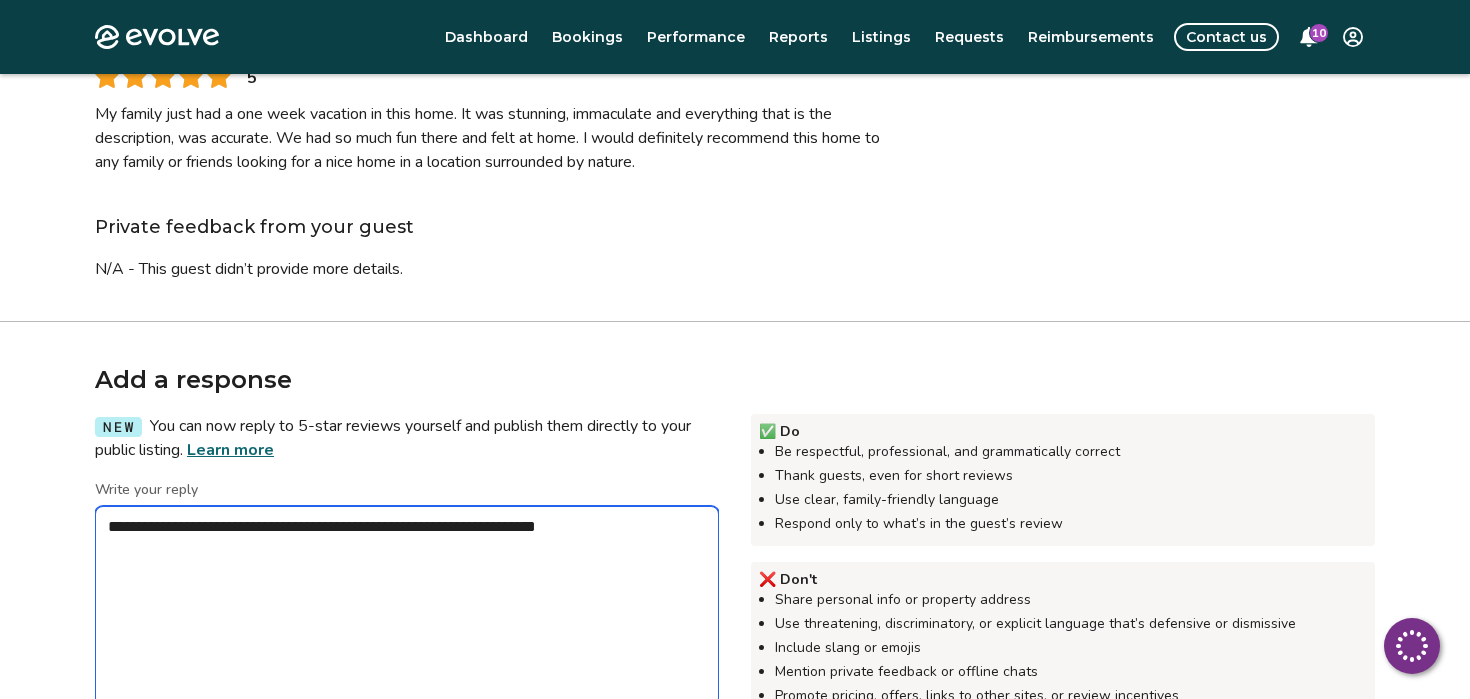 type on "*" 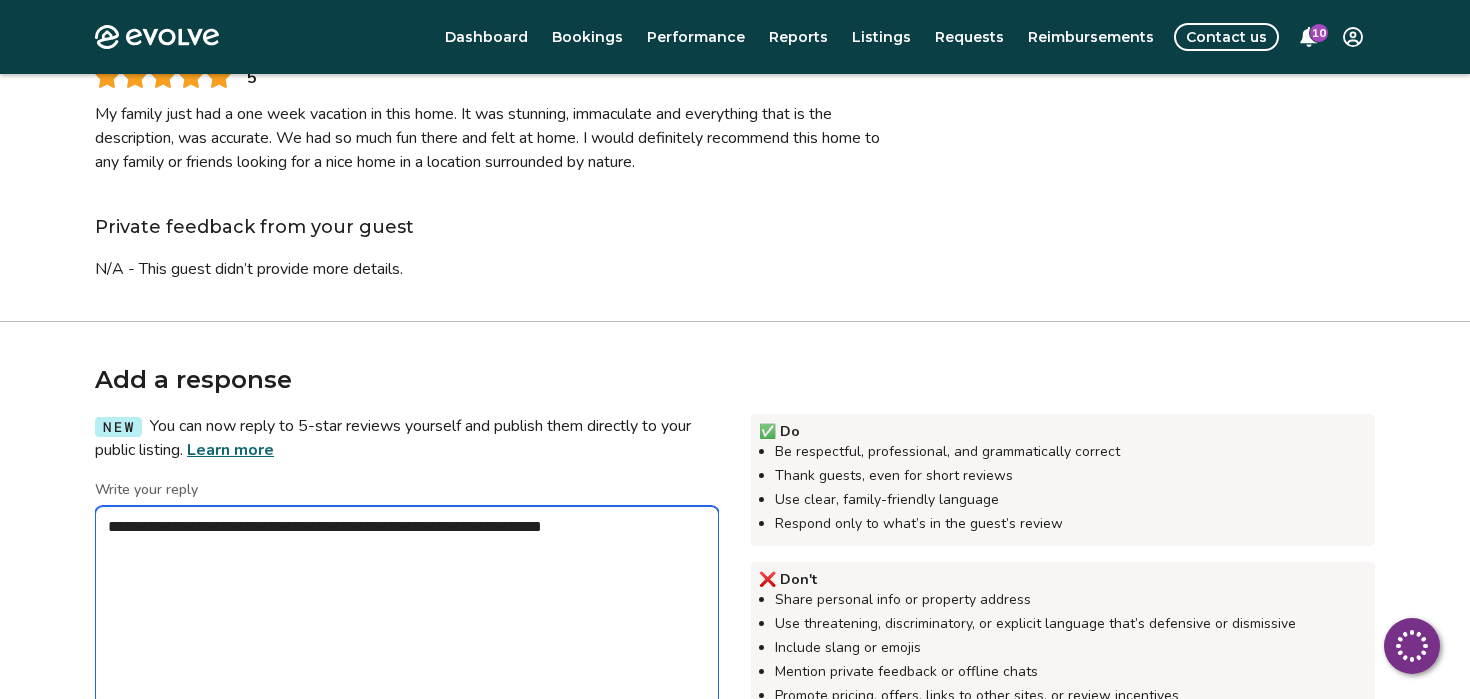 type on "*" 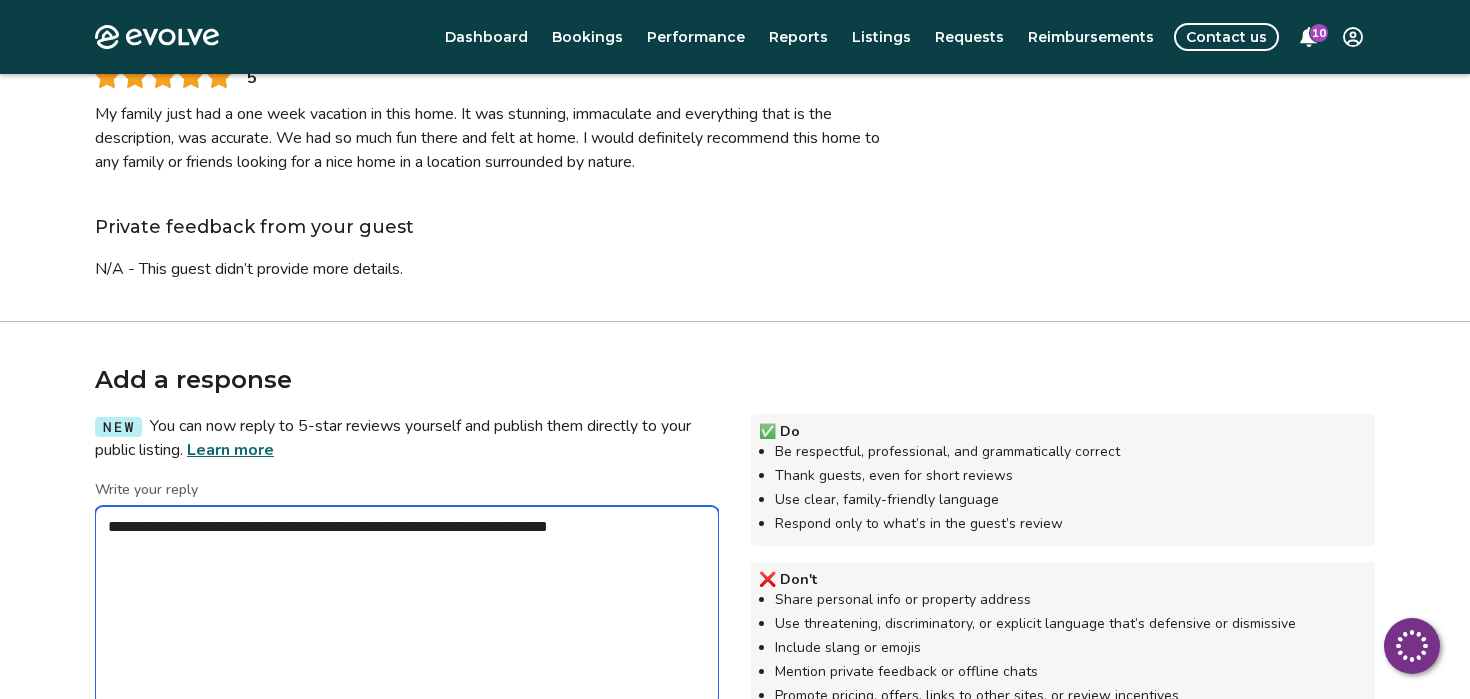 type on "*" 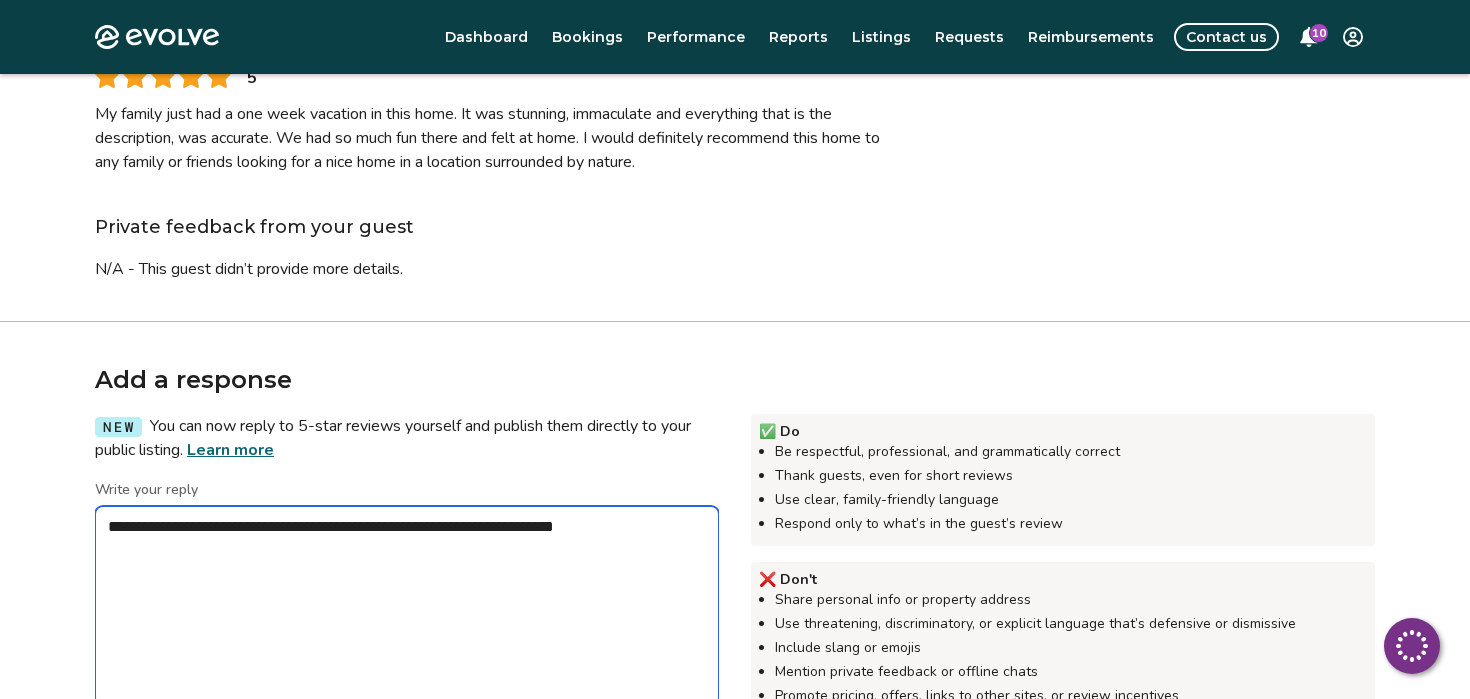 type on "*" 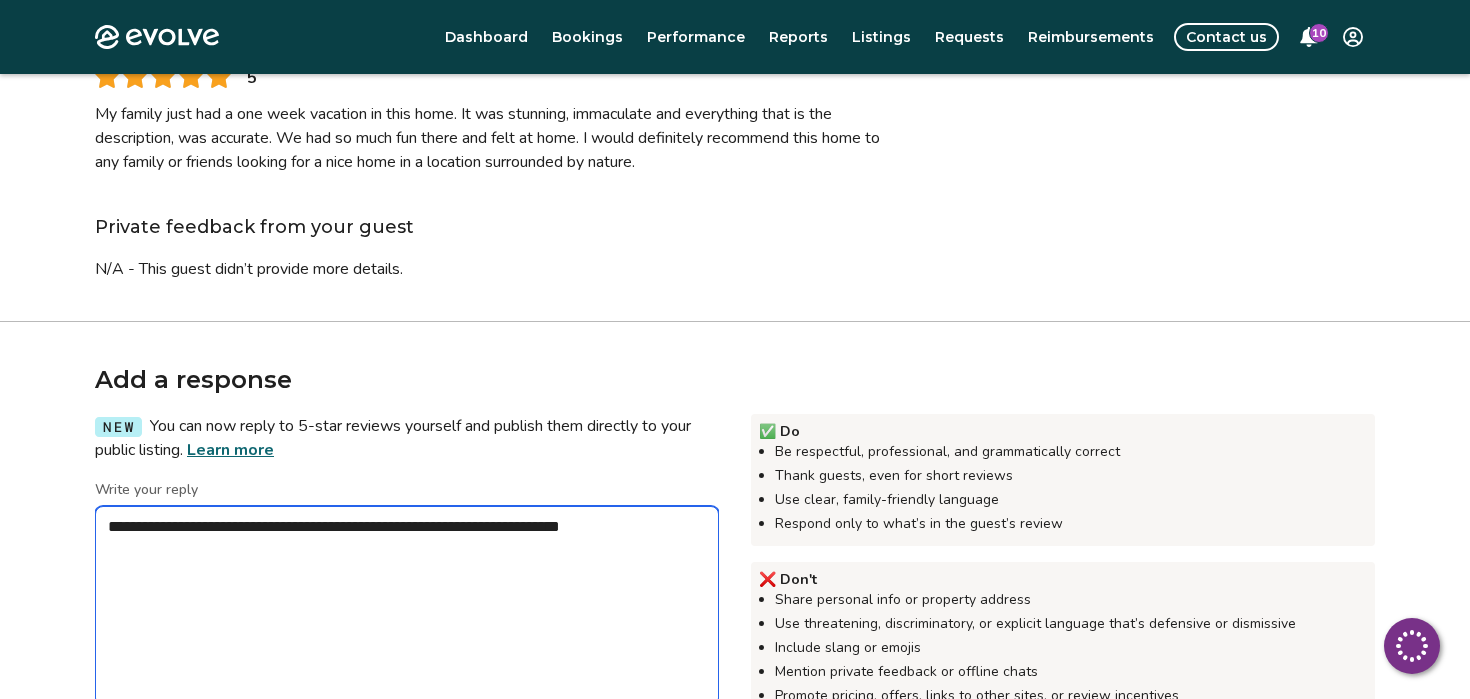 type on "*" 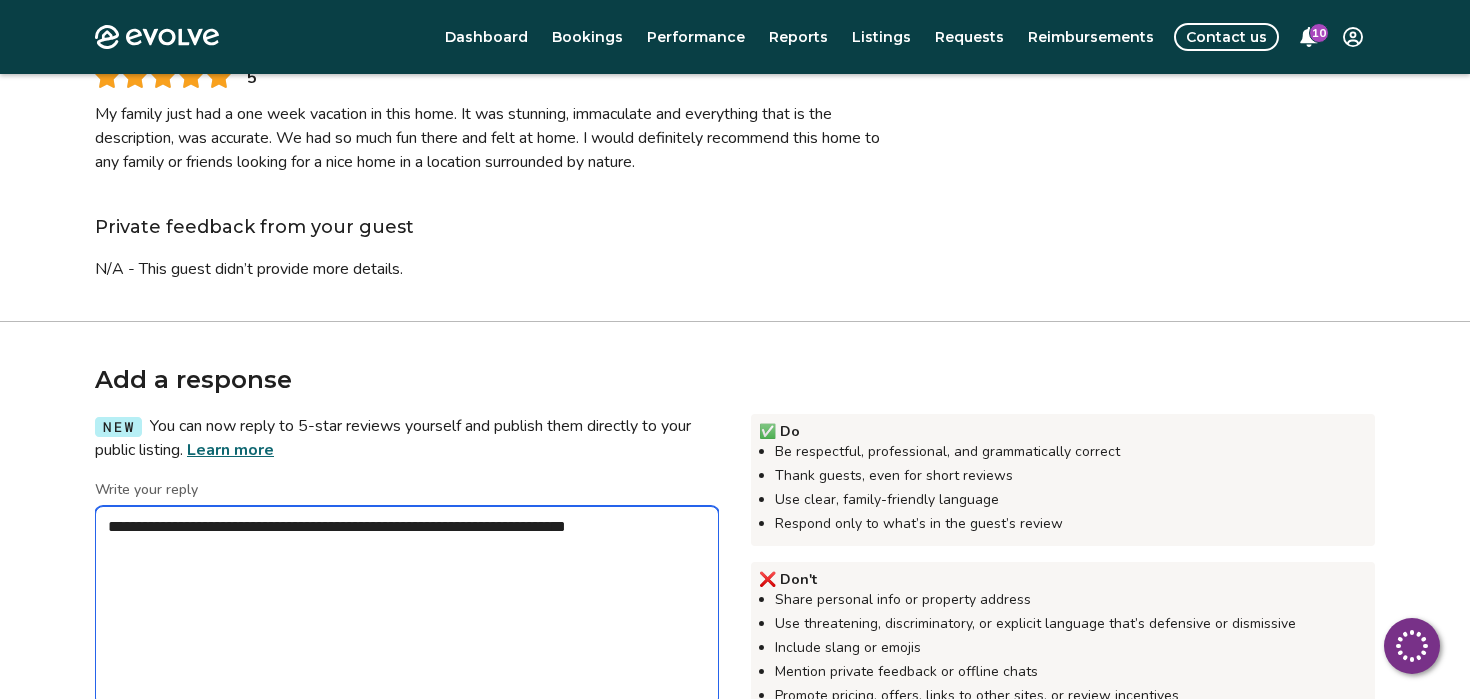 type on "*" 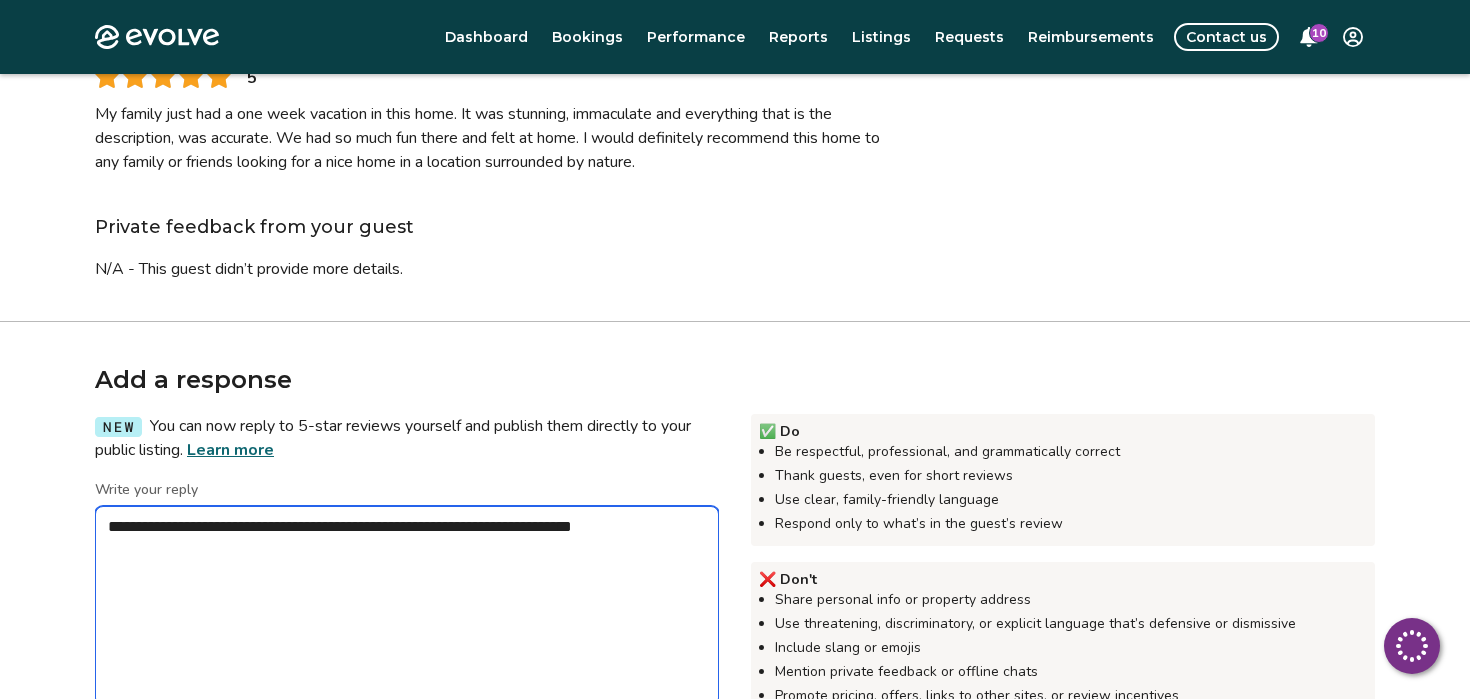 type on "*" 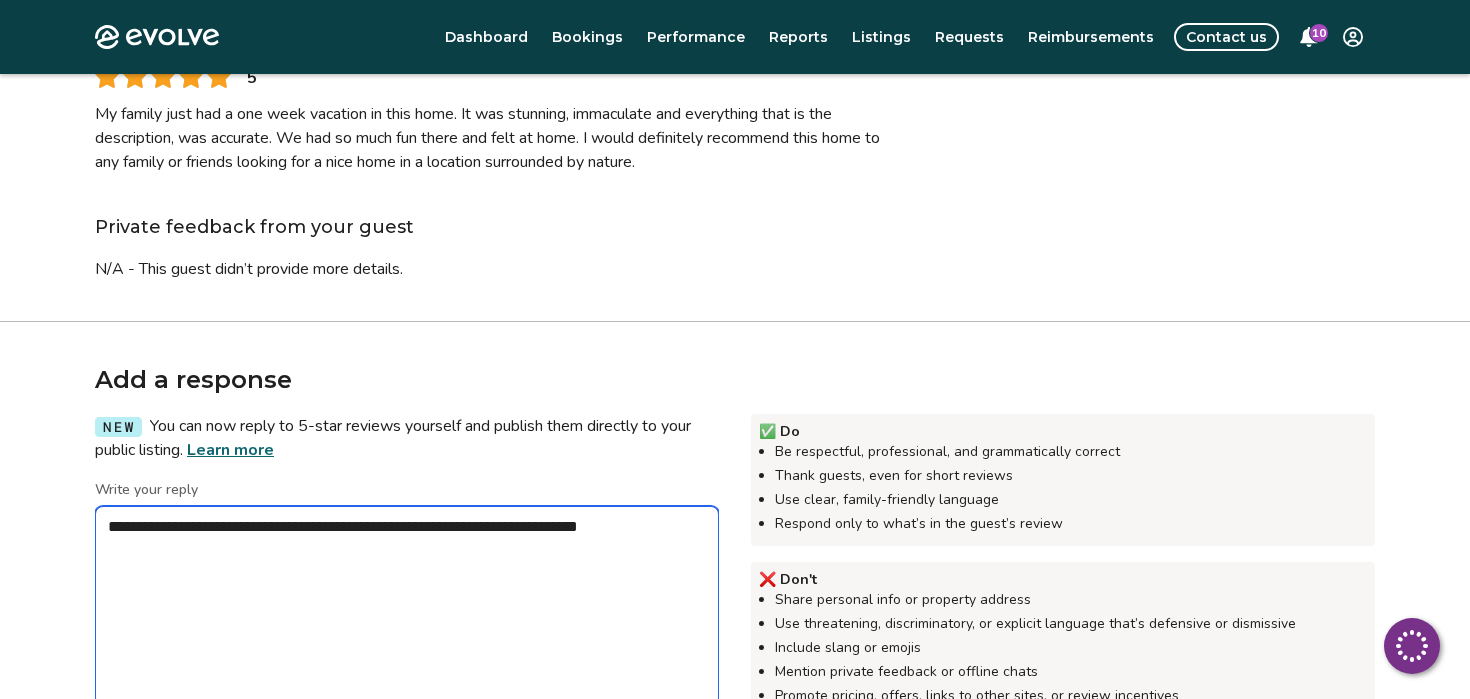 type on "*" 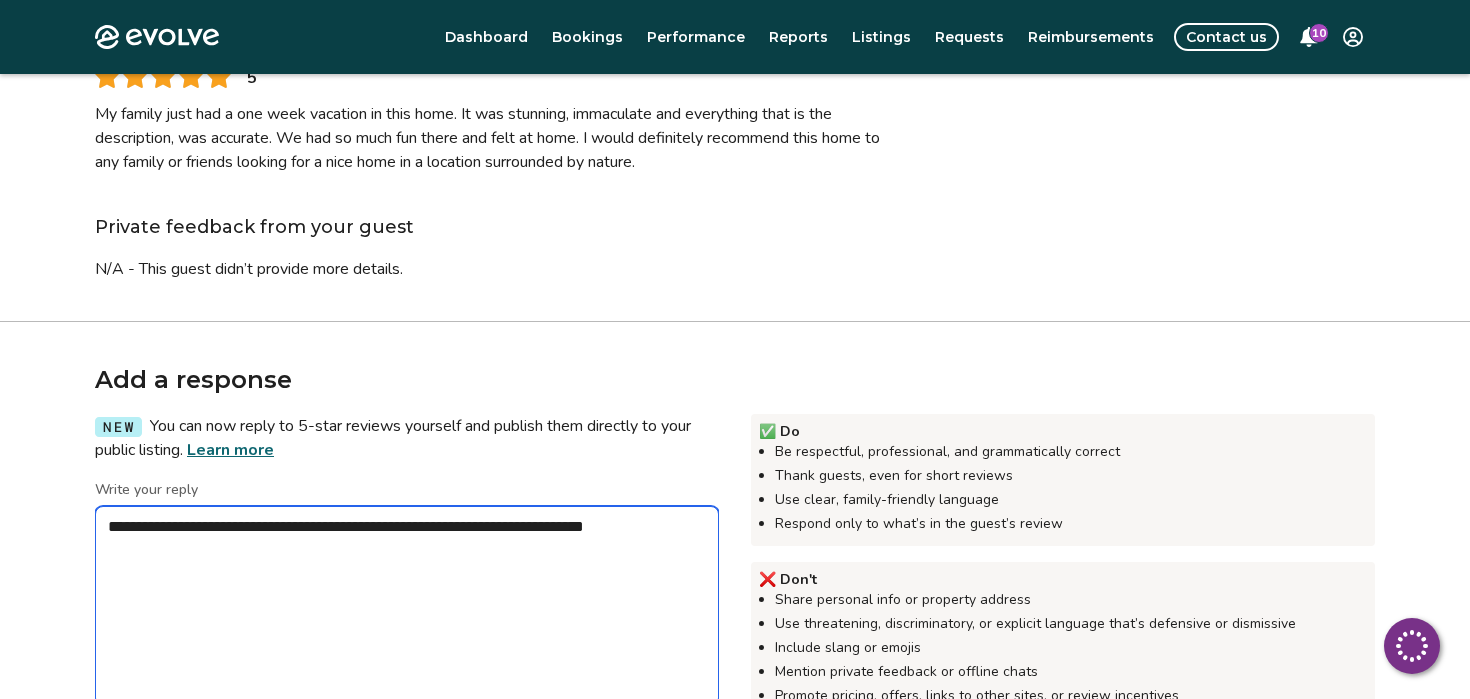 type on "*" 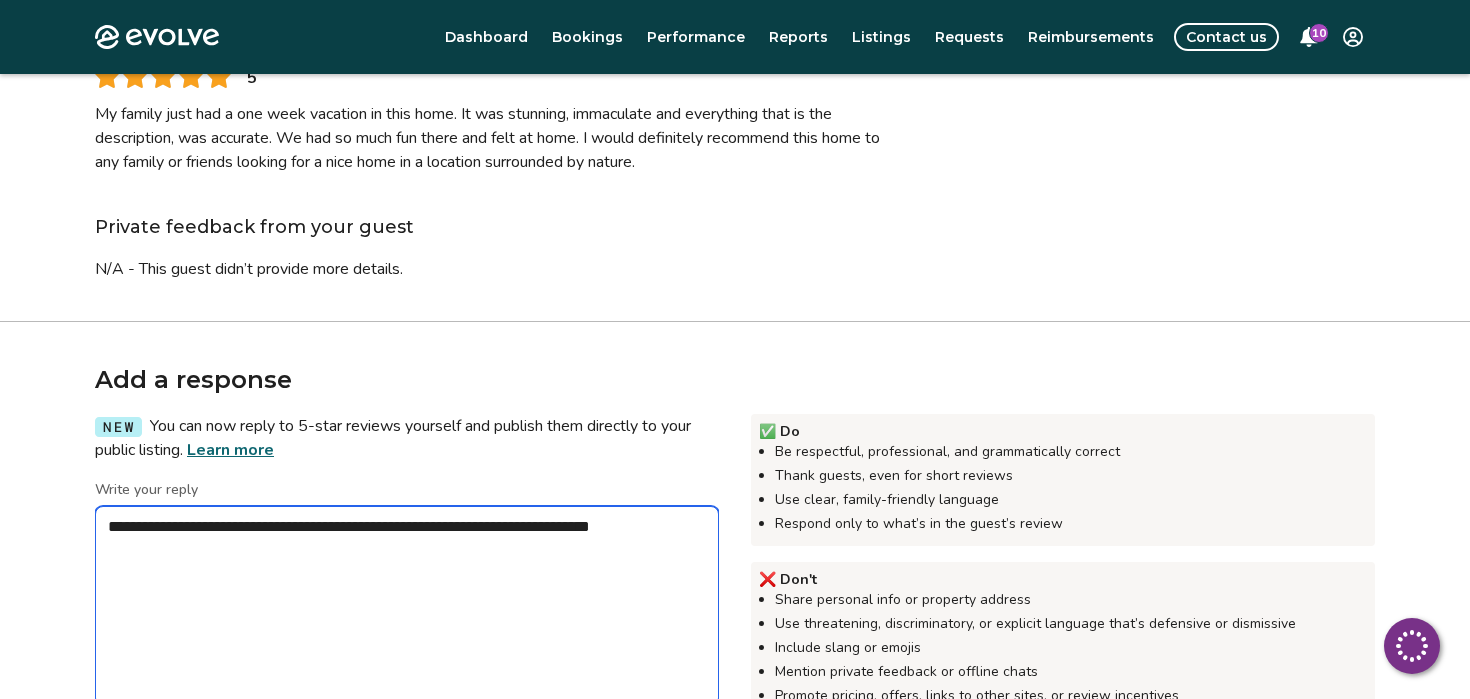 type on "*" 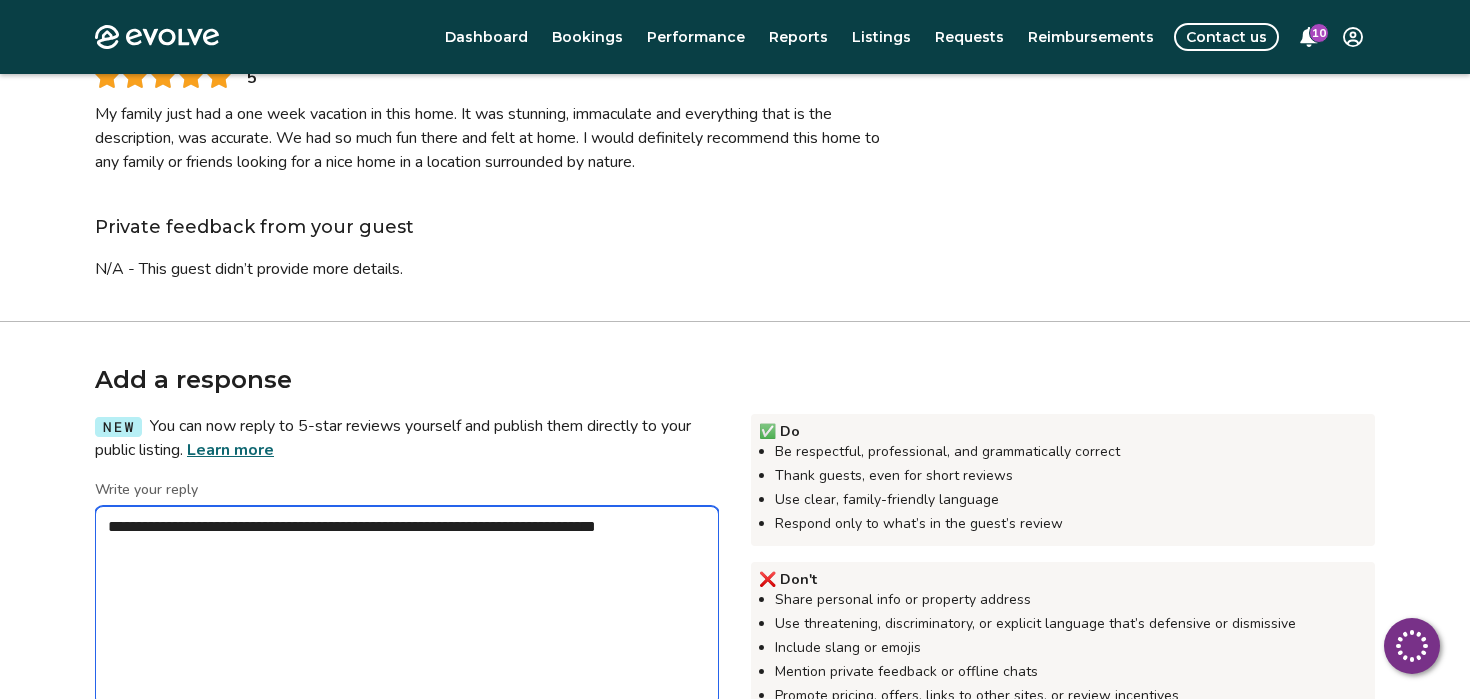 type on "*" 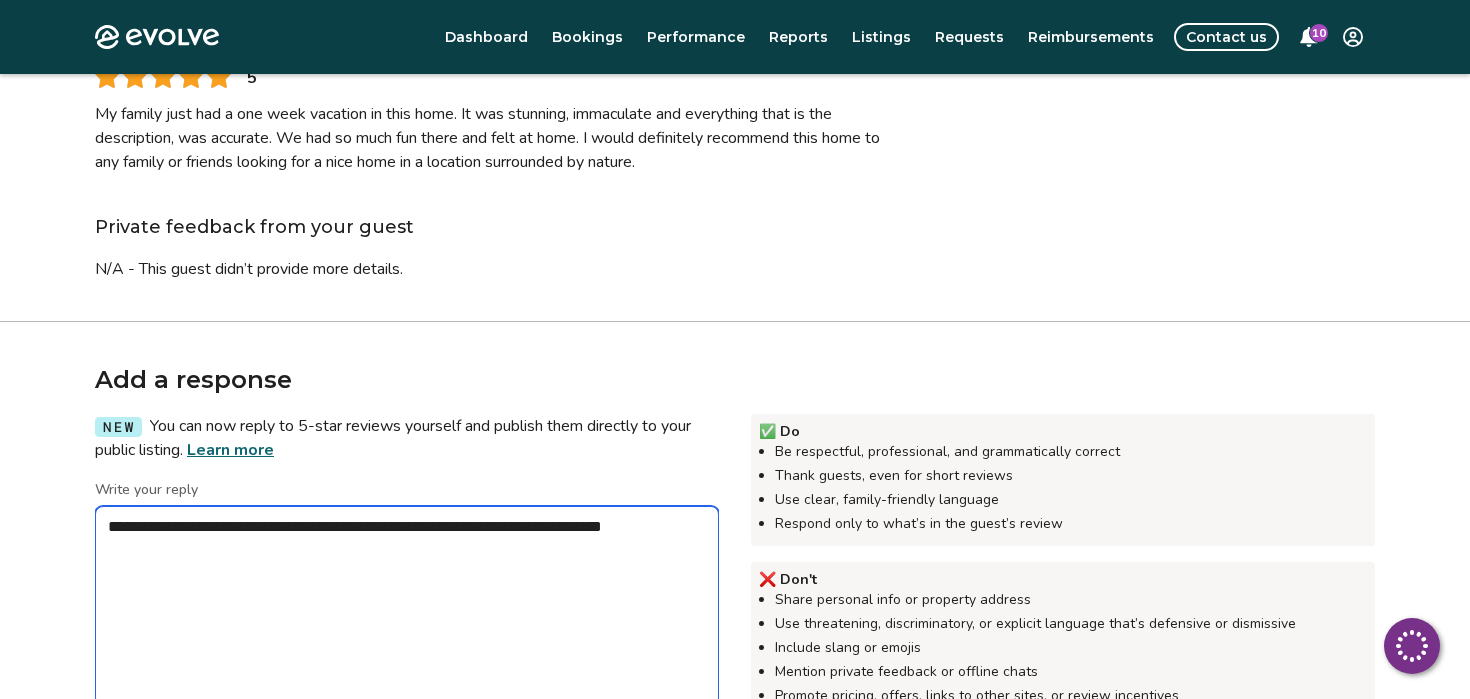 type on "*" 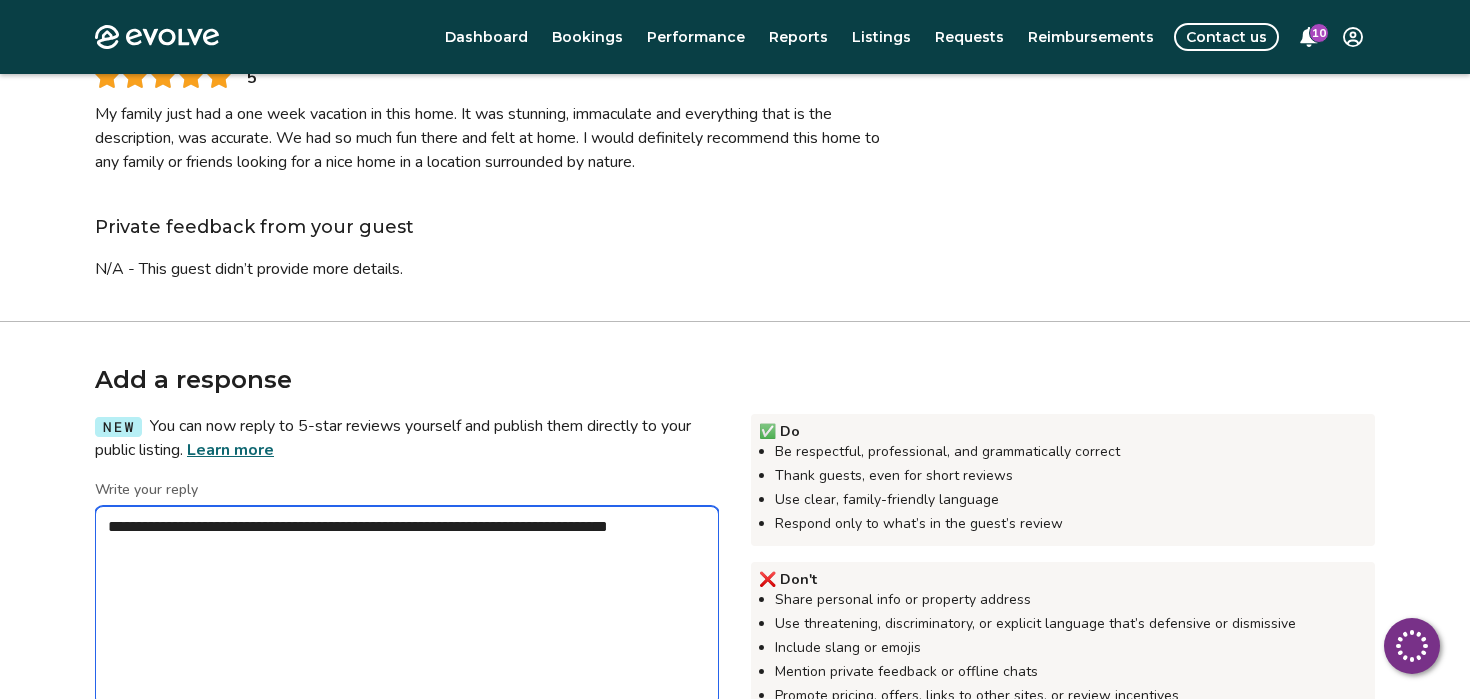 type on "*" 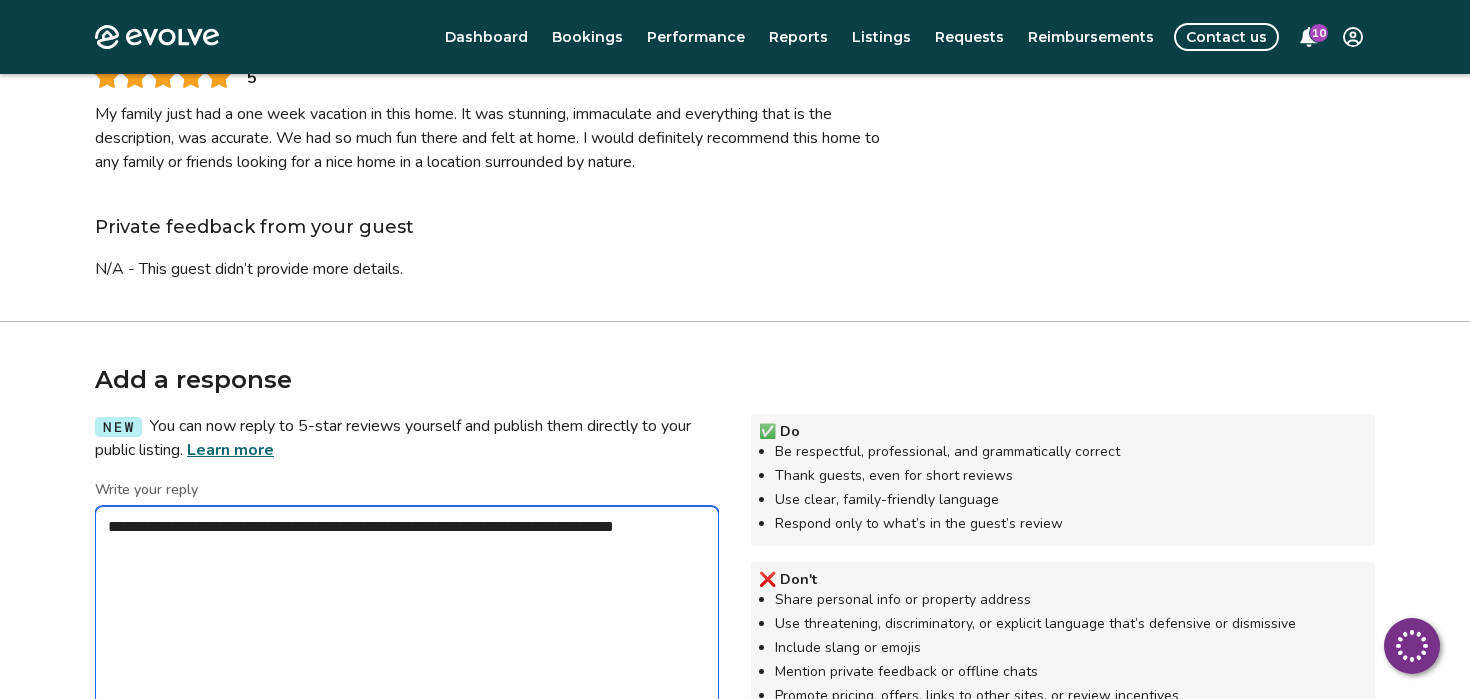 type on "*" 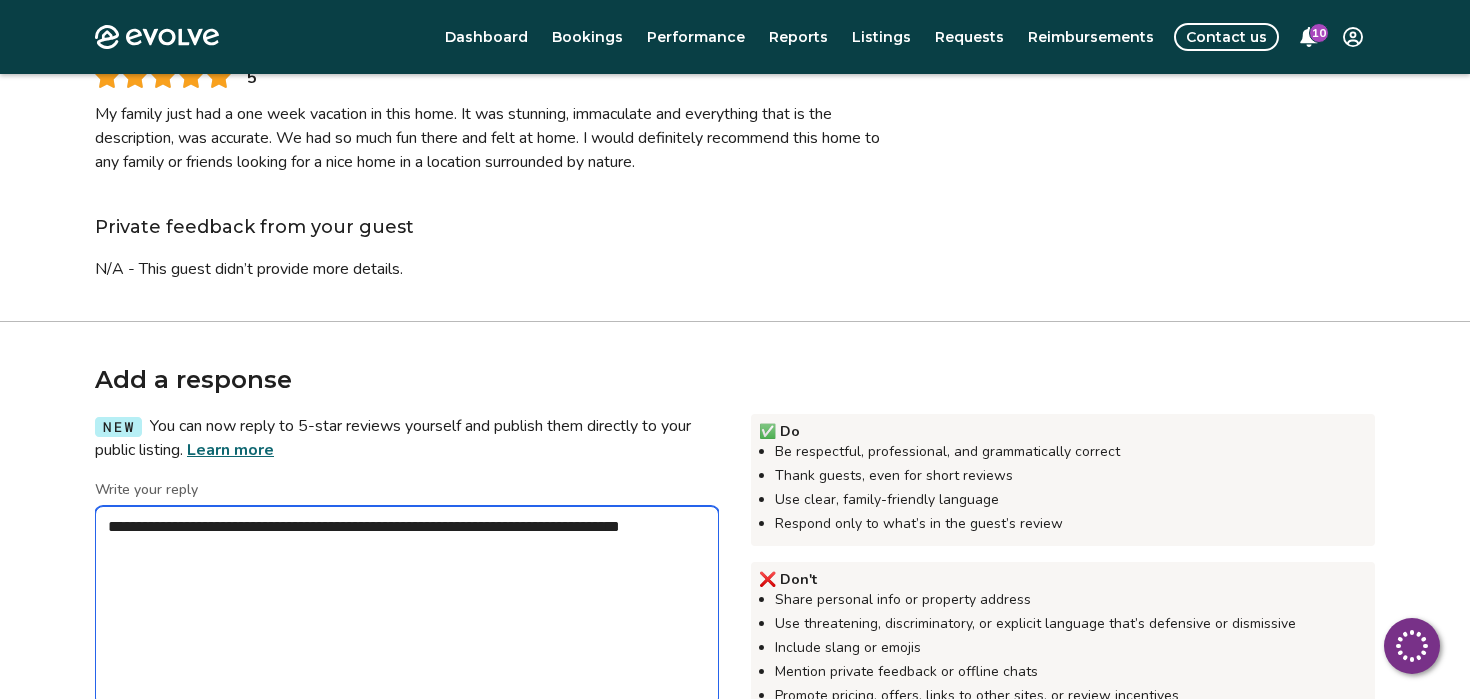 type on "*" 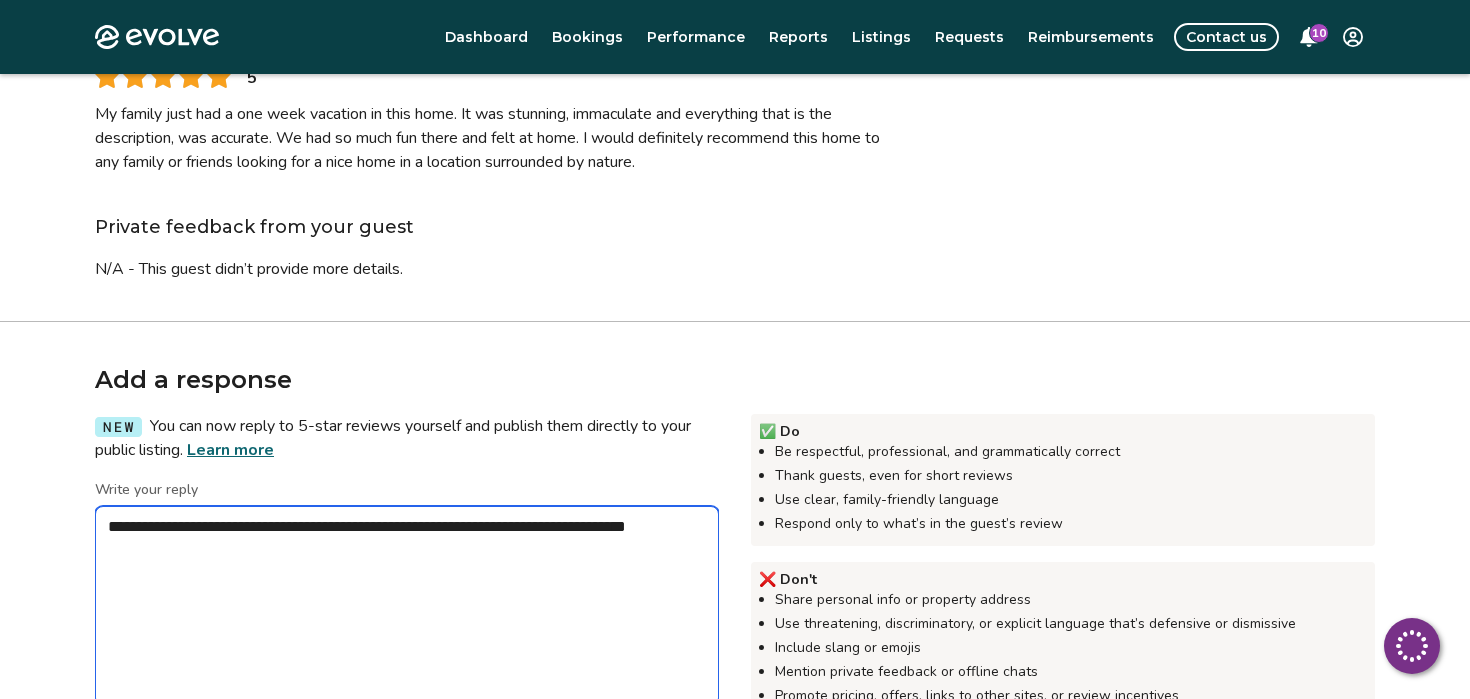 type on "*" 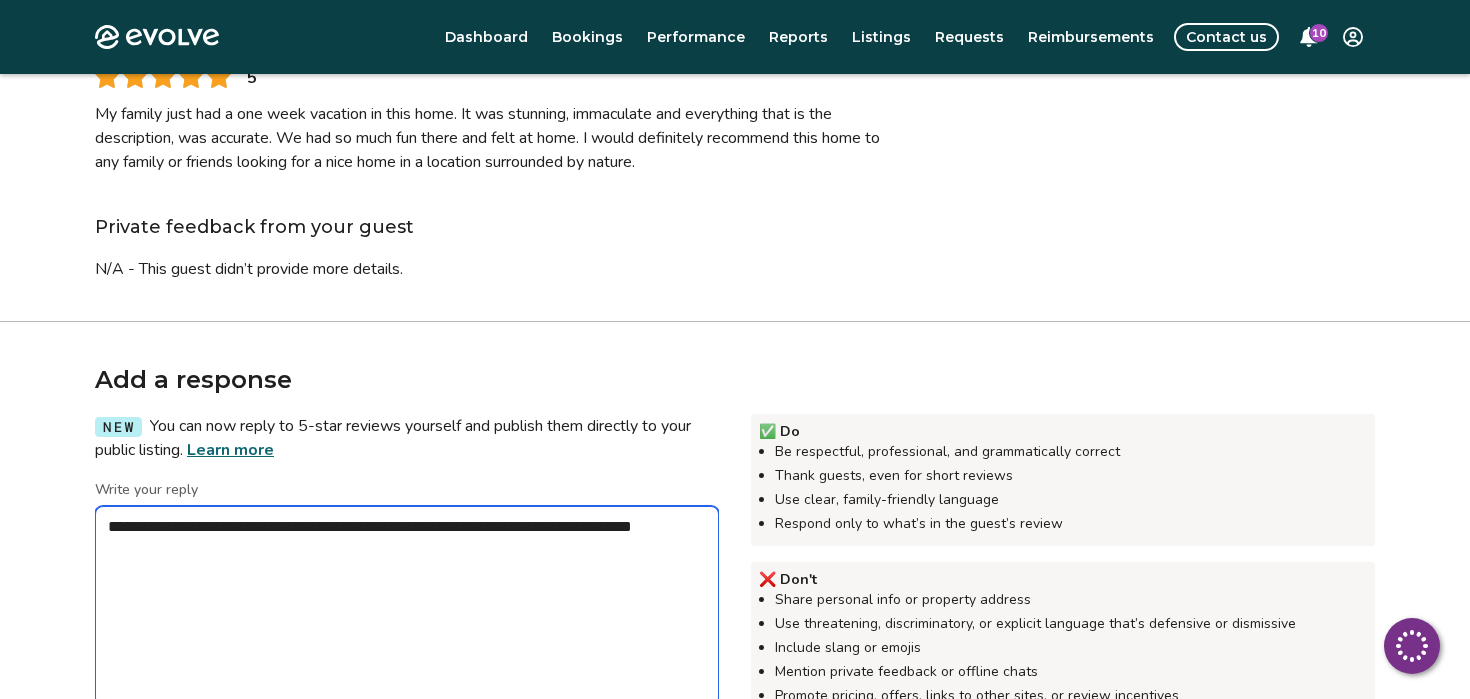 type on "*" 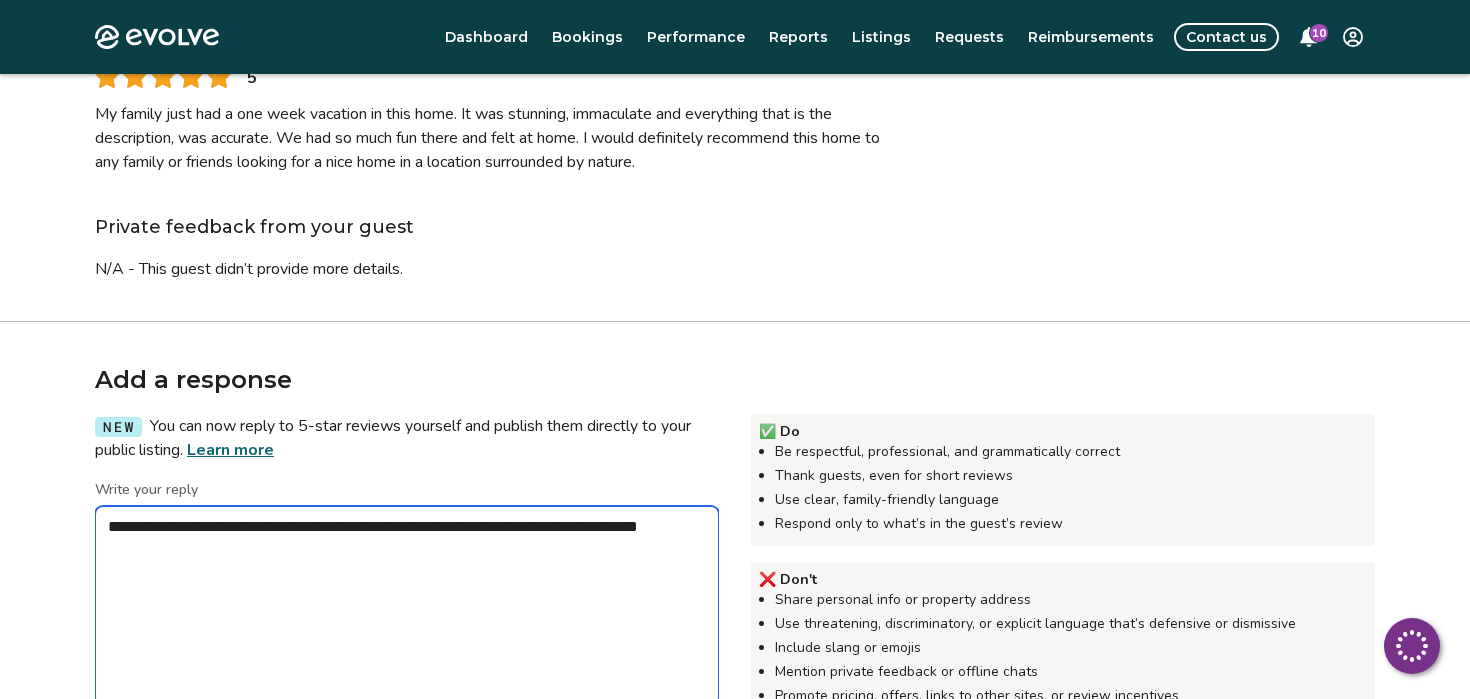 type on "*" 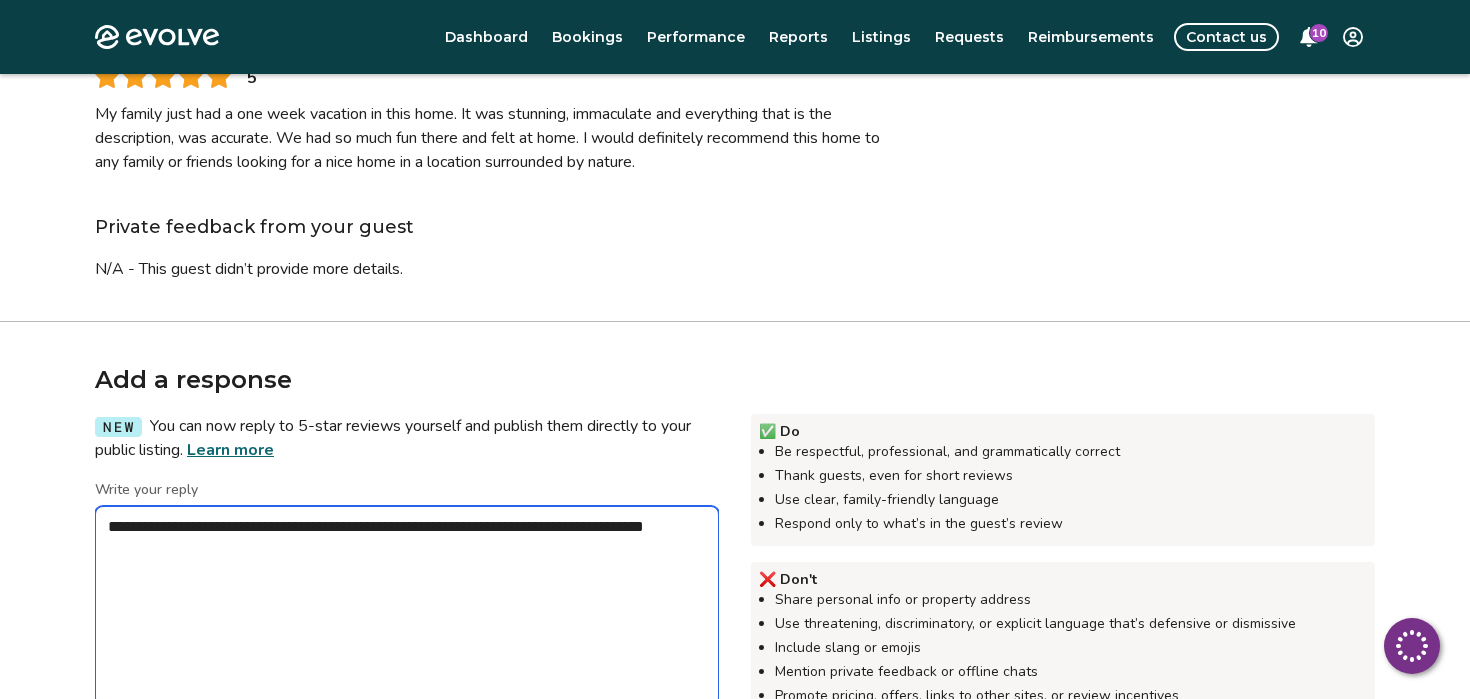 type on "*" 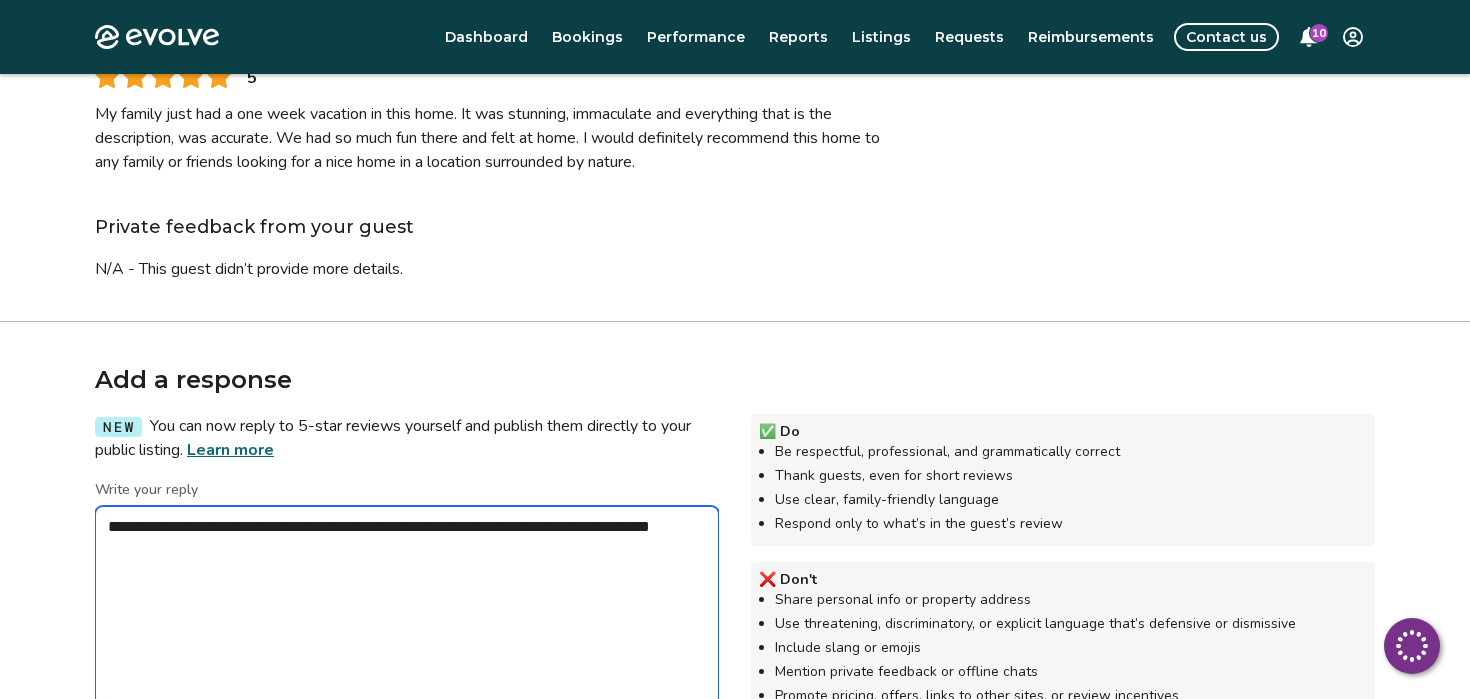 type on "**********" 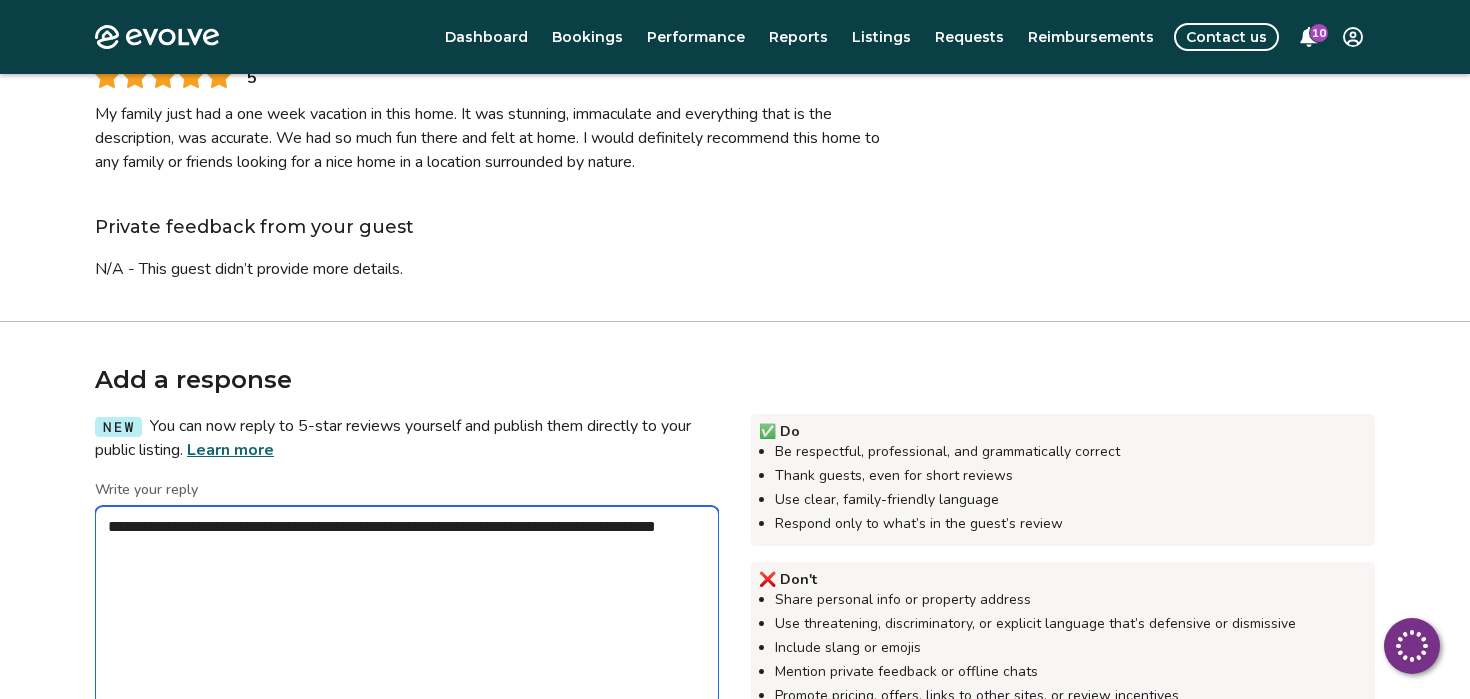 type on "*" 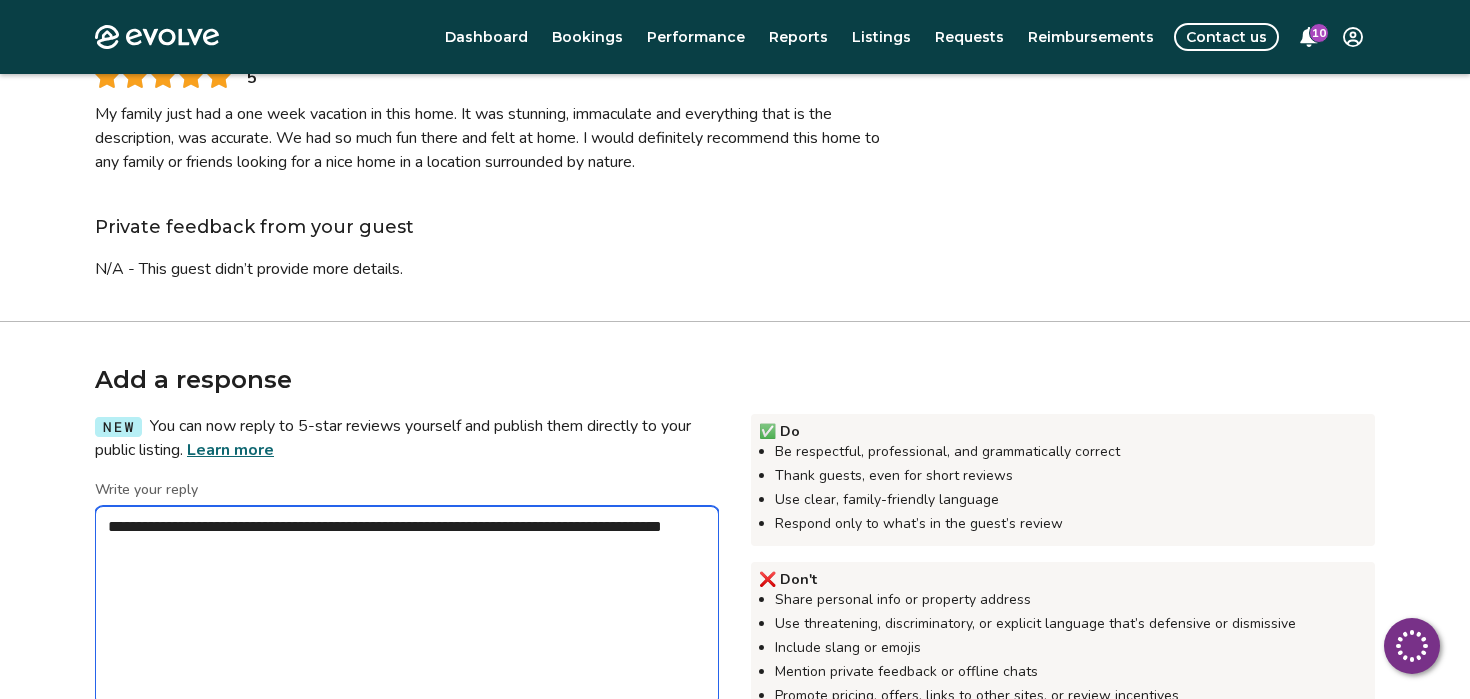 type on "*" 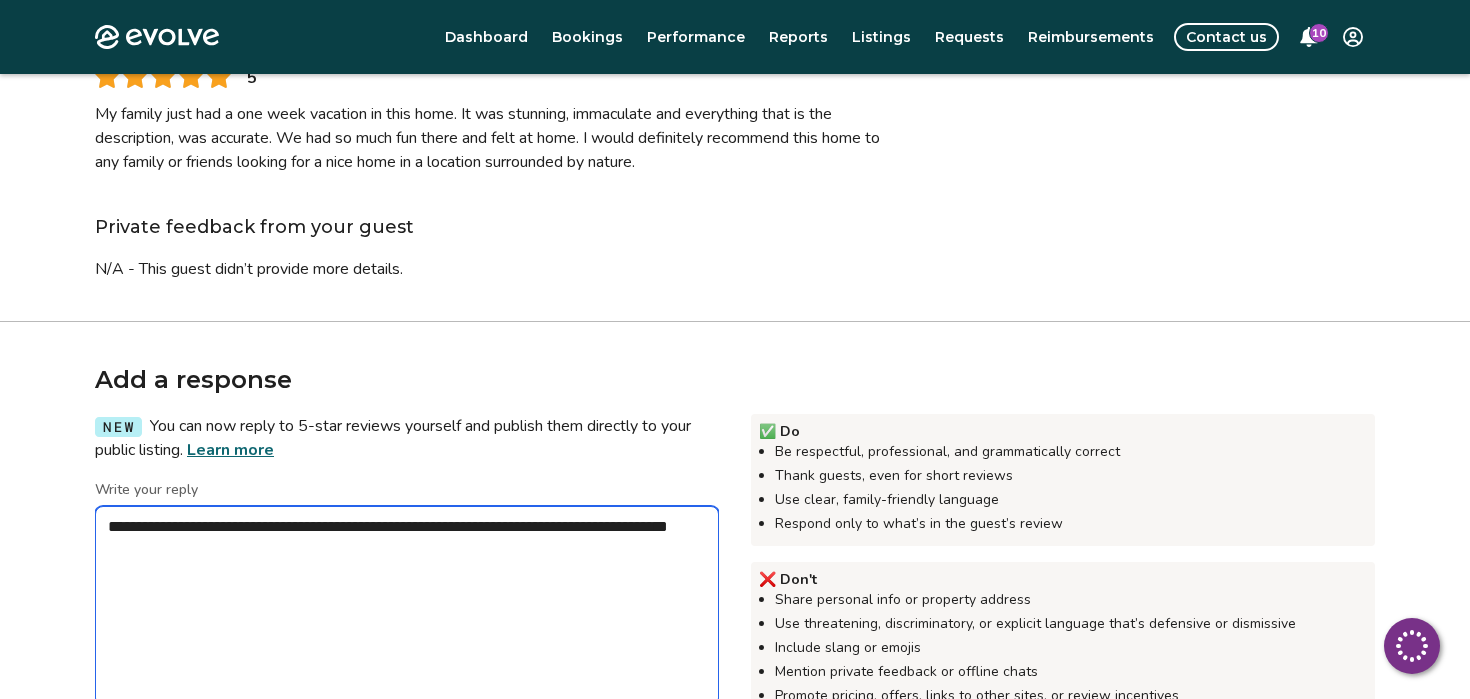 type on "*" 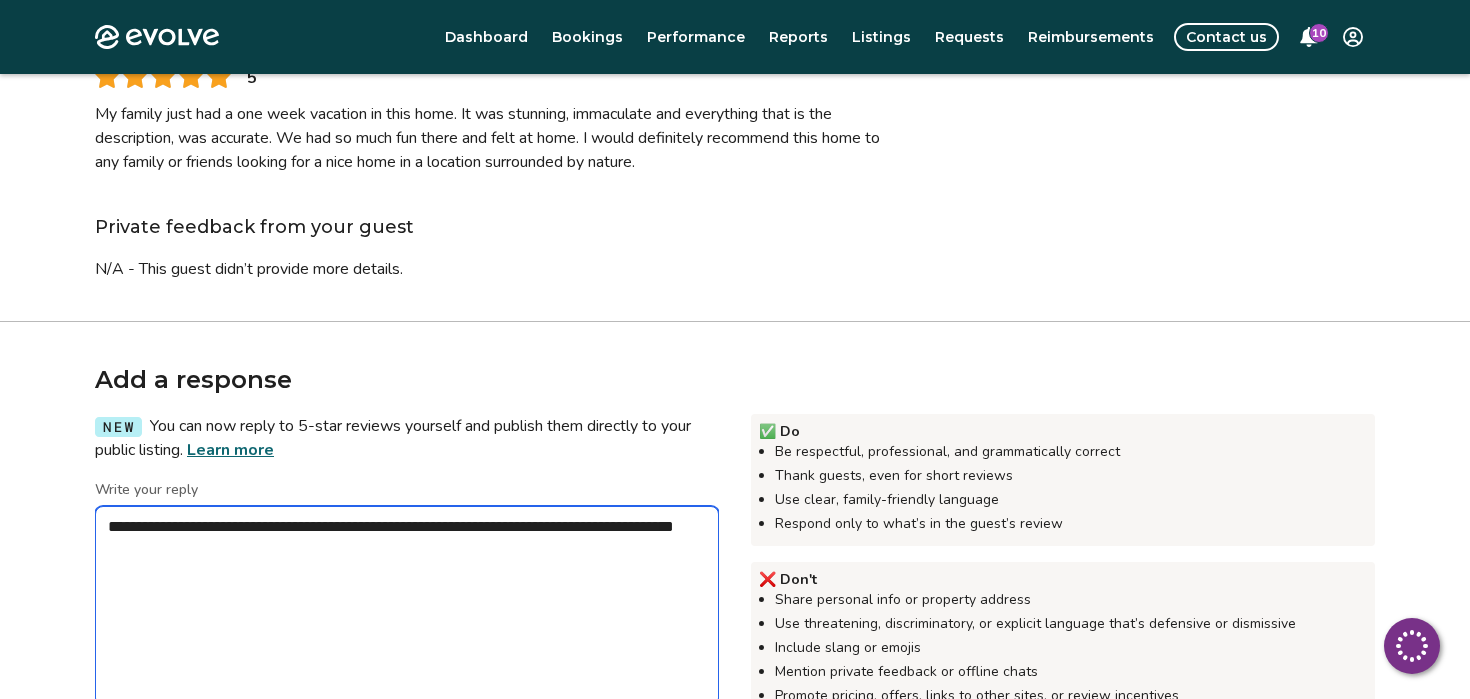 type on "**********" 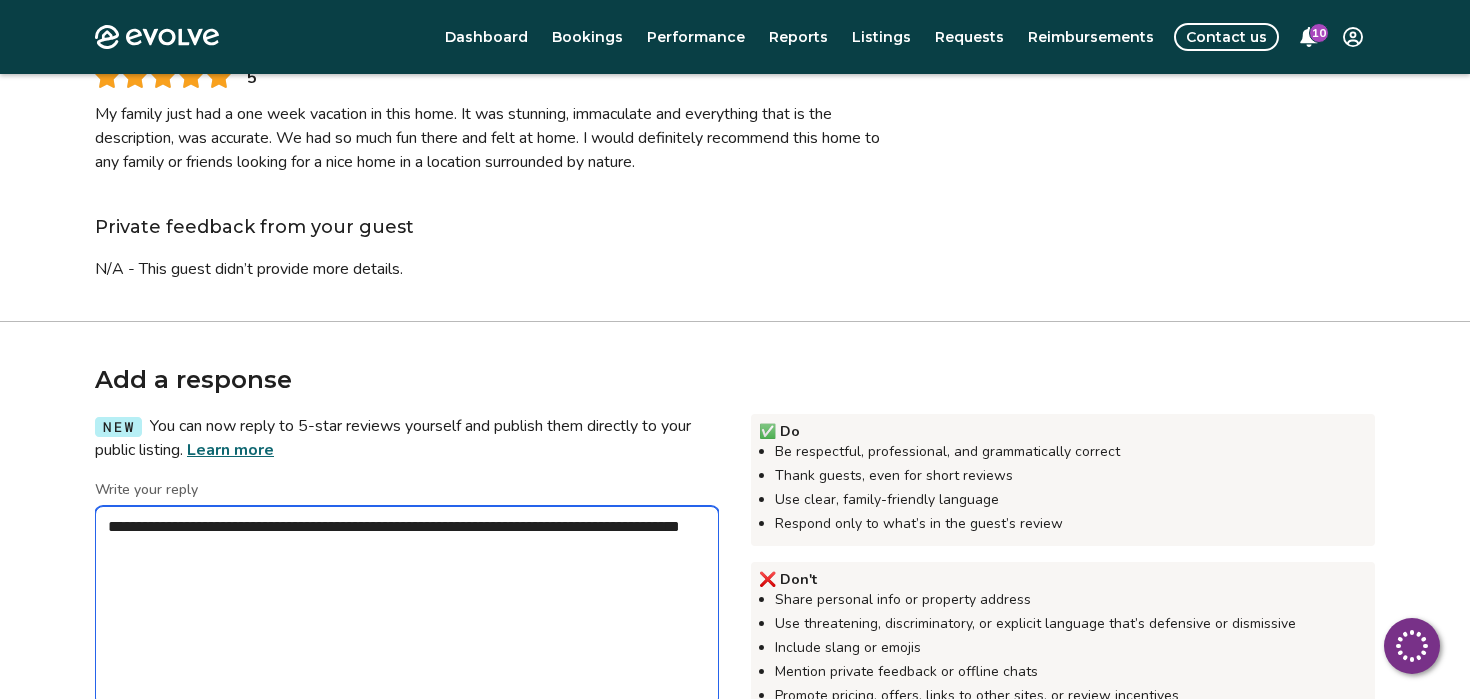 type on "*" 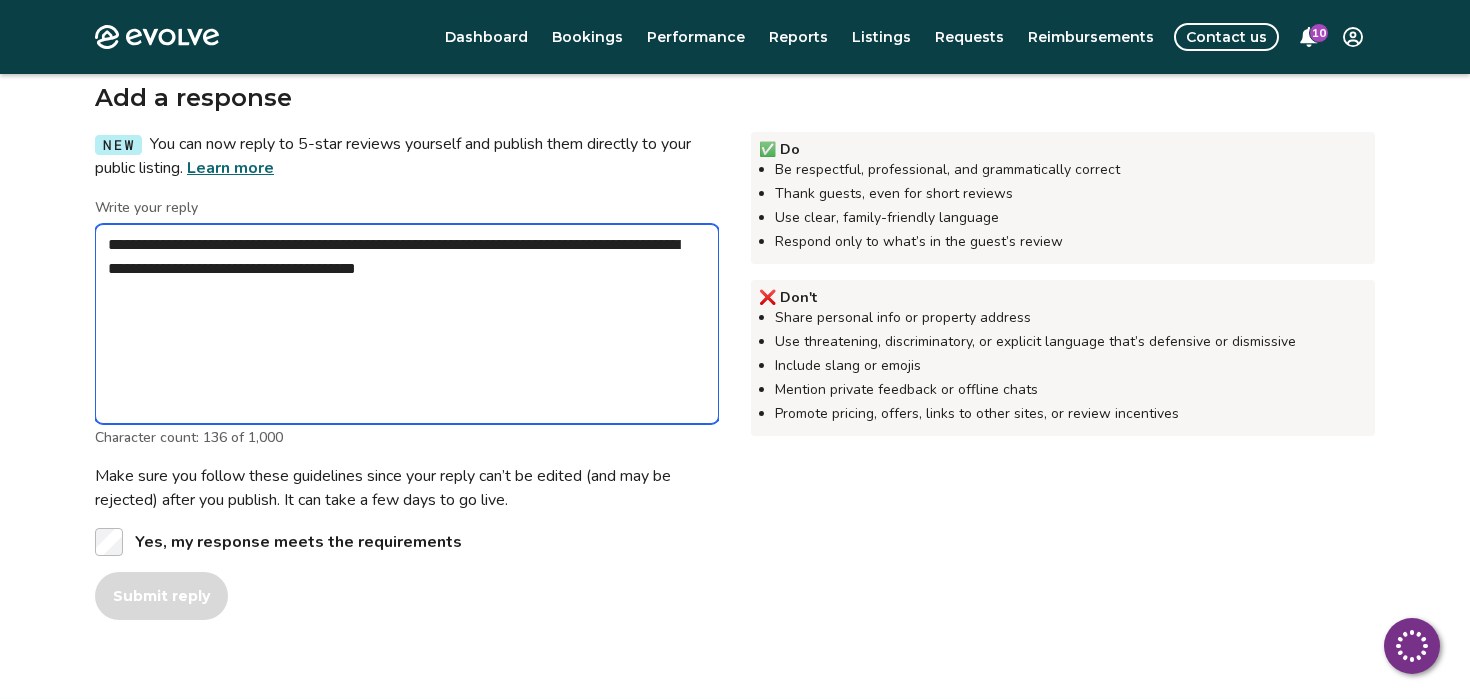 scroll, scrollTop: 523, scrollLeft: 0, axis: vertical 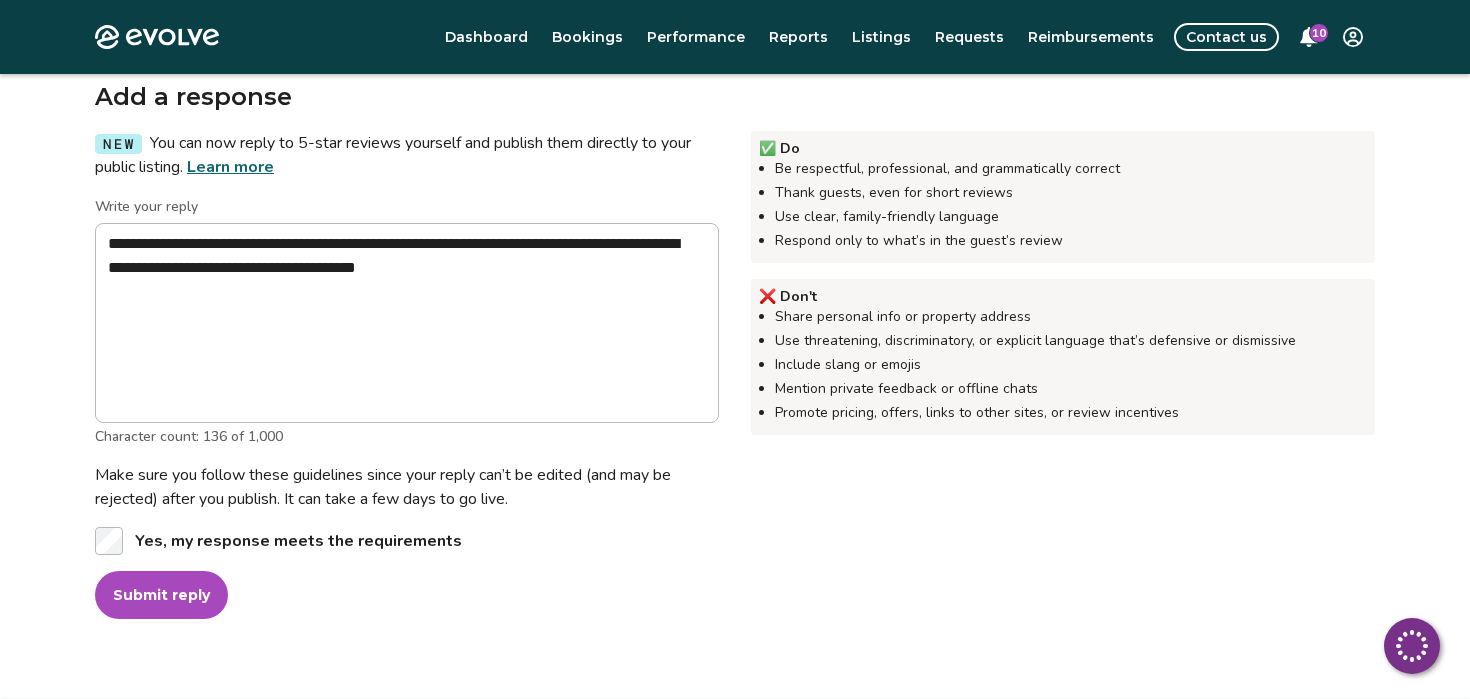 click on "Submit reply" at bounding box center (161, 595) 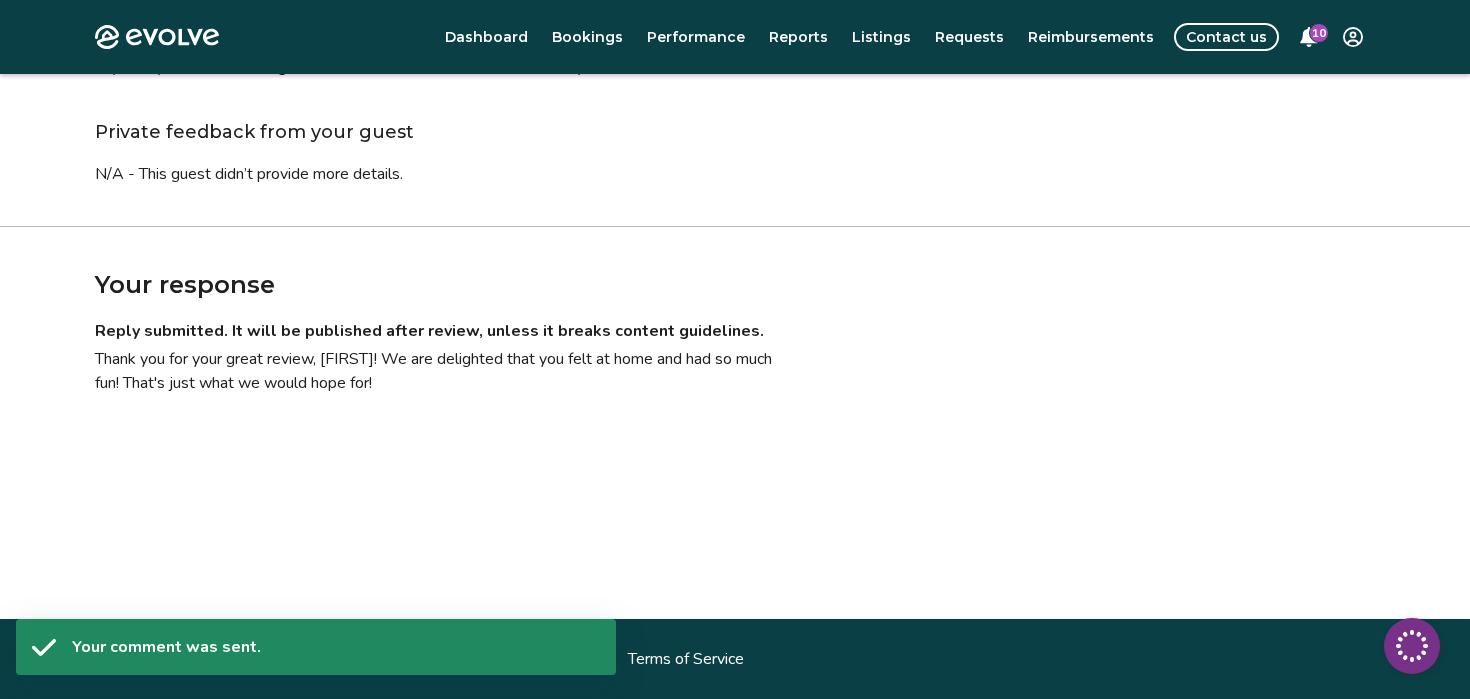 scroll, scrollTop: 0, scrollLeft: 0, axis: both 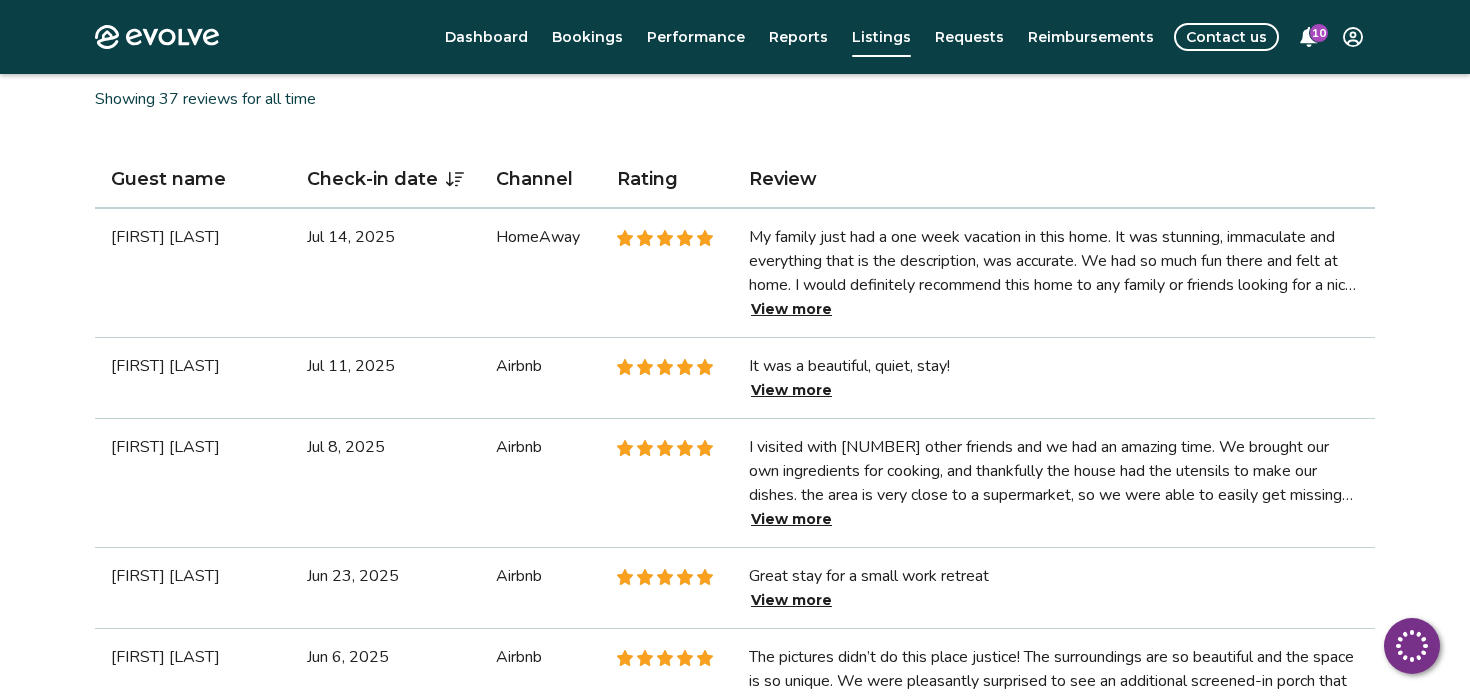 click on "View more" at bounding box center (791, 390) 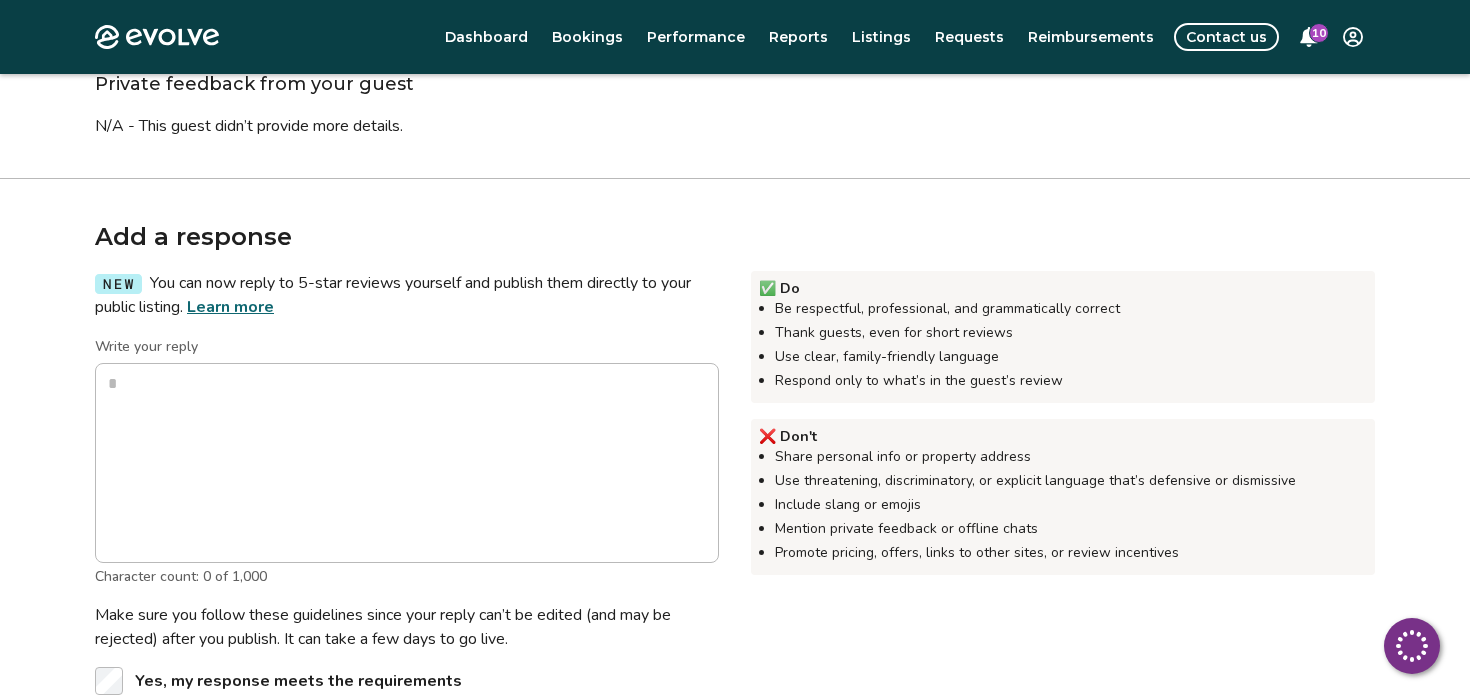 scroll, scrollTop: 290, scrollLeft: 0, axis: vertical 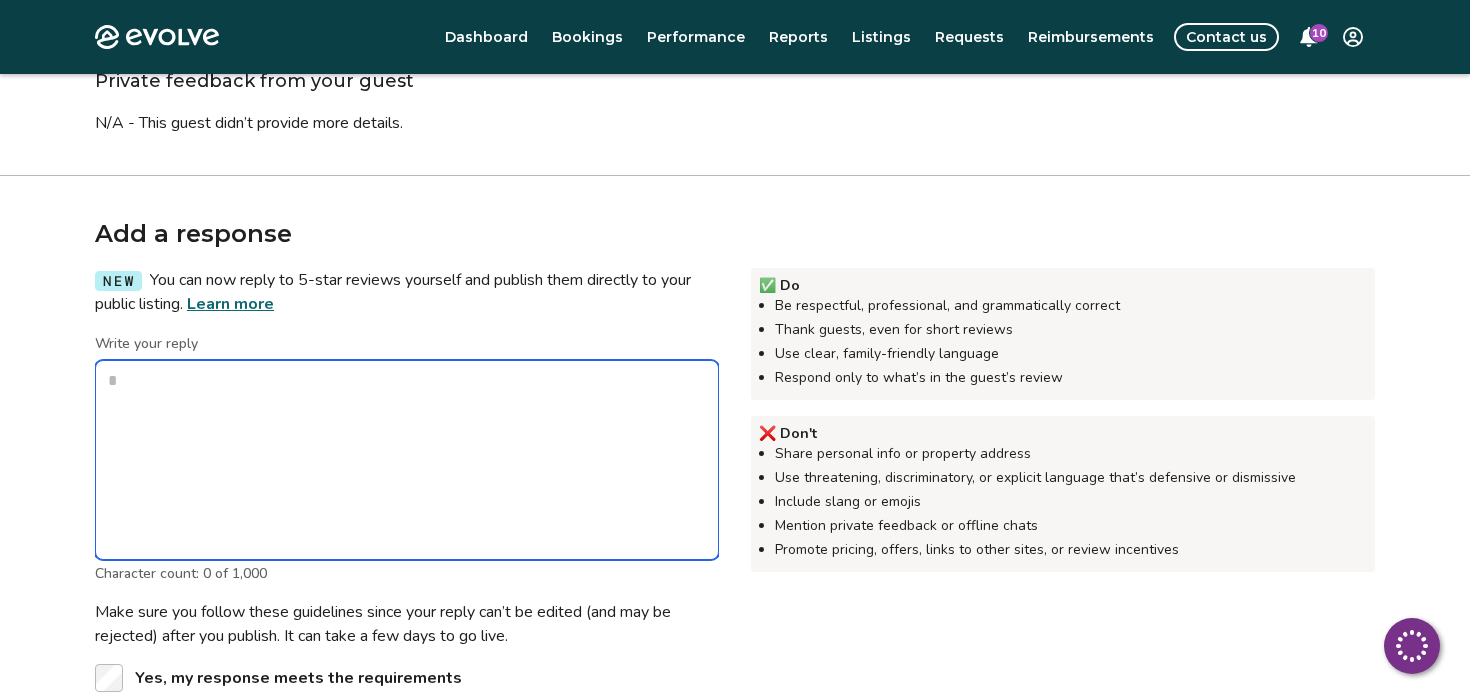 click on "Write your reply" at bounding box center [407, 460] 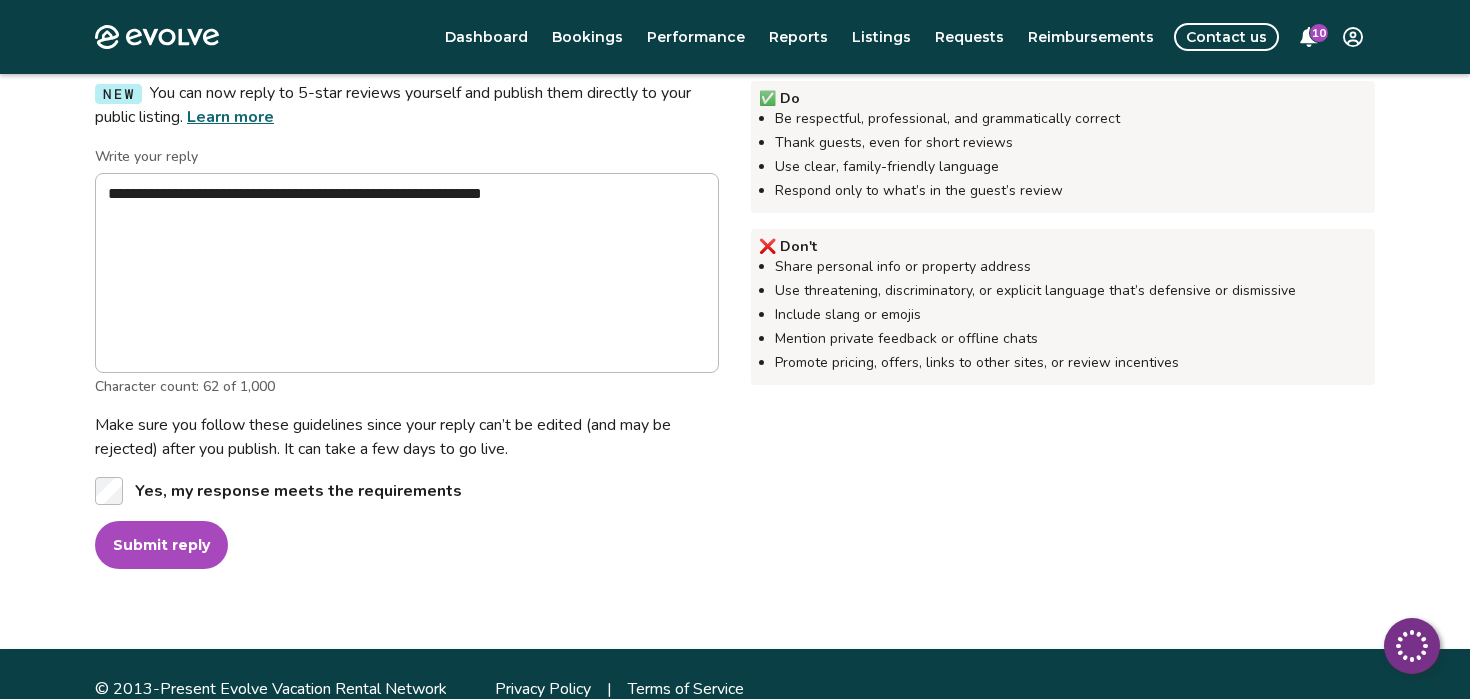scroll, scrollTop: 476, scrollLeft: 0, axis: vertical 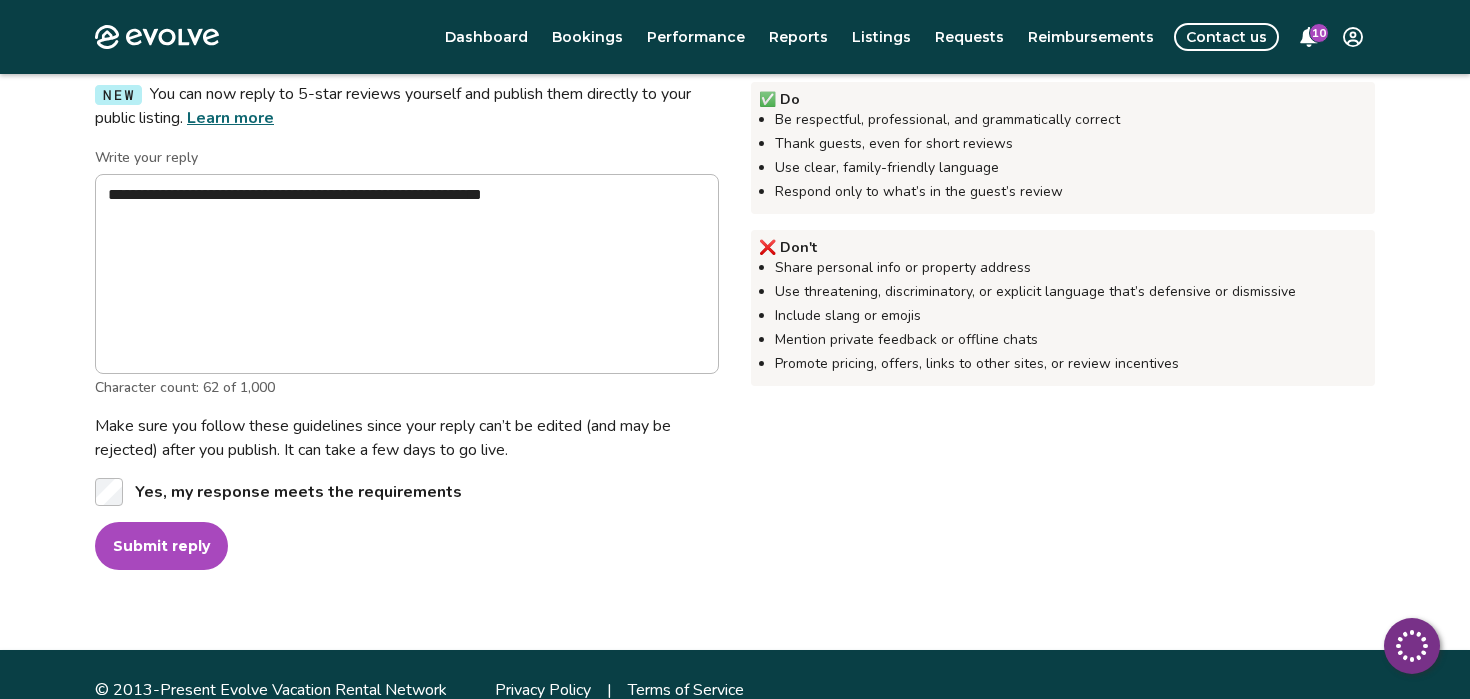 click on "Submit reply" at bounding box center [161, 546] 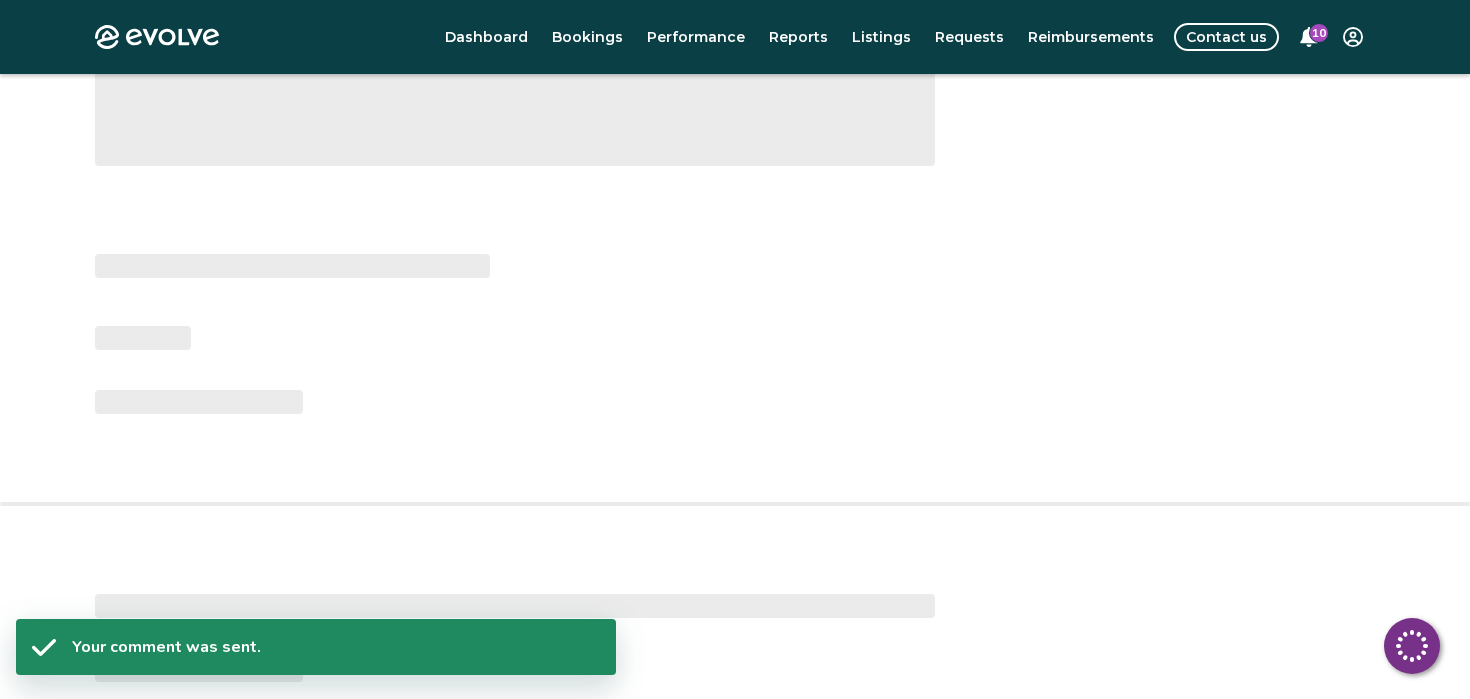 scroll, scrollTop: 84, scrollLeft: 0, axis: vertical 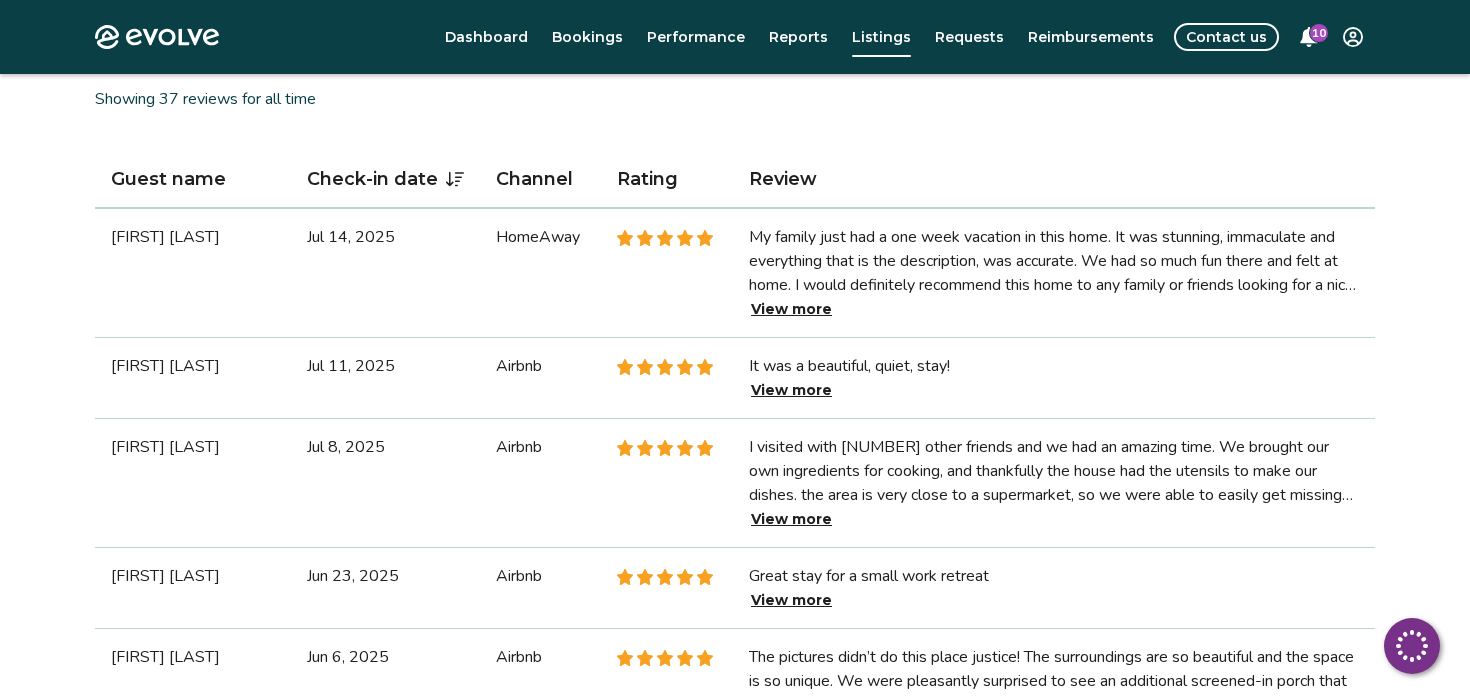 click on "View more" at bounding box center [791, 519] 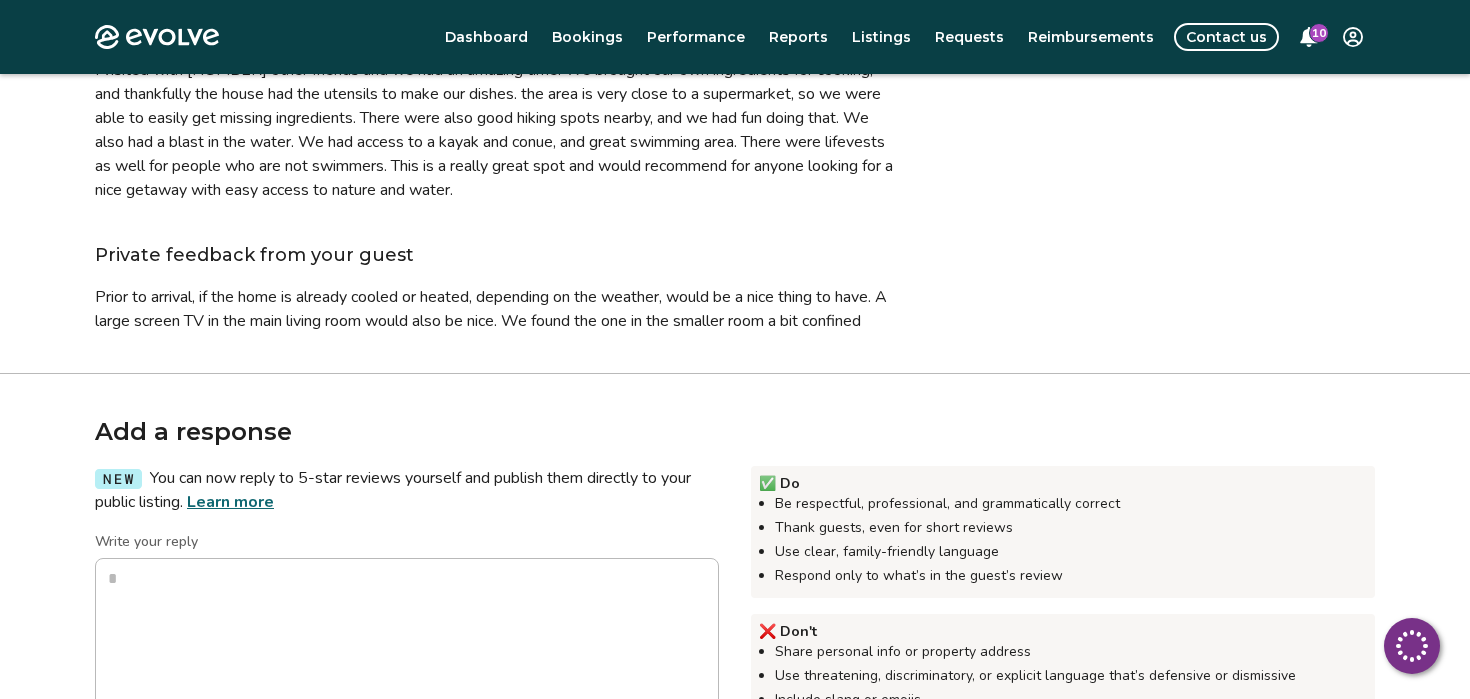 scroll, scrollTop: 287, scrollLeft: 0, axis: vertical 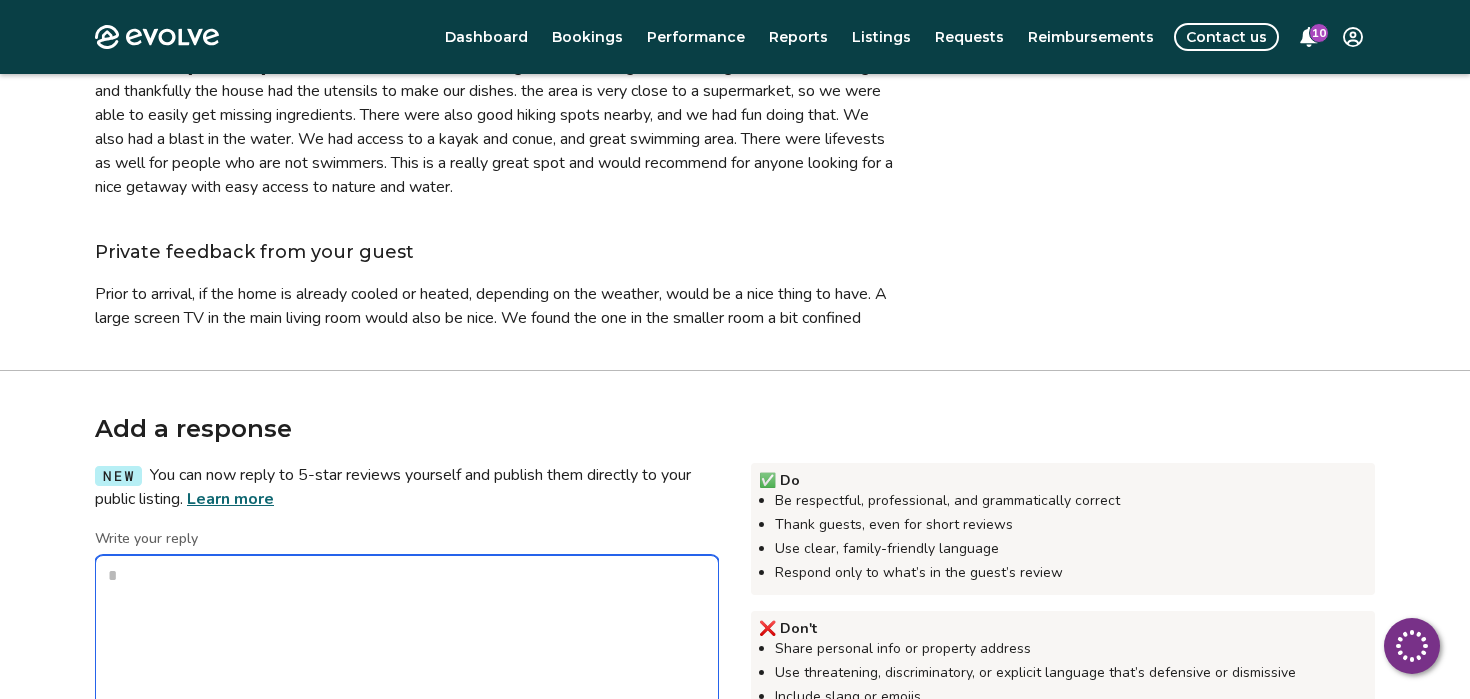 click on "Write your reply" at bounding box center [407, 655] 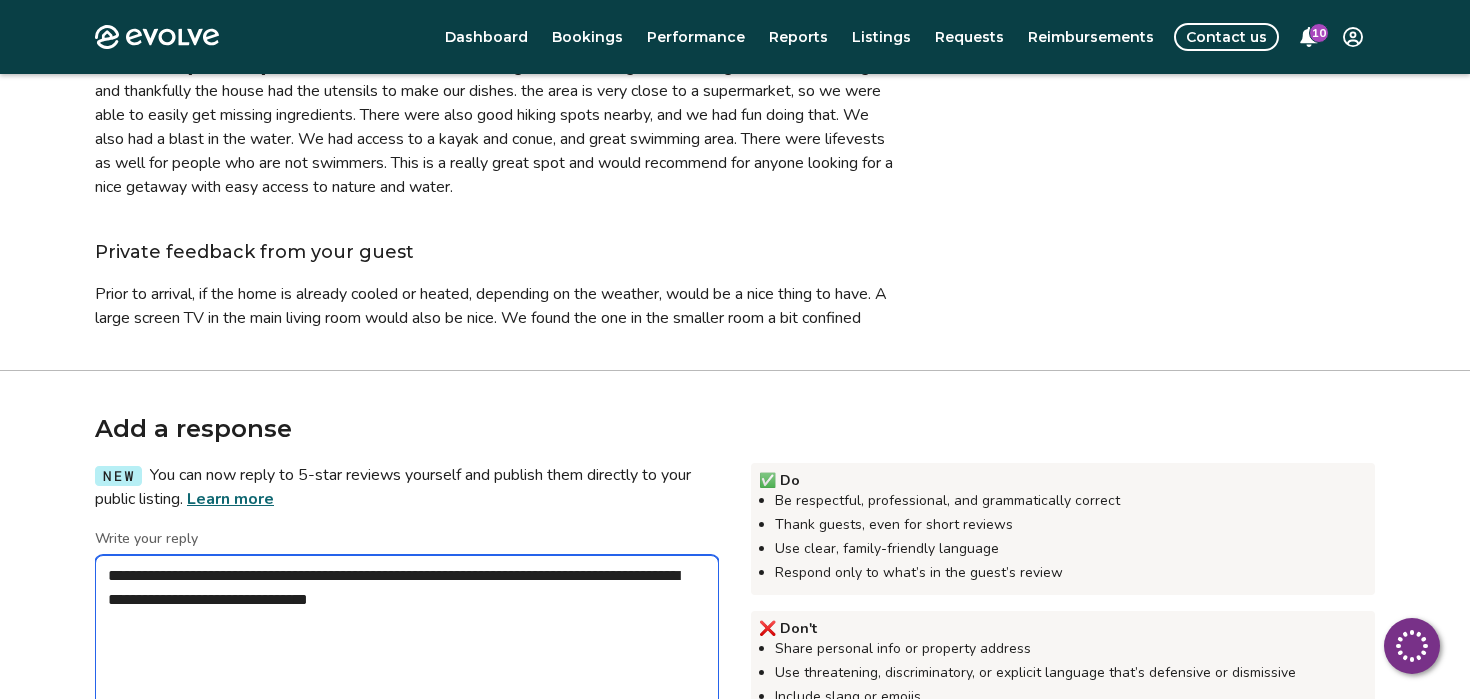 click on "**********" at bounding box center (407, 655) 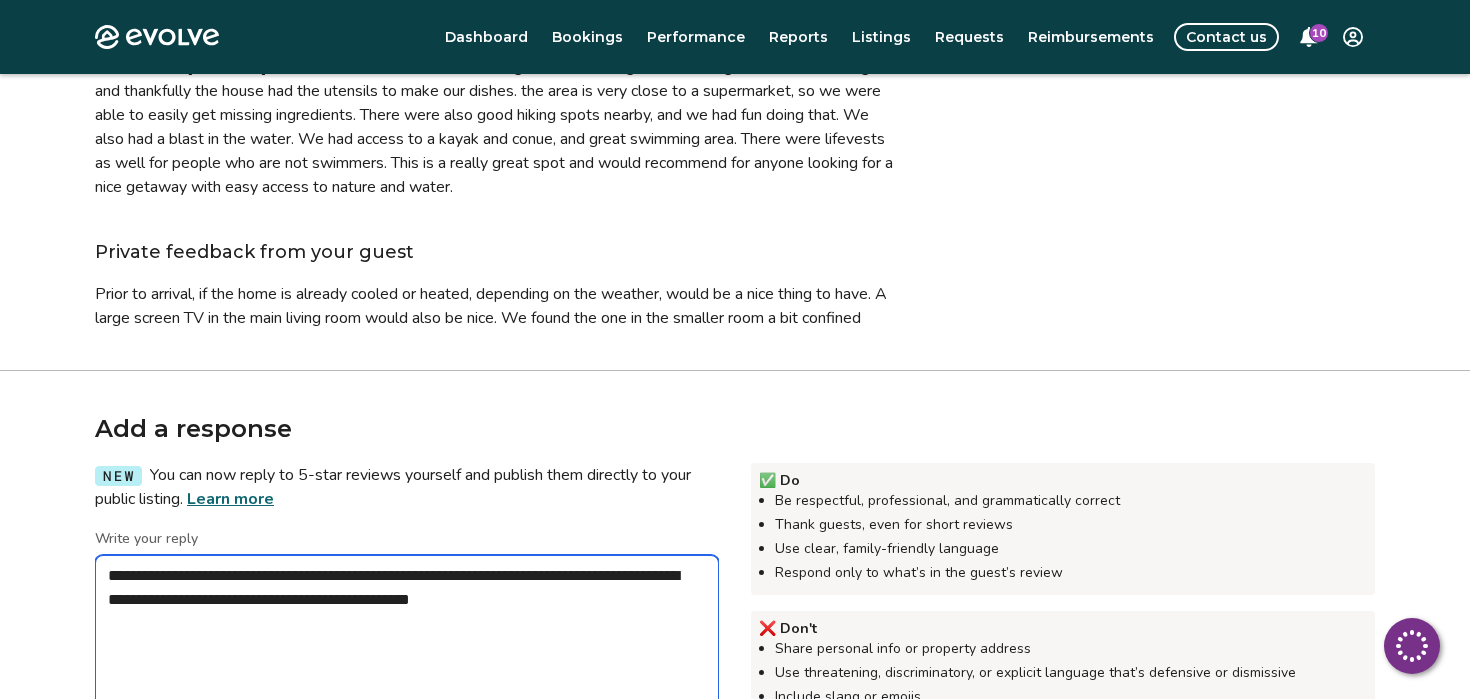 click on "**********" at bounding box center [407, 655] 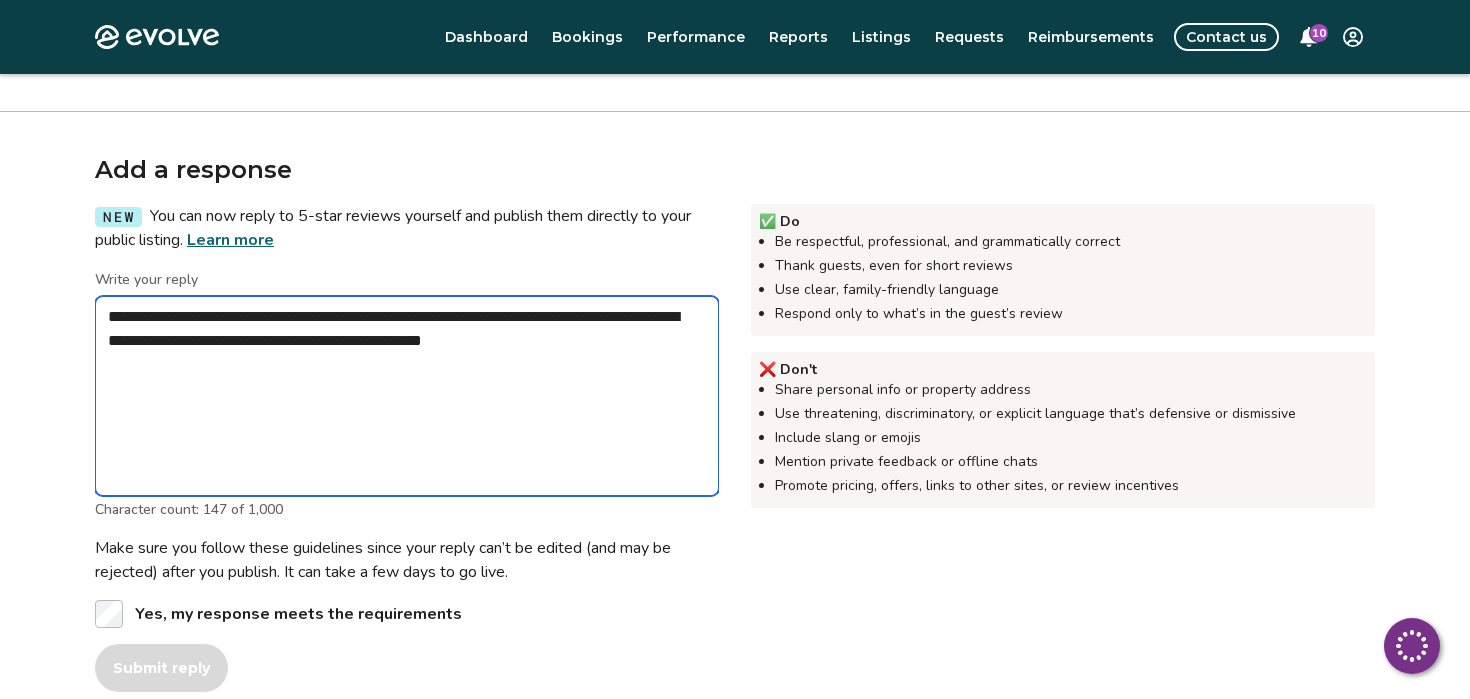 scroll, scrollTop: 675, scrollLeft: 0, axis: vertical 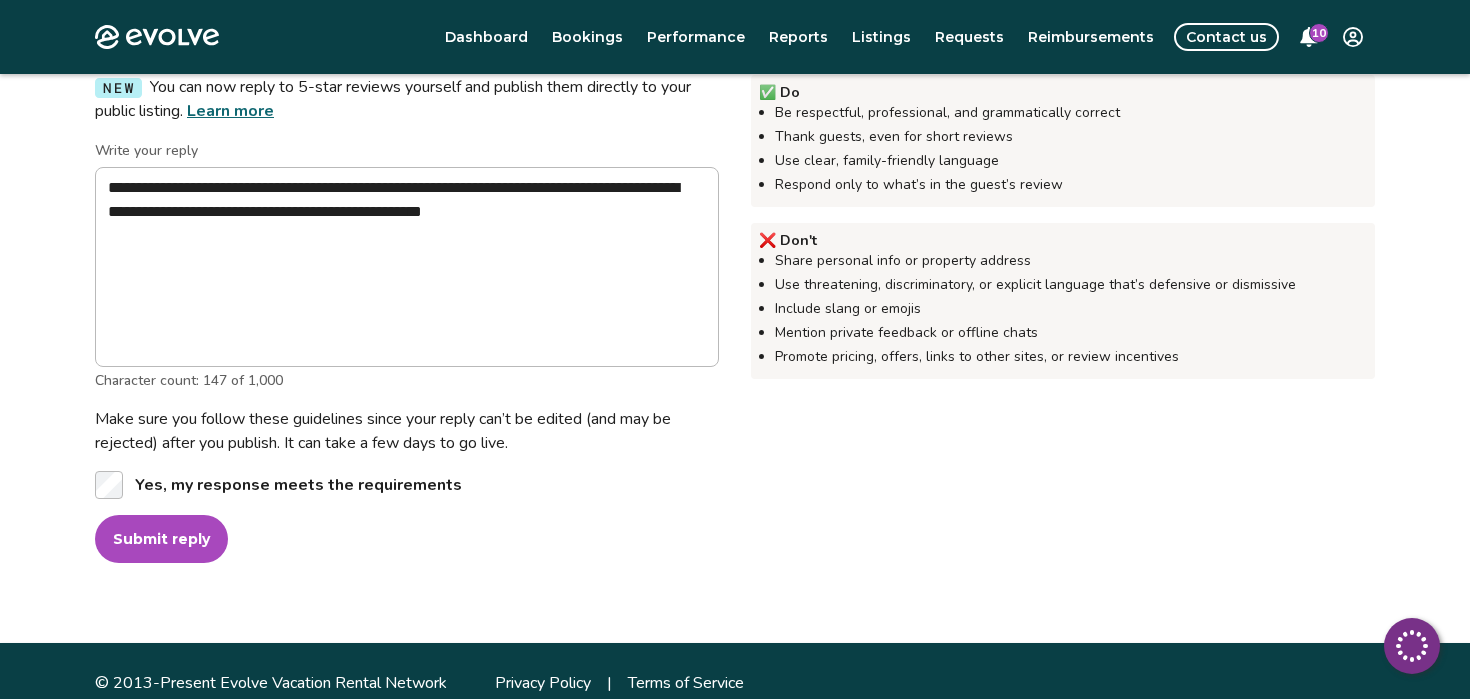 click on "Submit reply" at bounding box center (161, 539) 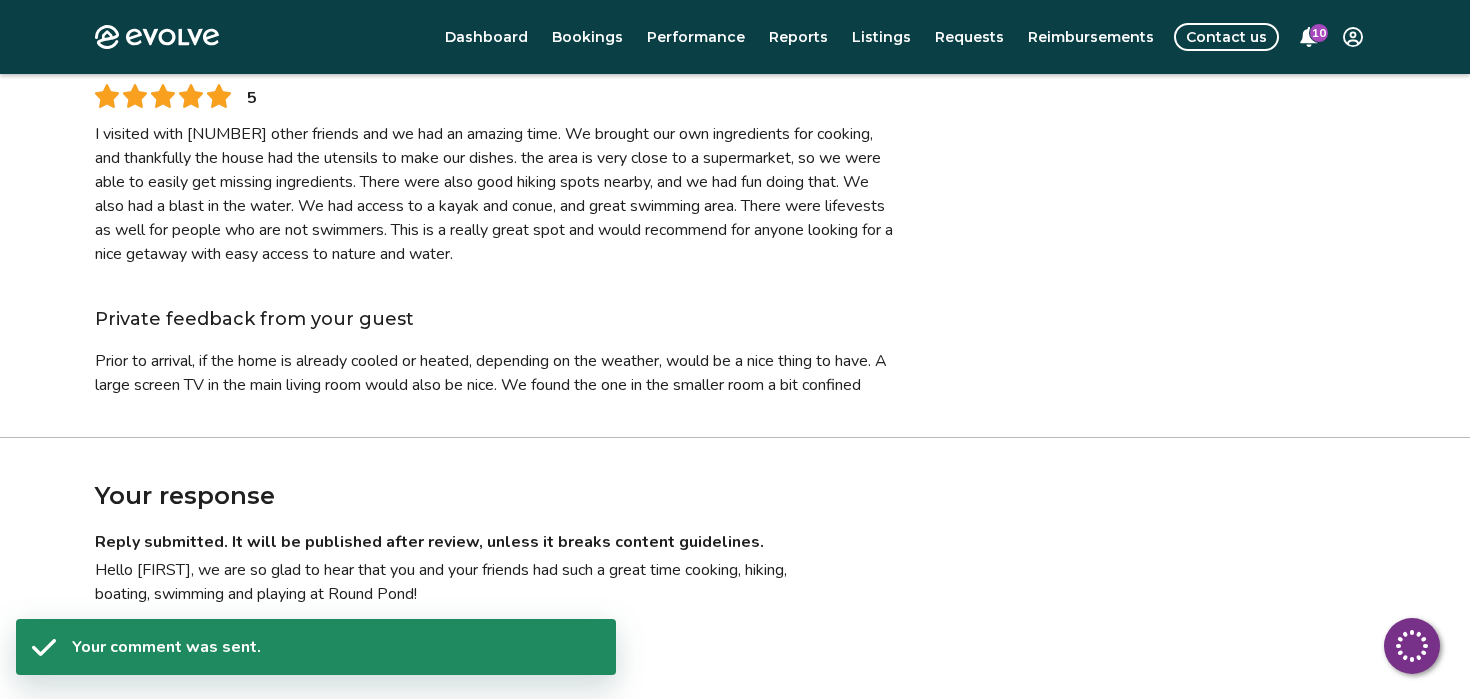 scroll, scrollTop: 0, scrollLeft: 0, axis: both 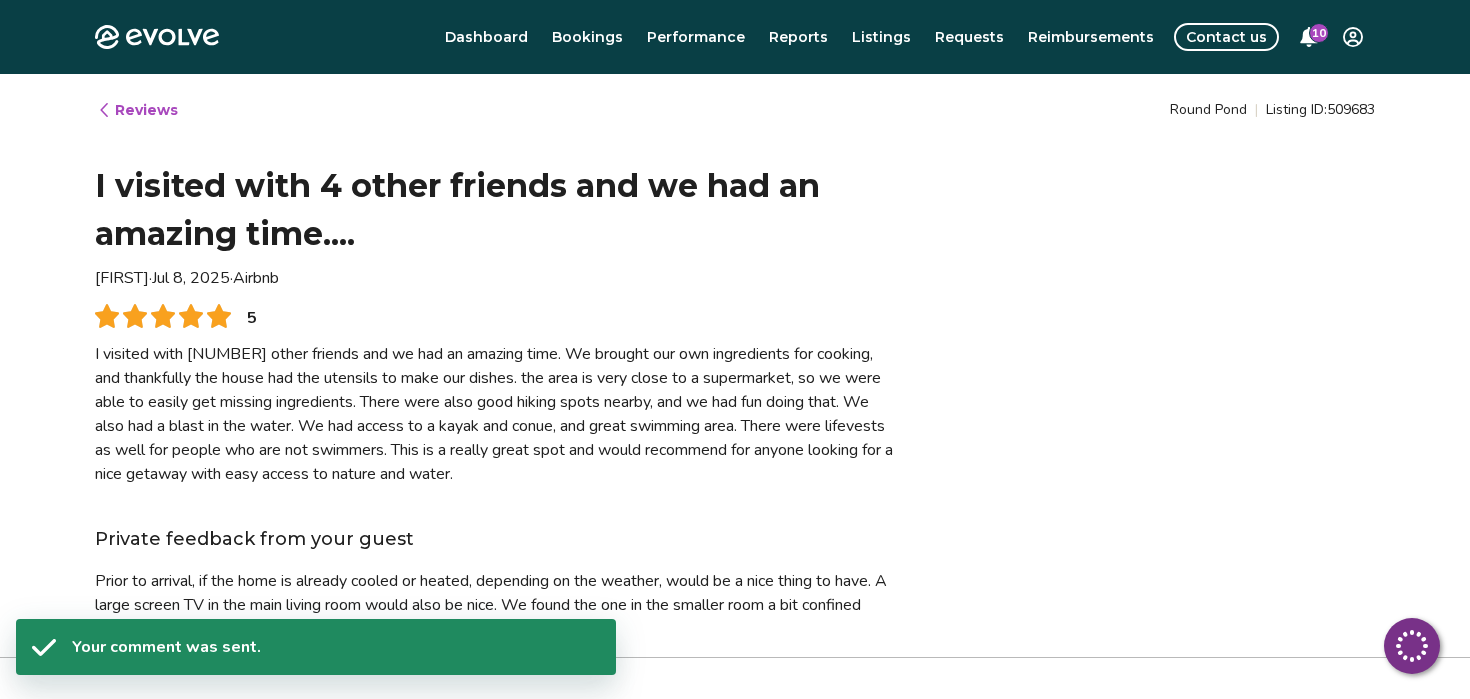 click on "Reviews" at bounding box center [137, 110] 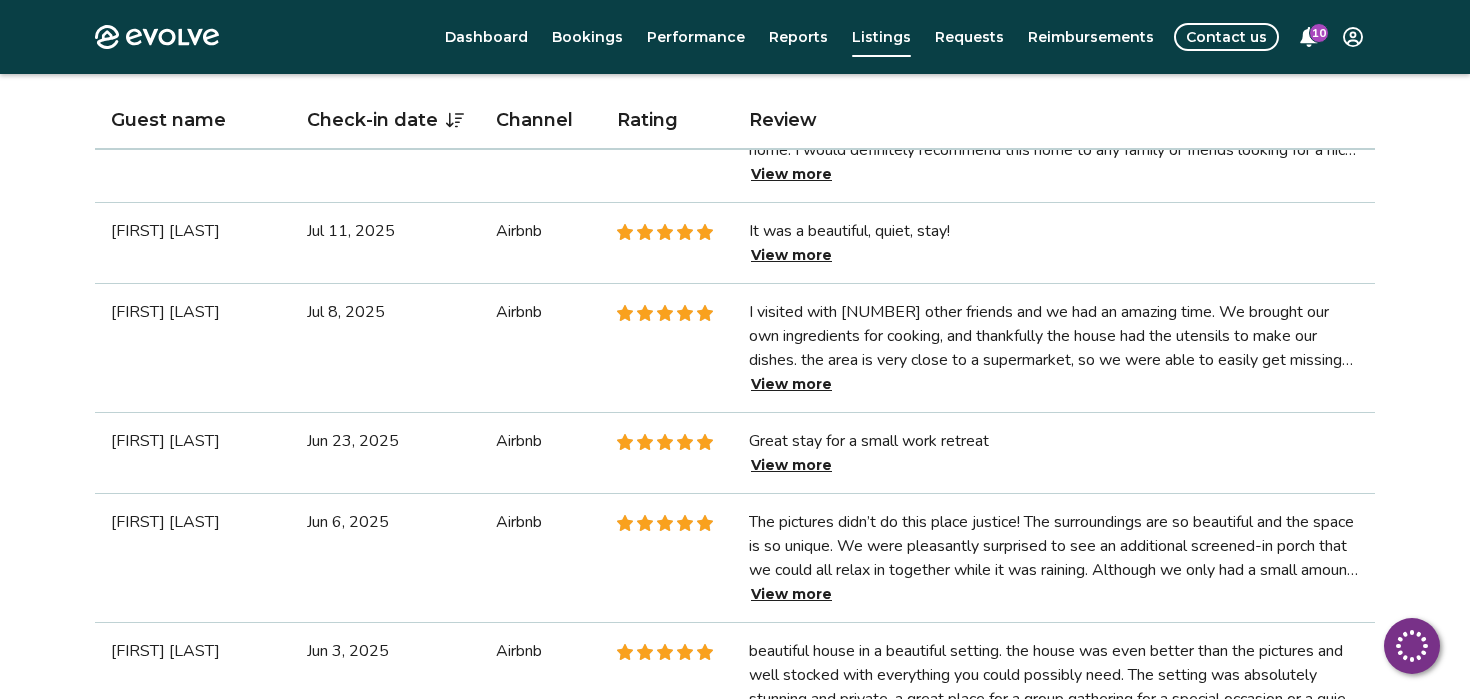 scroll, scrollTop: 840, scrollLeft: 0, axis: vertical 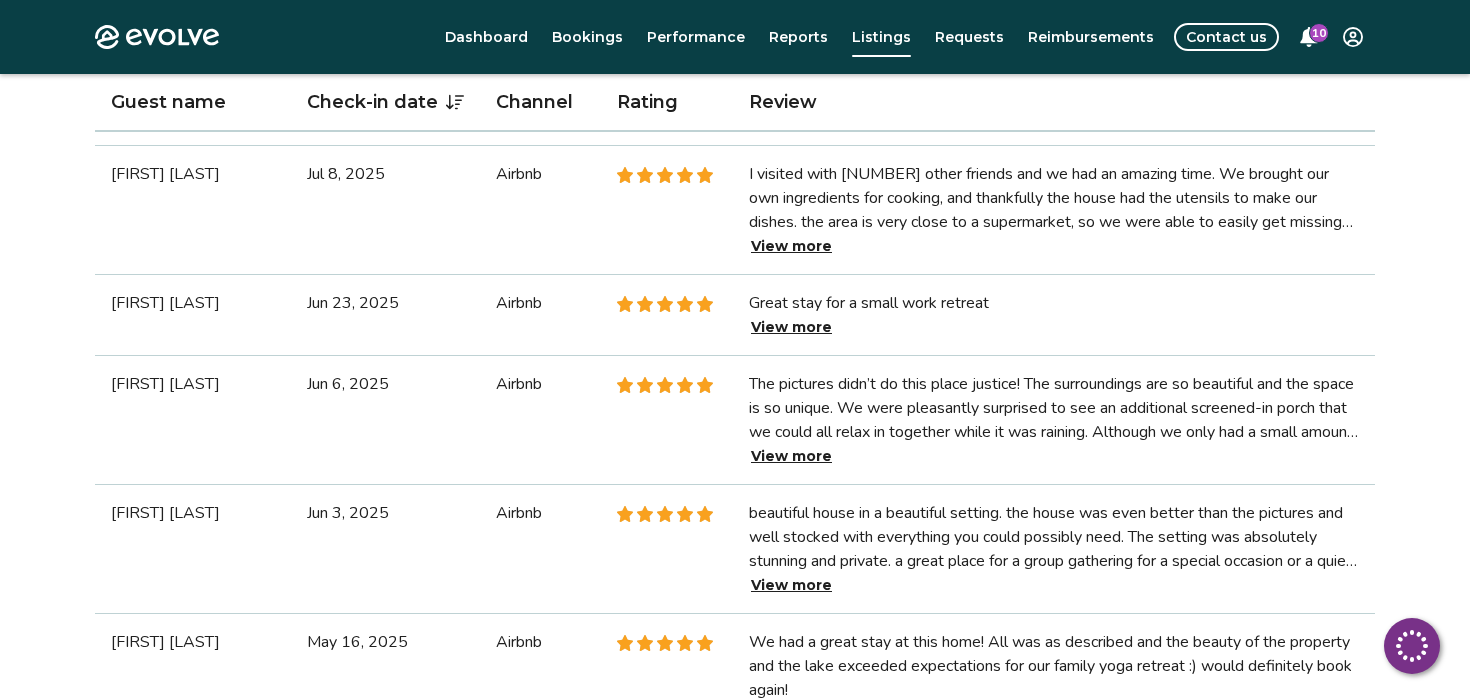 click on "View more" at bounding box center (791, 456) 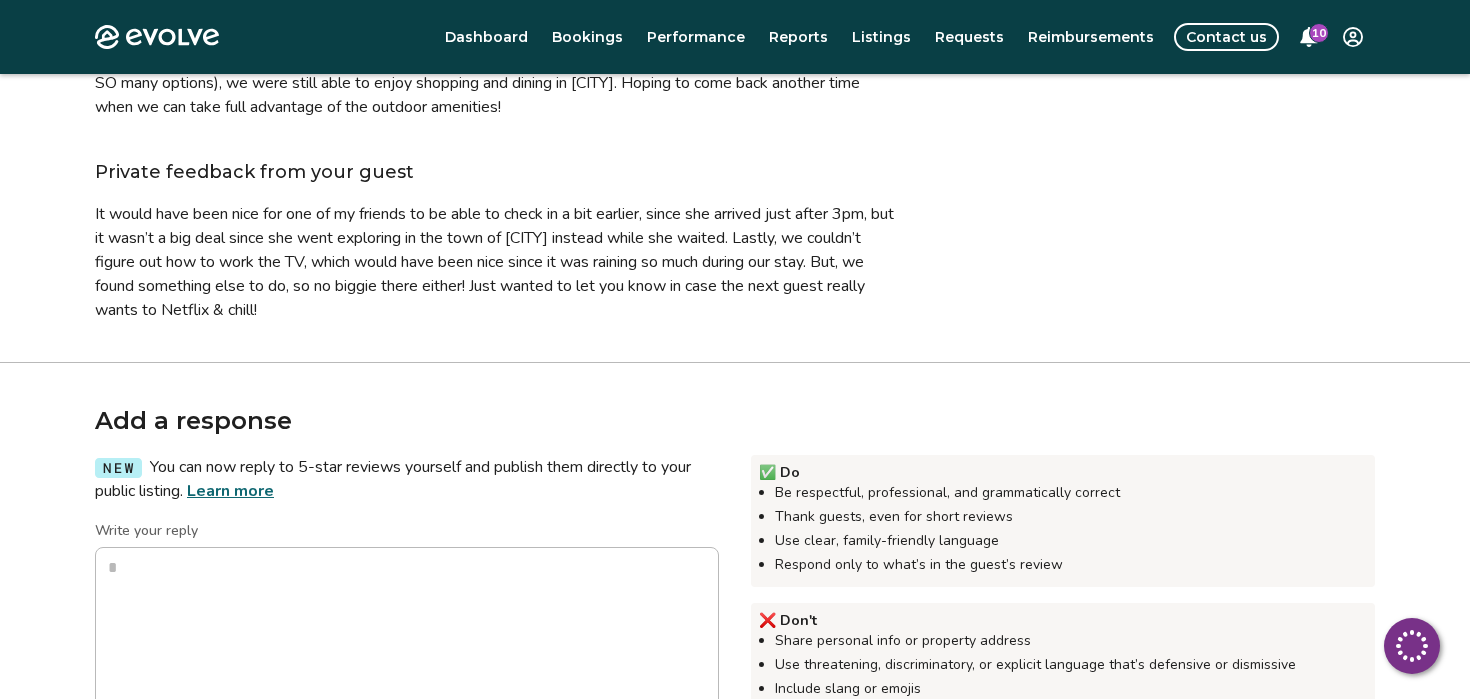 scroll, scrollTop: 293, scrollLeft: 0, axis: vertical 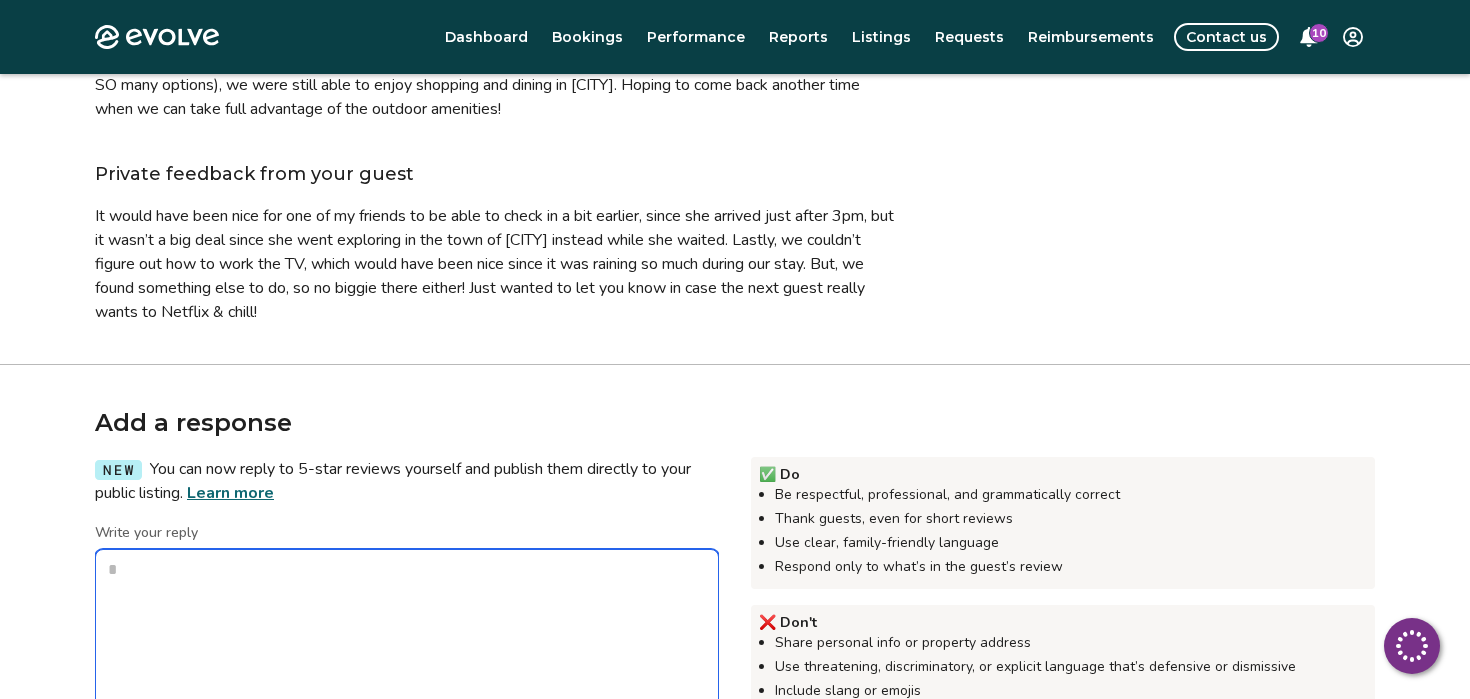 click on "Write your reply" at bounding box center [407, 649] 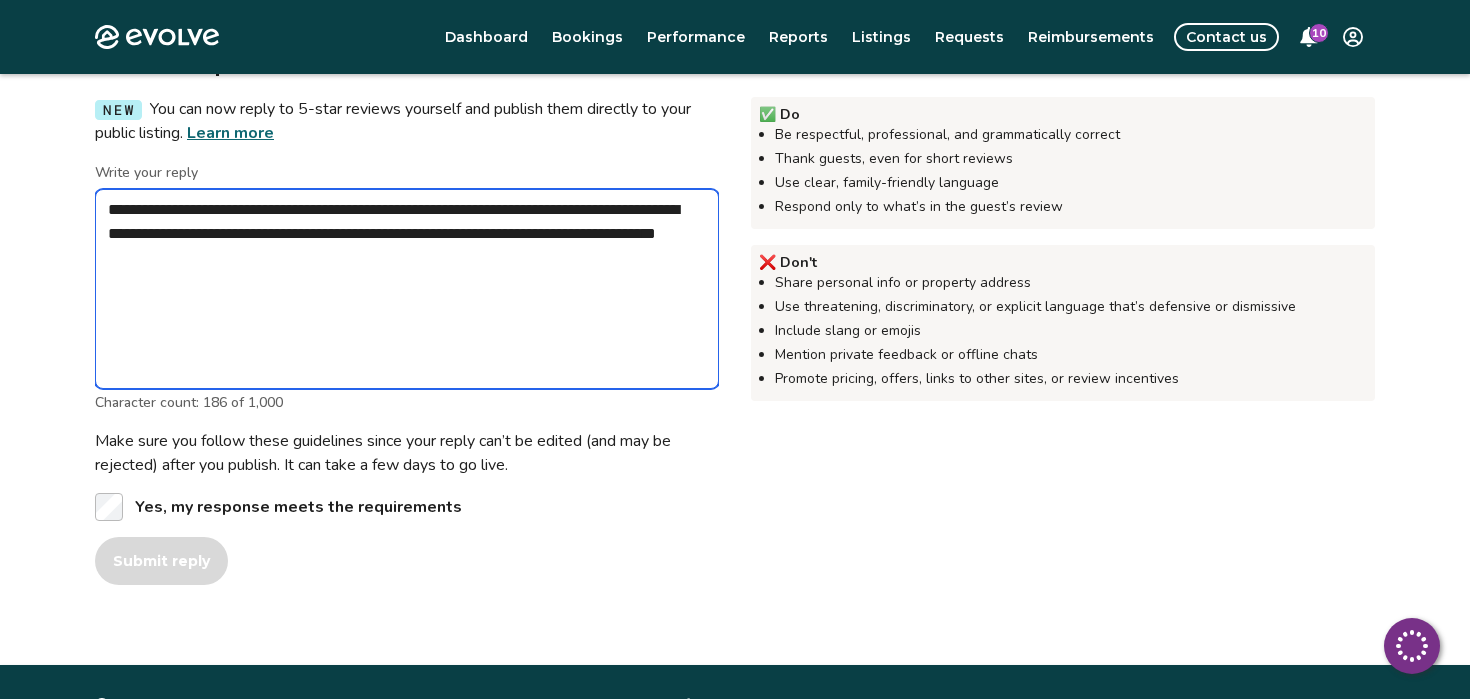 scroll, scrollTop: 654, scrollLeft: 0, axis: vertical 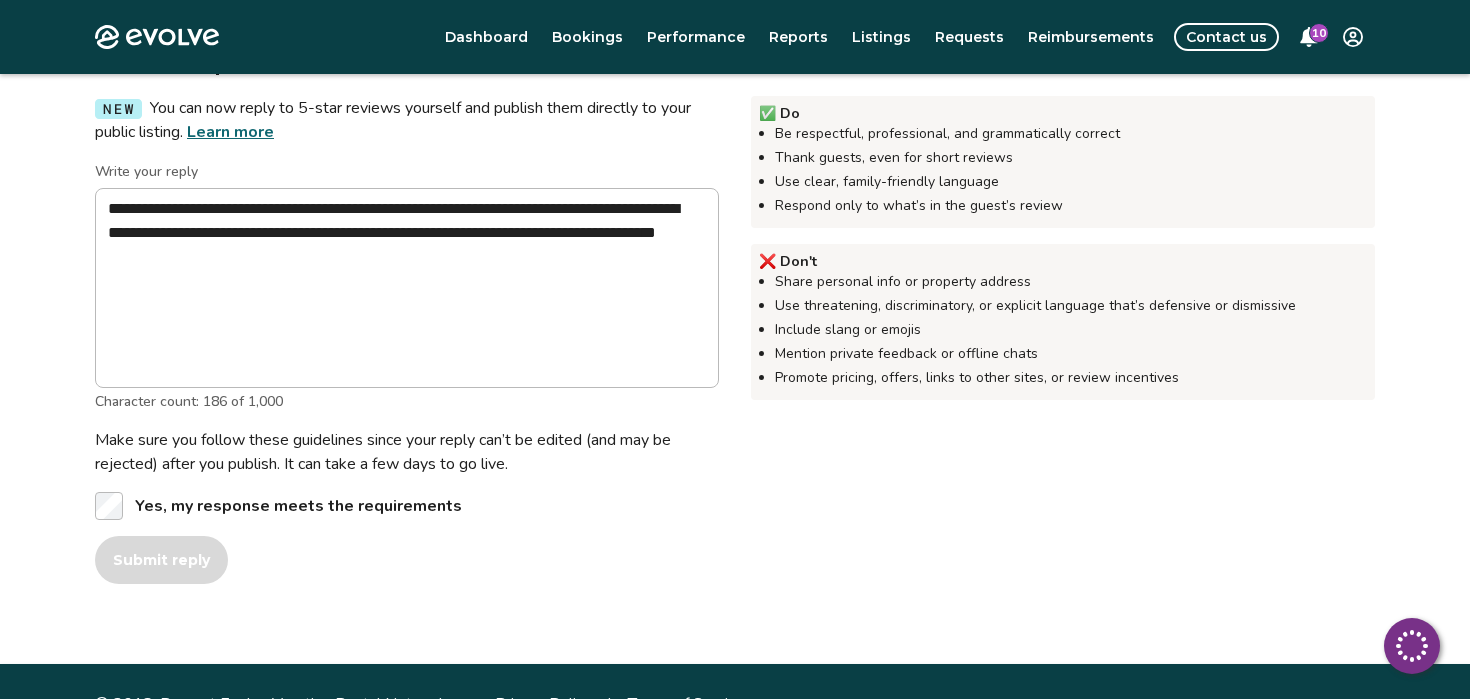 click on "Yes, my response meets the requirements" at bounding box center [407, 506] 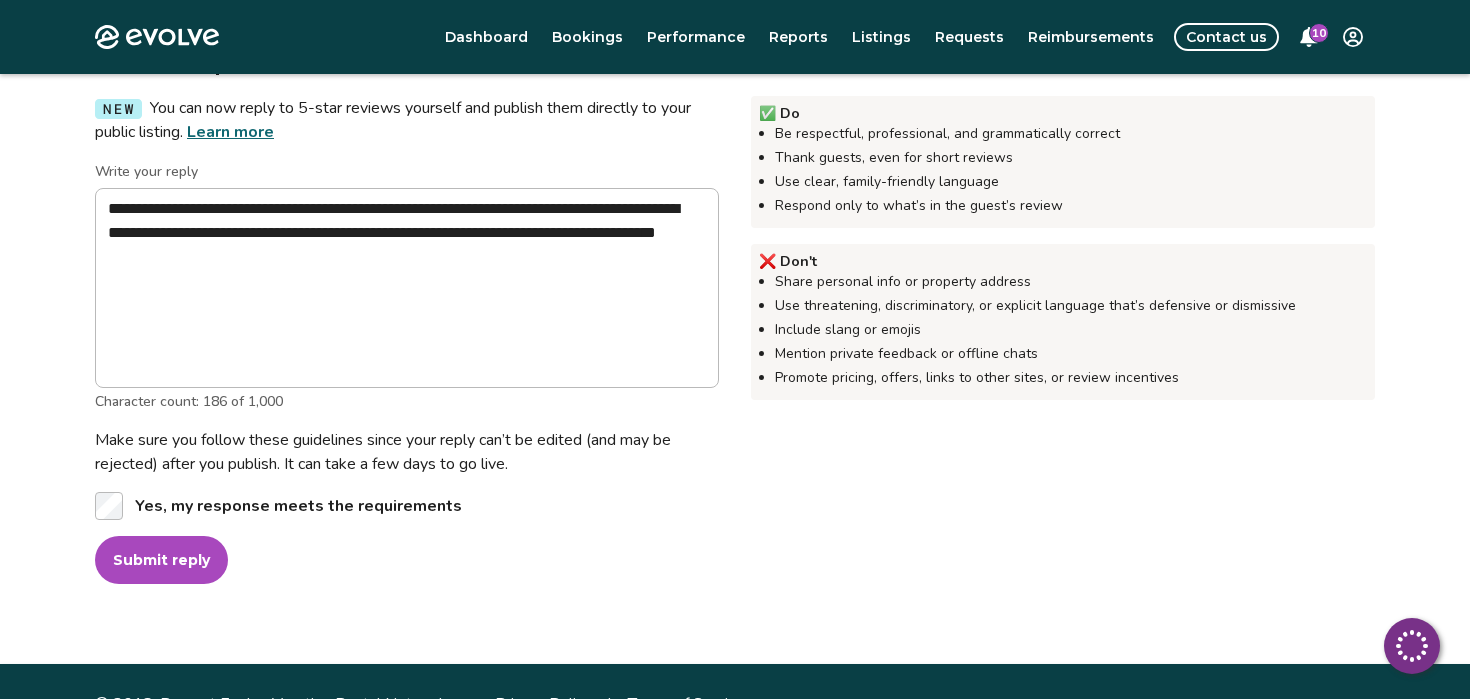 click on "Submit reply" at bounding box center (161, 560) 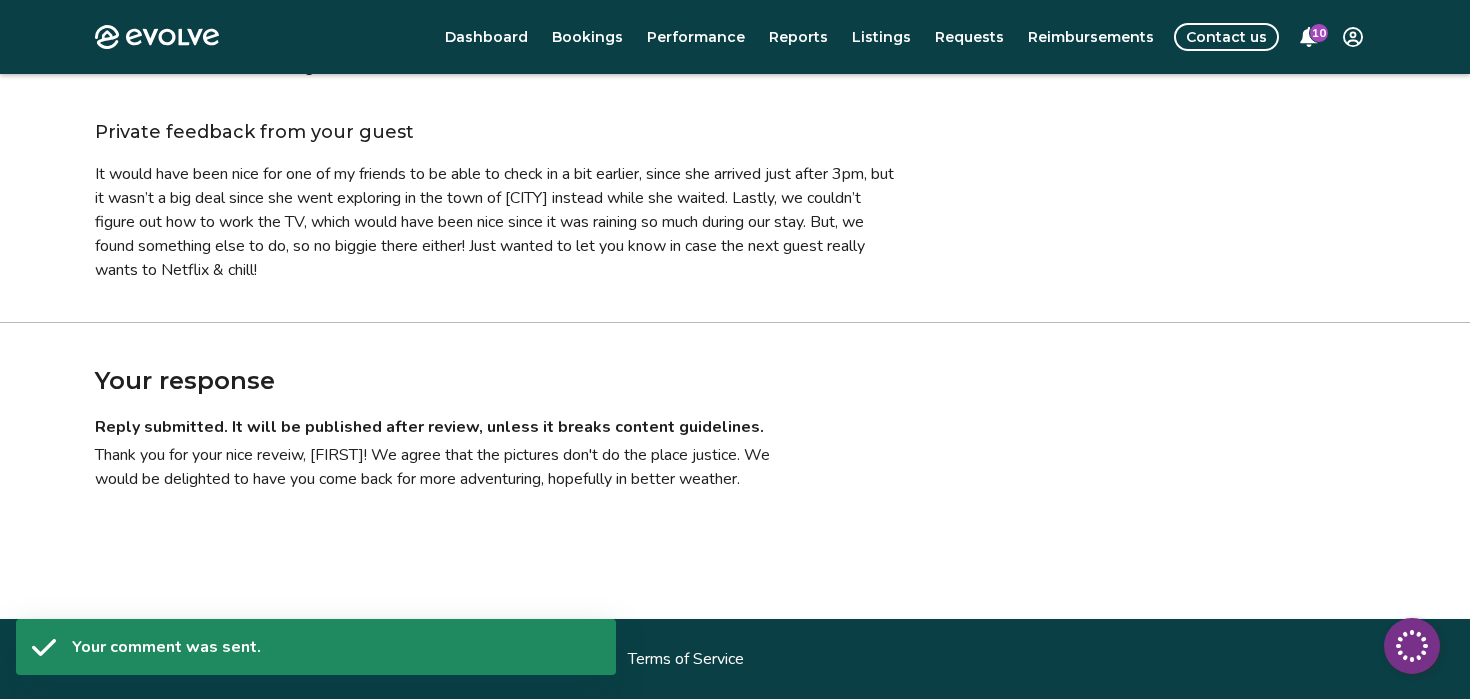 scroll, scrollTop: 335, scrollLeft: 0, axis: vertical 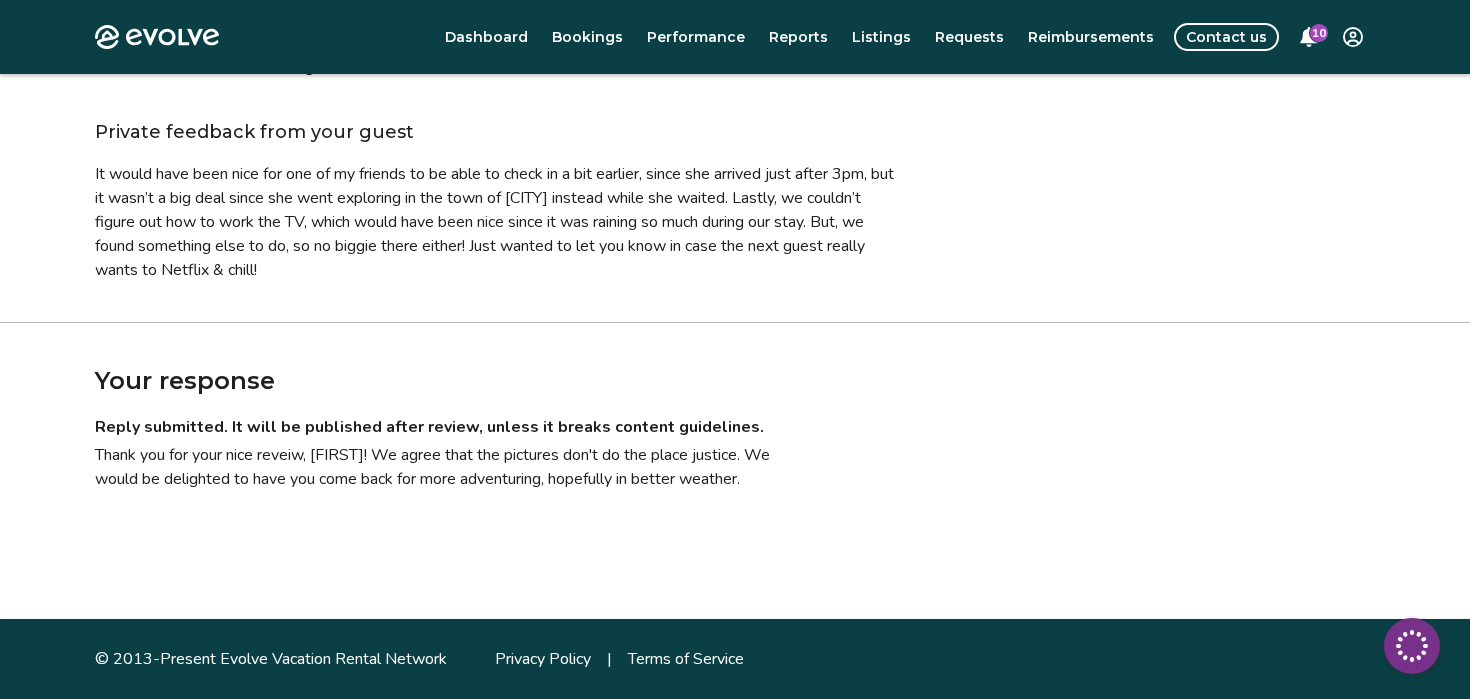 click on "Thank you for your nice reveiw, [FIRST]! We agree that the pictures don't do the place justice. We would be delighted to have you come back for more adventuring, hopefully in better weather." at bounding box center (445, 467) 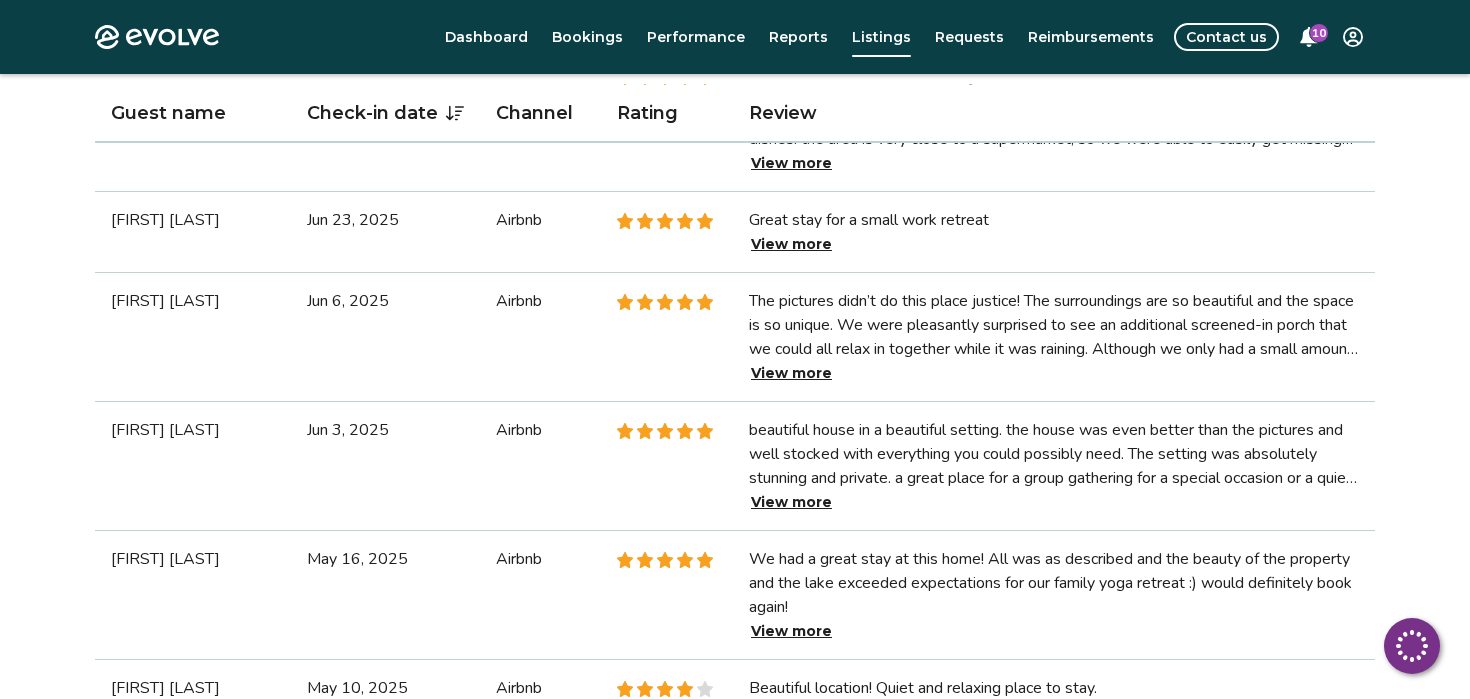 scroll, scrollTop: 935, scrollLeft: 0, axis: vertical 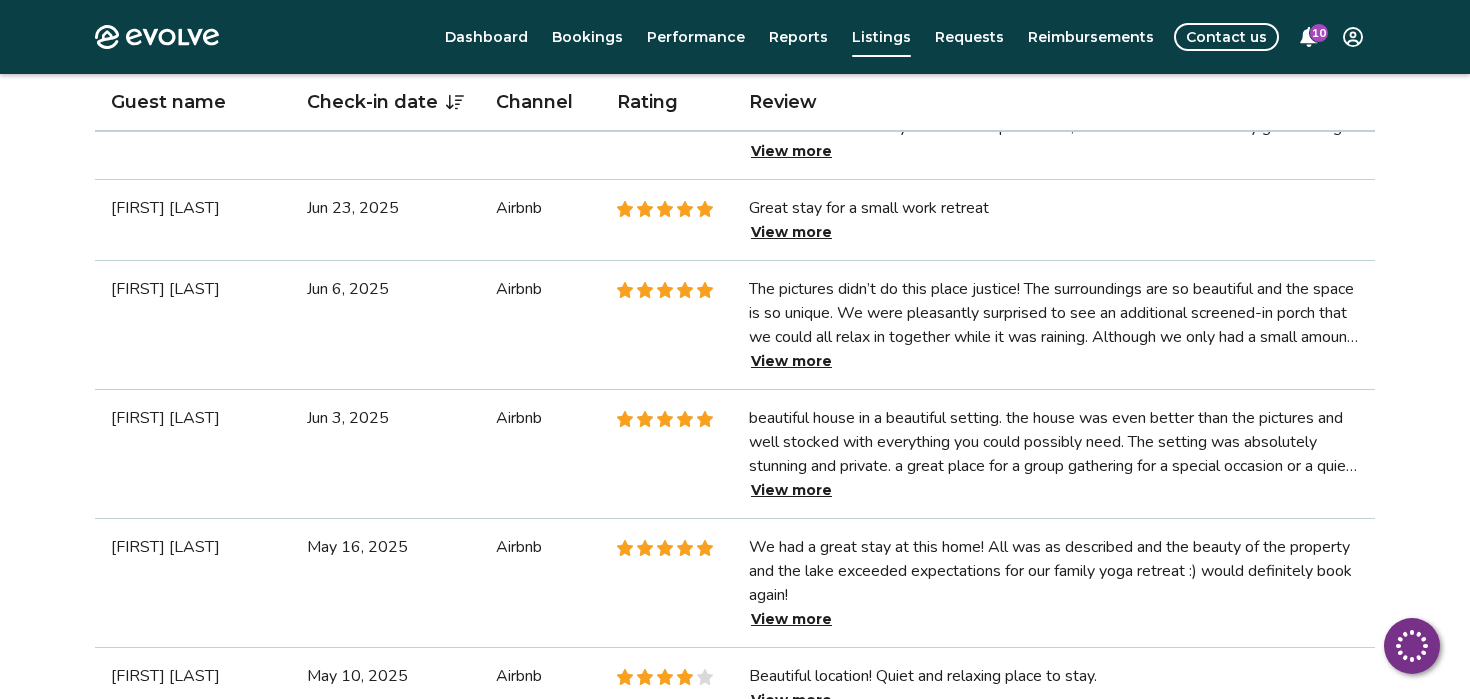 click on "View more" at bounding box center [791, 490] 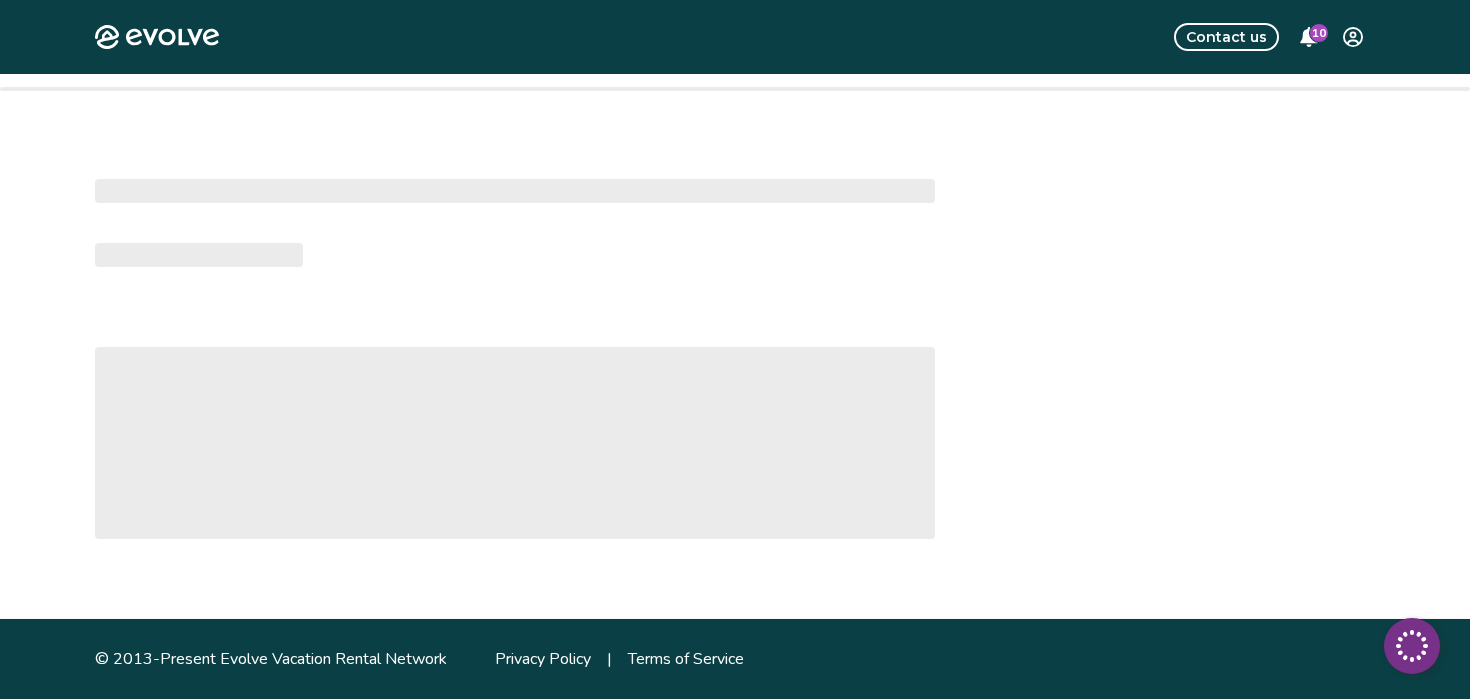 scroll, scrollTop: 0, scrollLeft: 0, axis: both 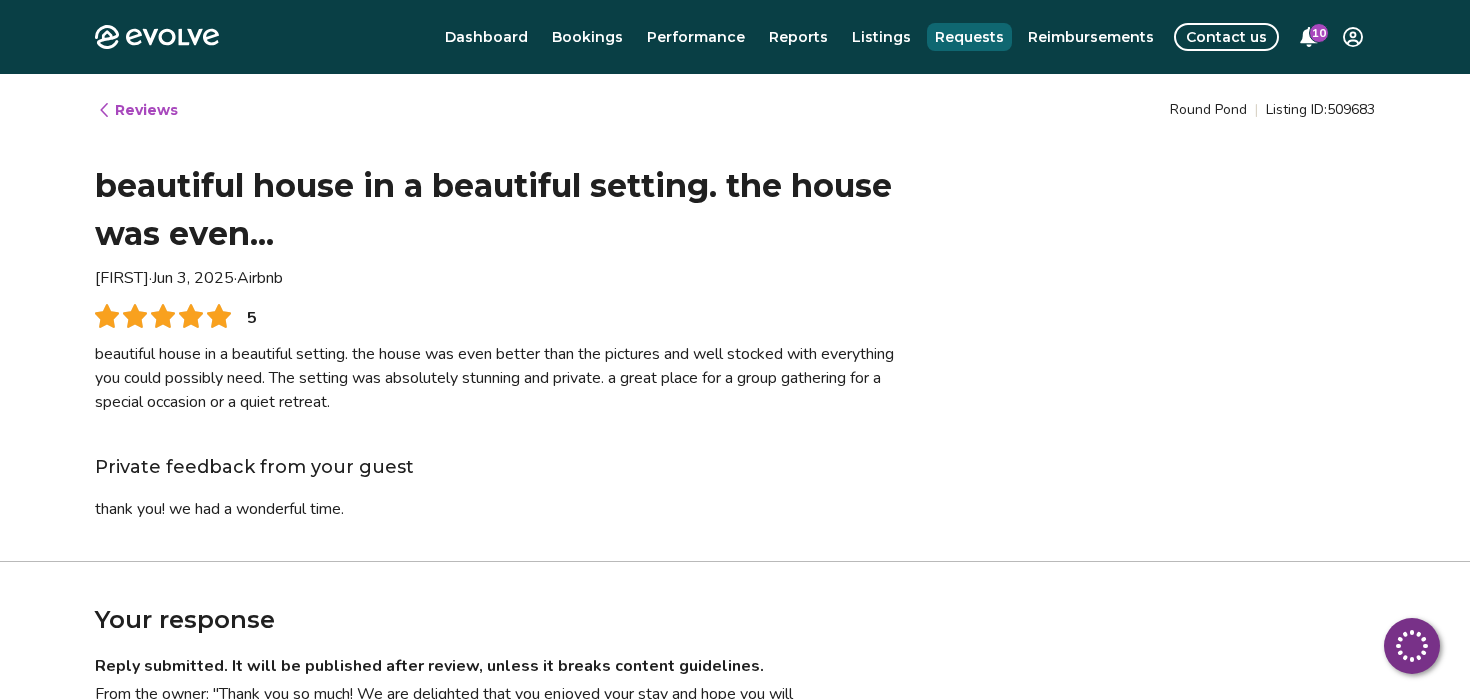 click on "Requests" at bounding box center (969, 37) 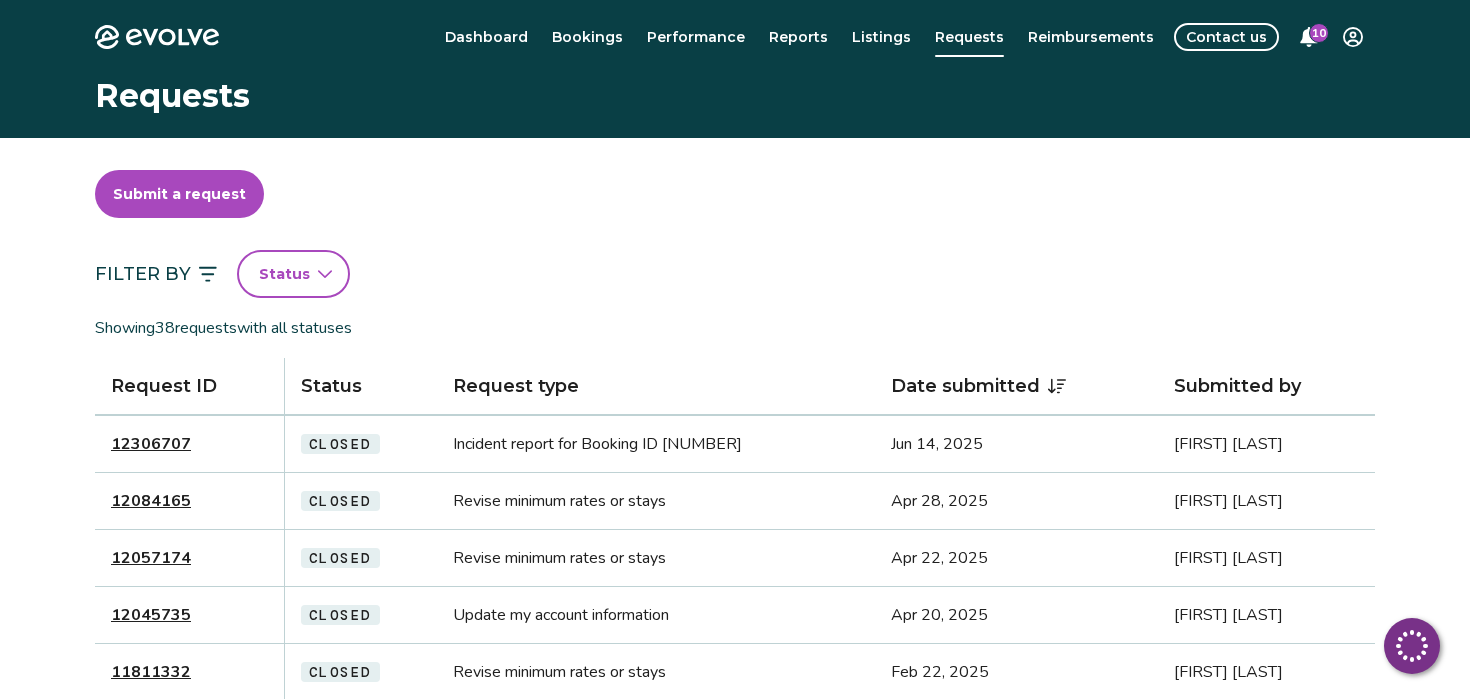 click on "Submit a request" at bounding box center [179, 194] 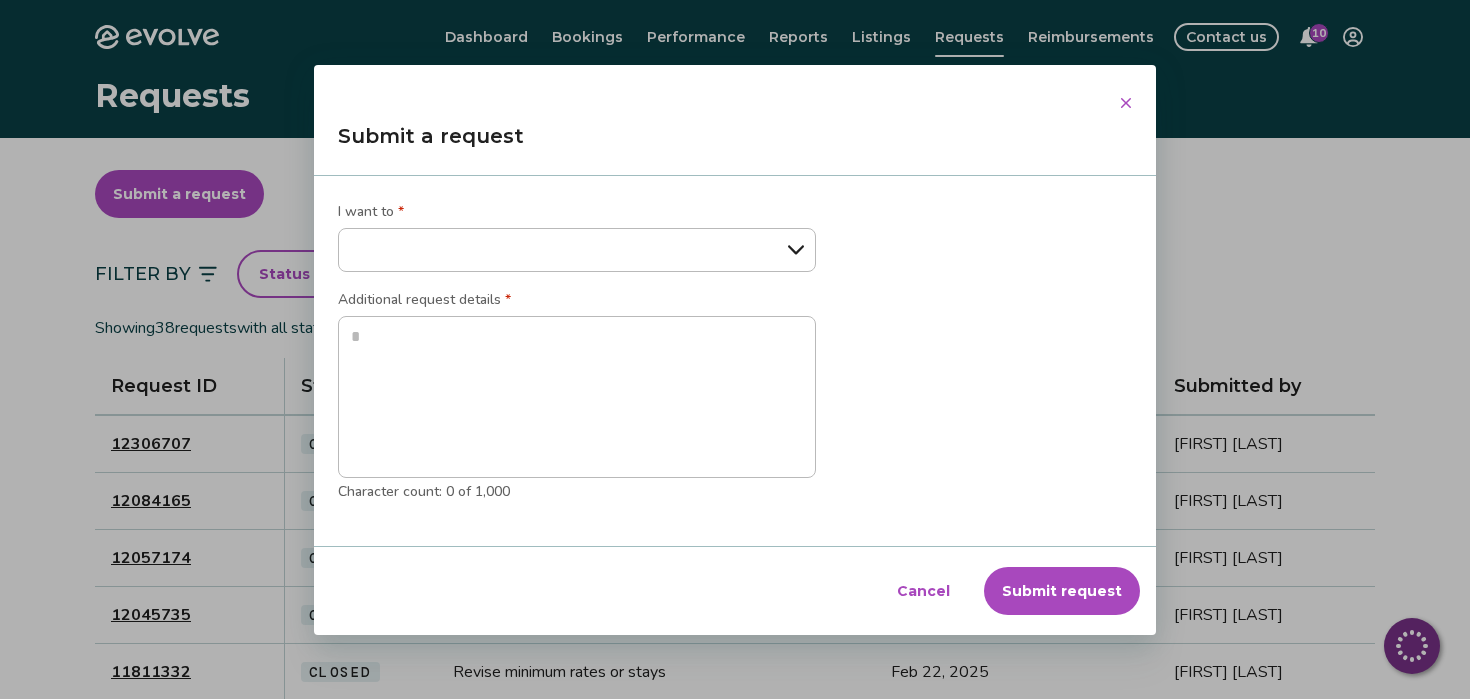 click on "**********" at bounding box center [577, 250] 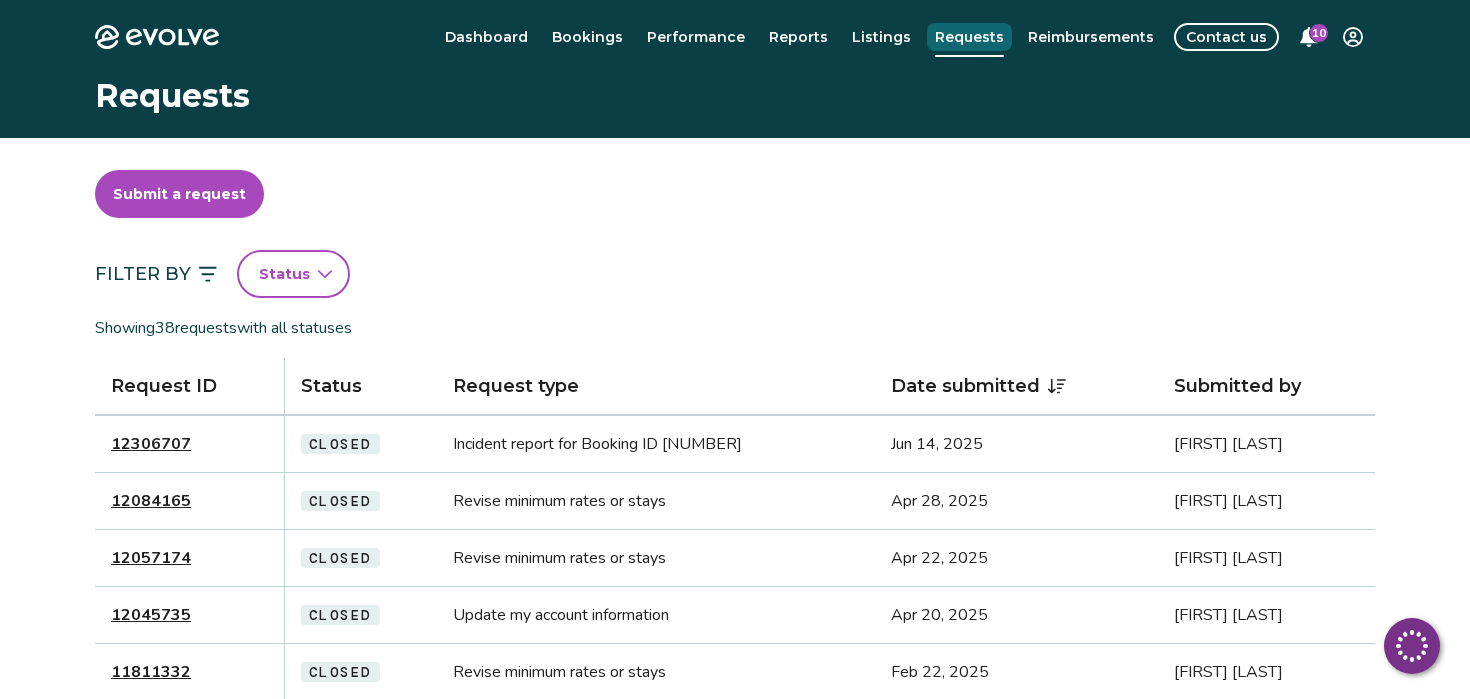 click on "Requests" at bounding box center [969, 37] 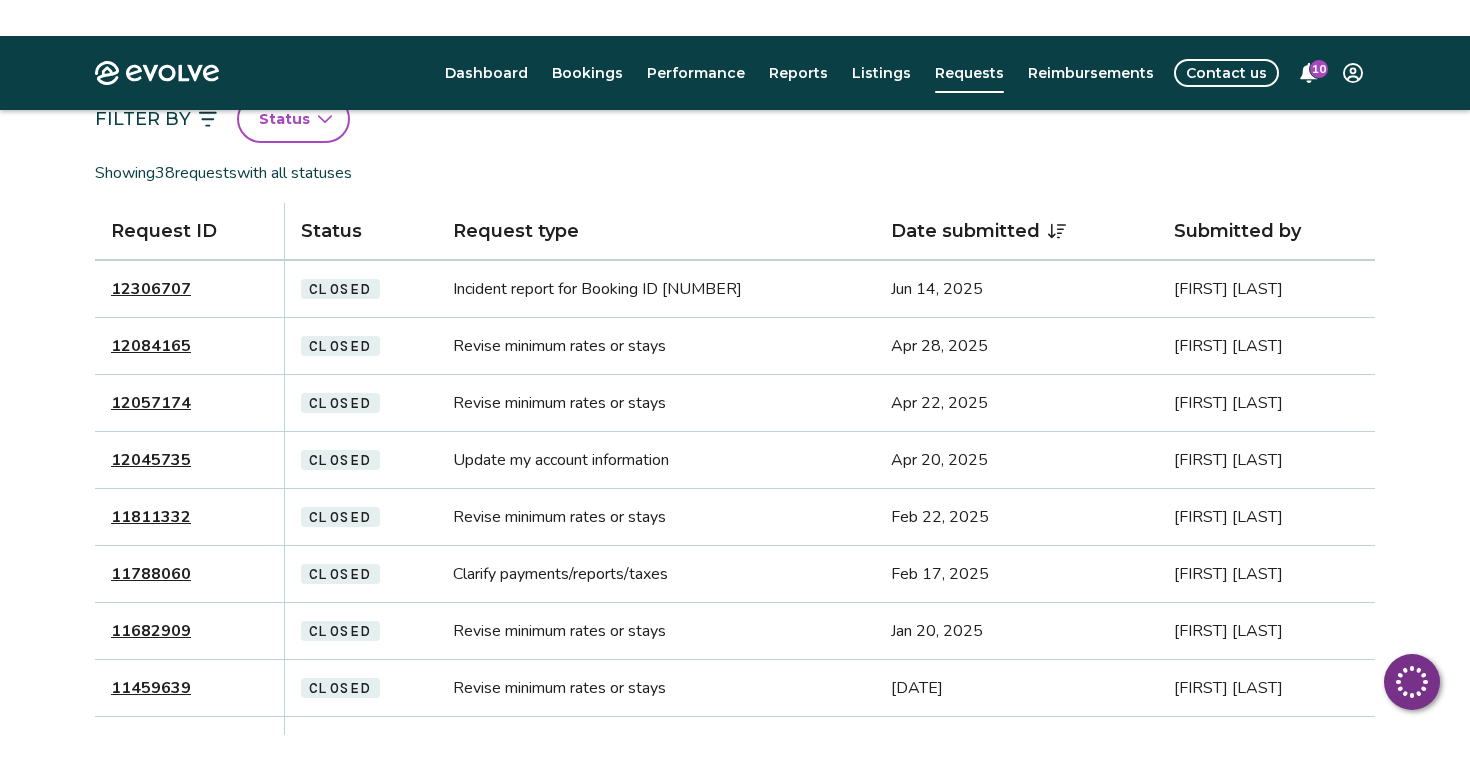 scroll, scrollTop: 0, scrollLeft: 0, axis: both 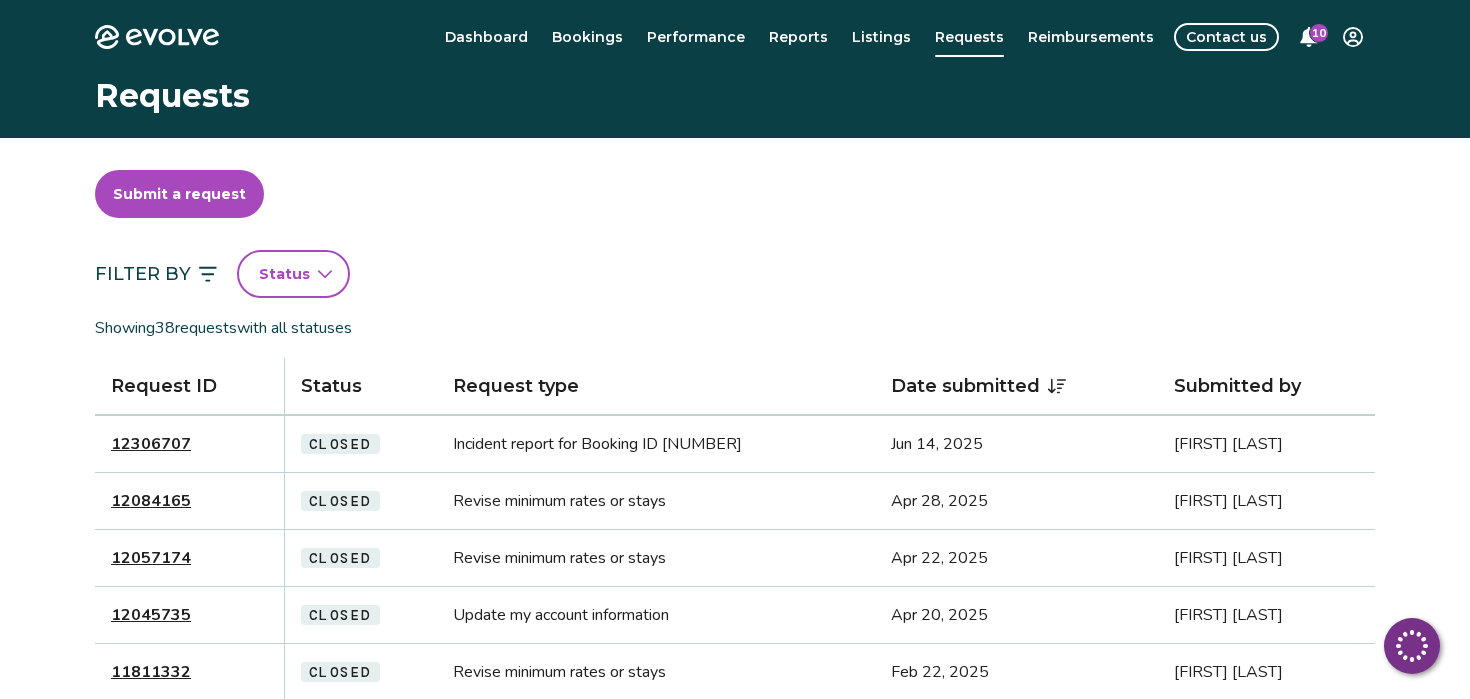 click on "Submit a request" at bounding box center (179, 194) 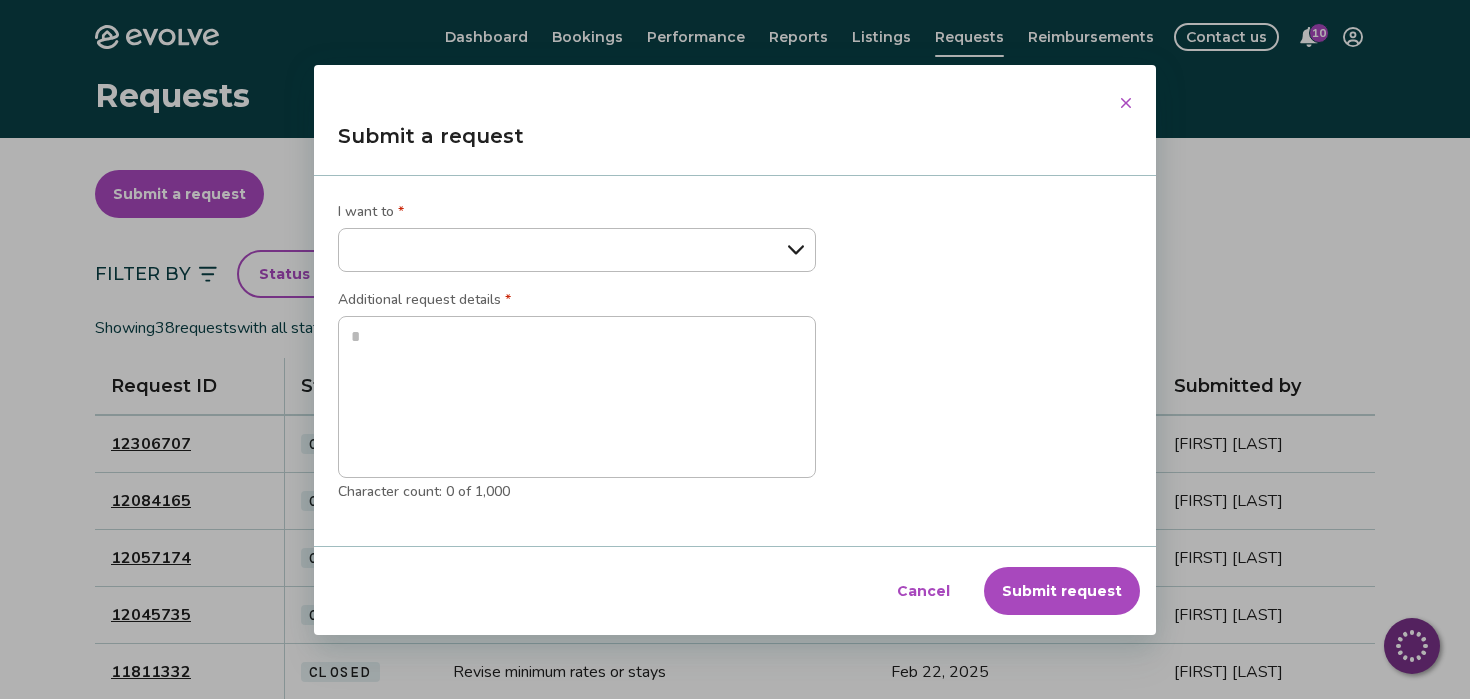 click on "**********" at bounding box center [577, 250] 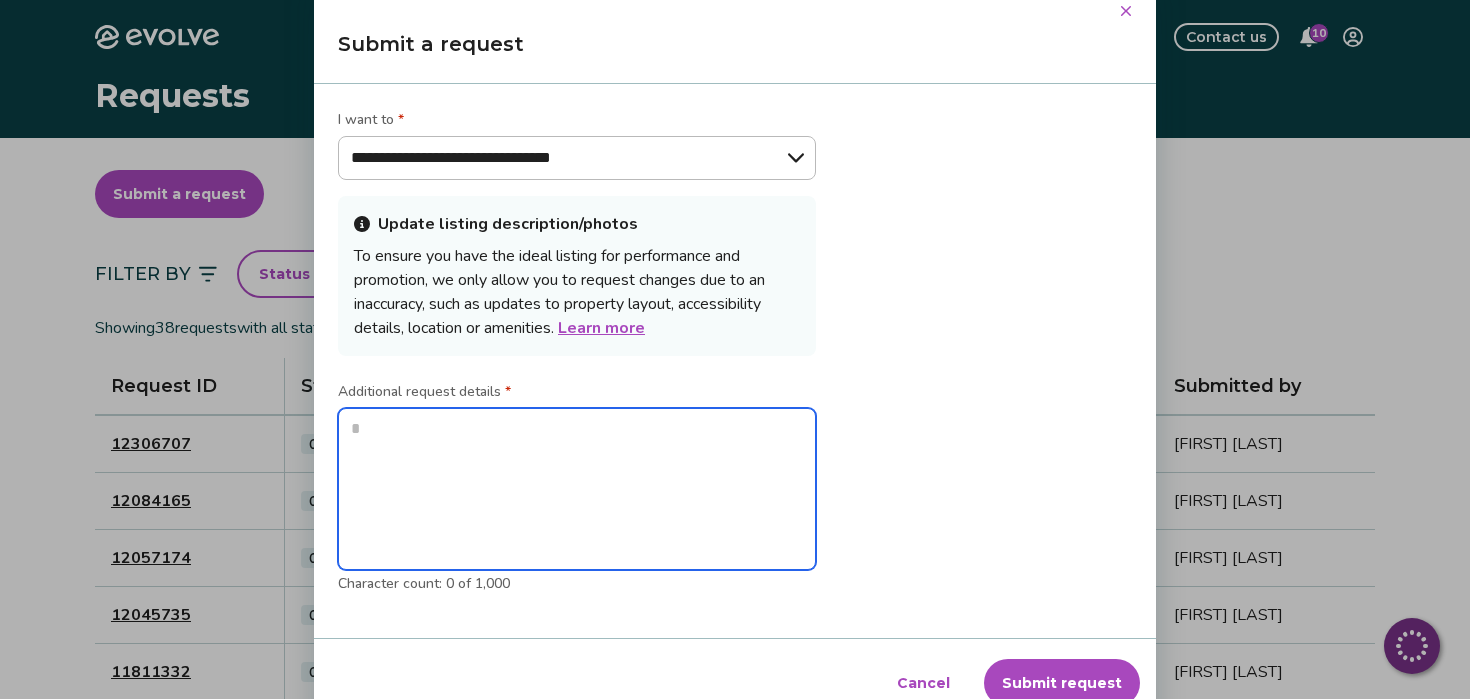 click at bounding box center (577, 489) 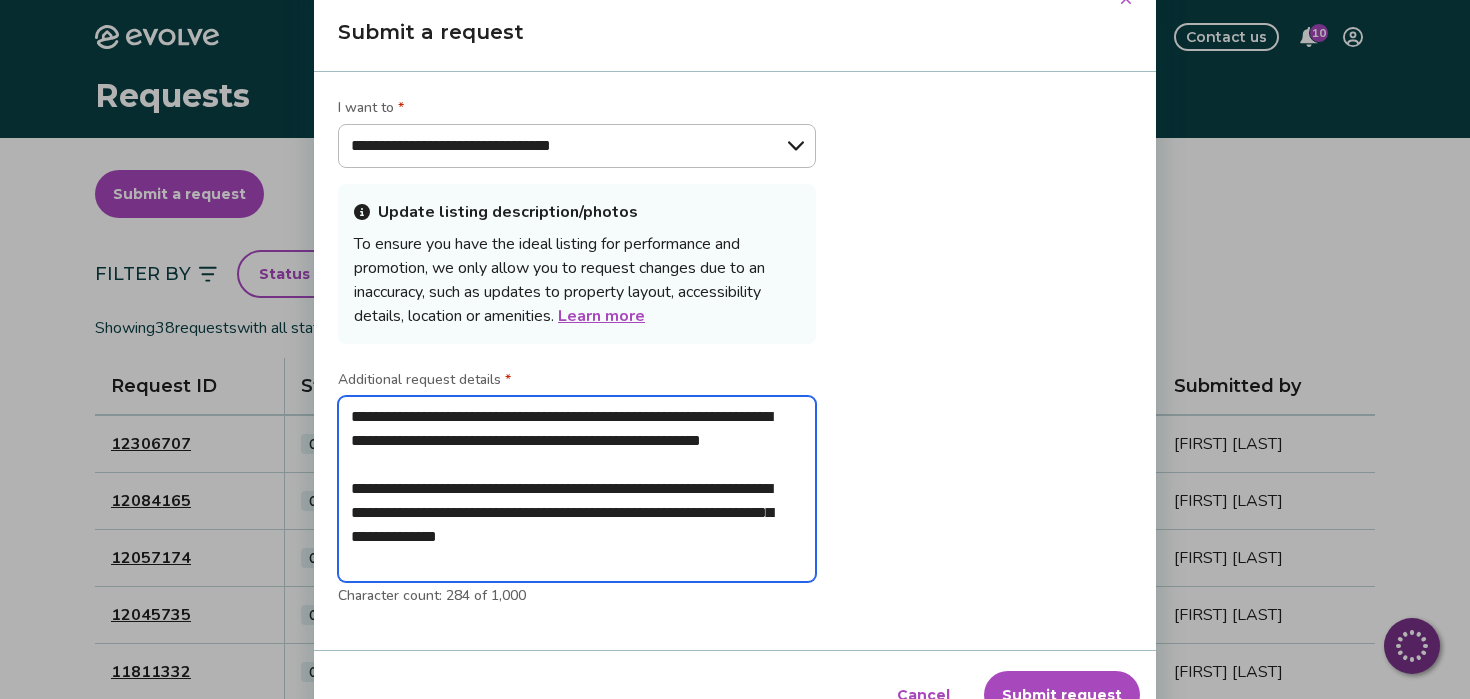 click on "**********" at bounding box center (577, 489) 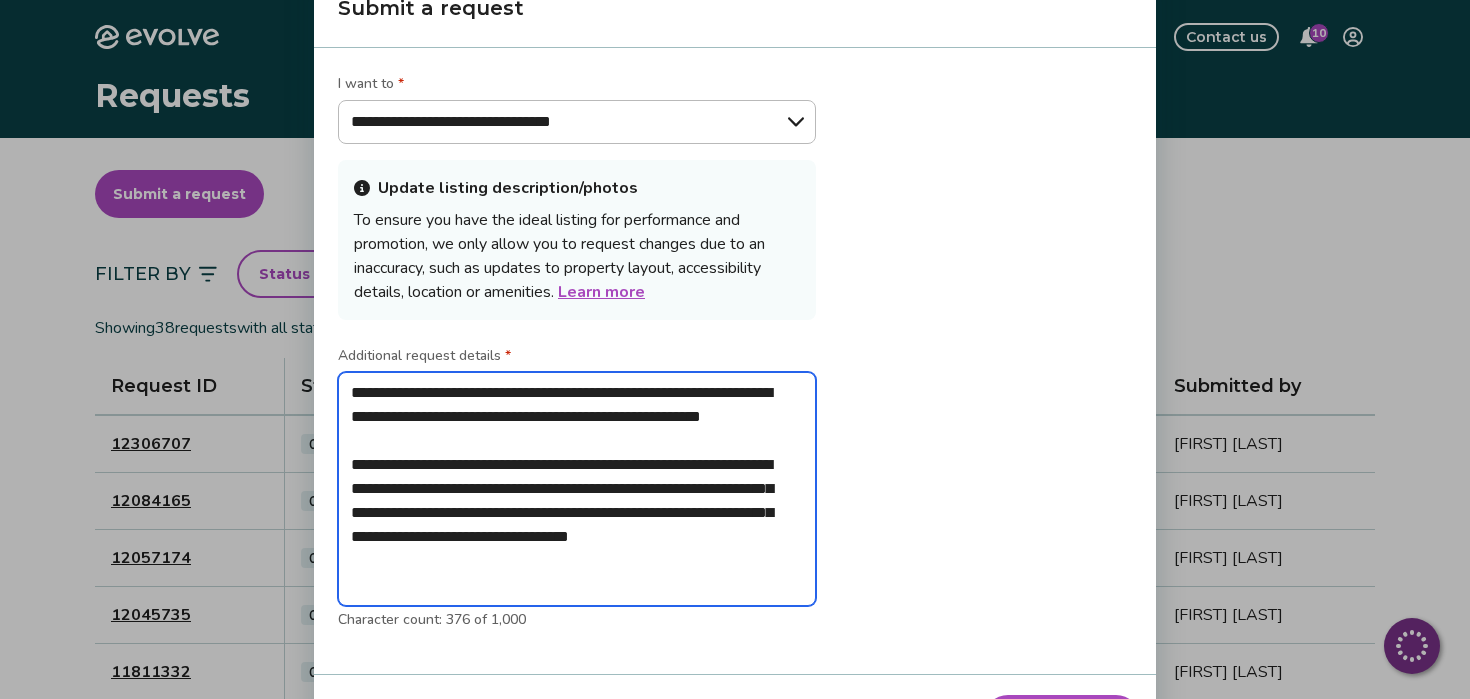 click on "**********" at bounding box center [577, 489] 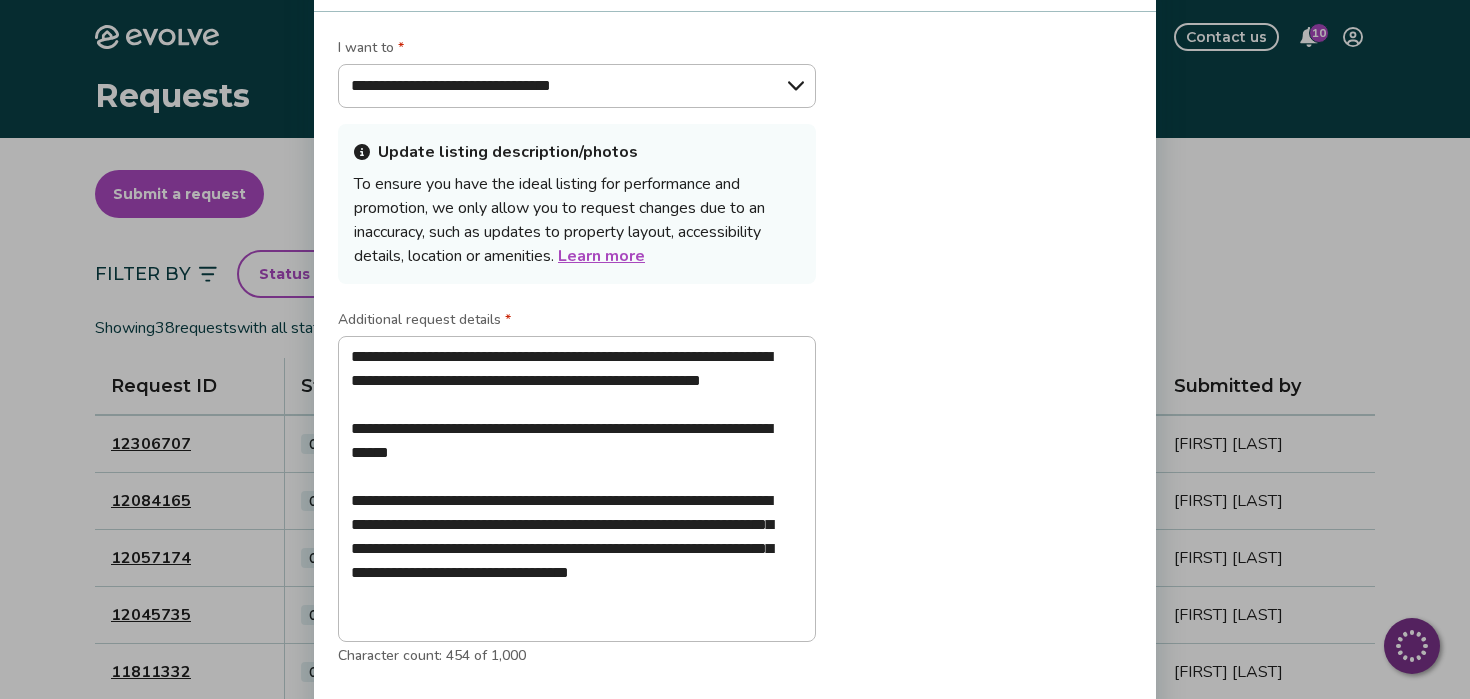 click on "**********" at bounding box center (735, 361) 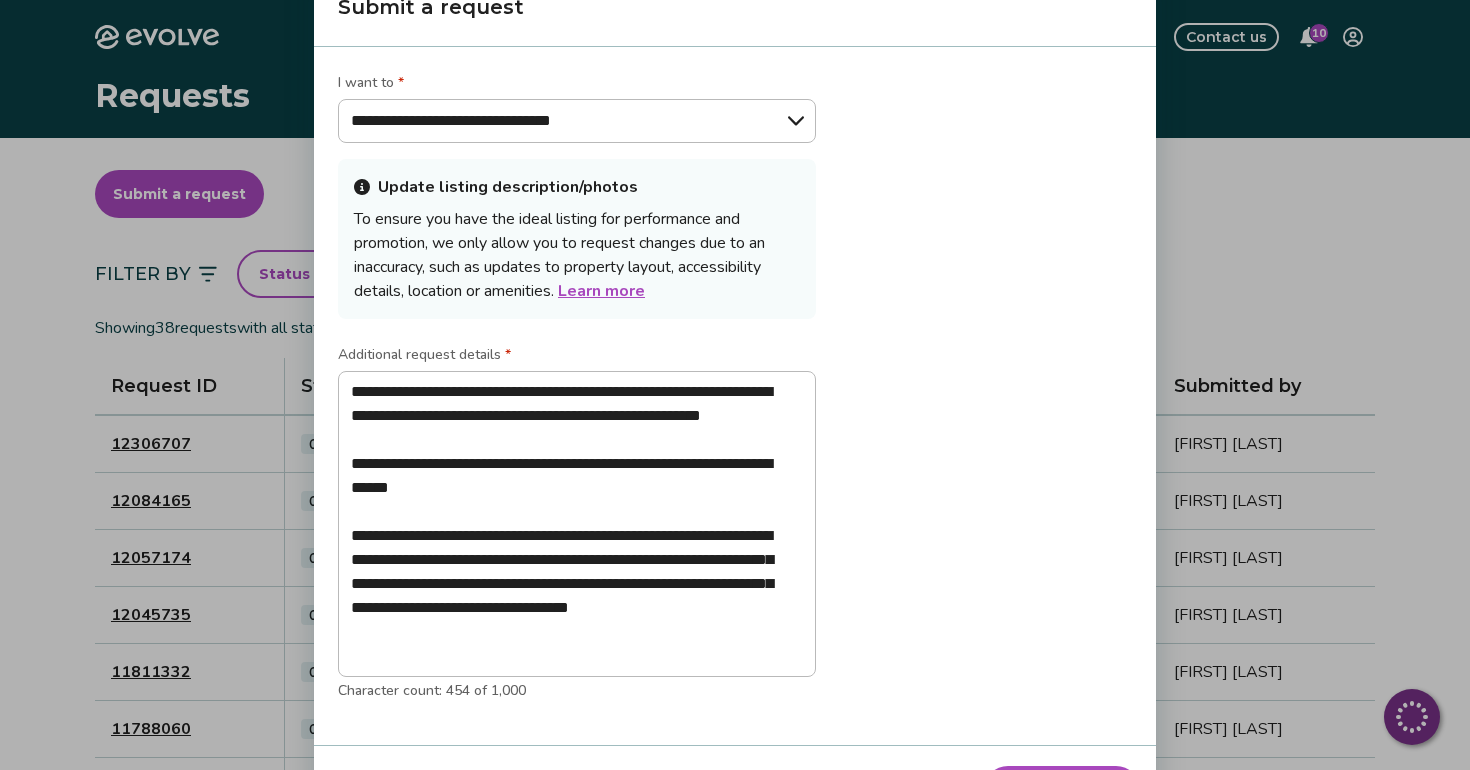 click on "**********" at bounding box center [735, 396] 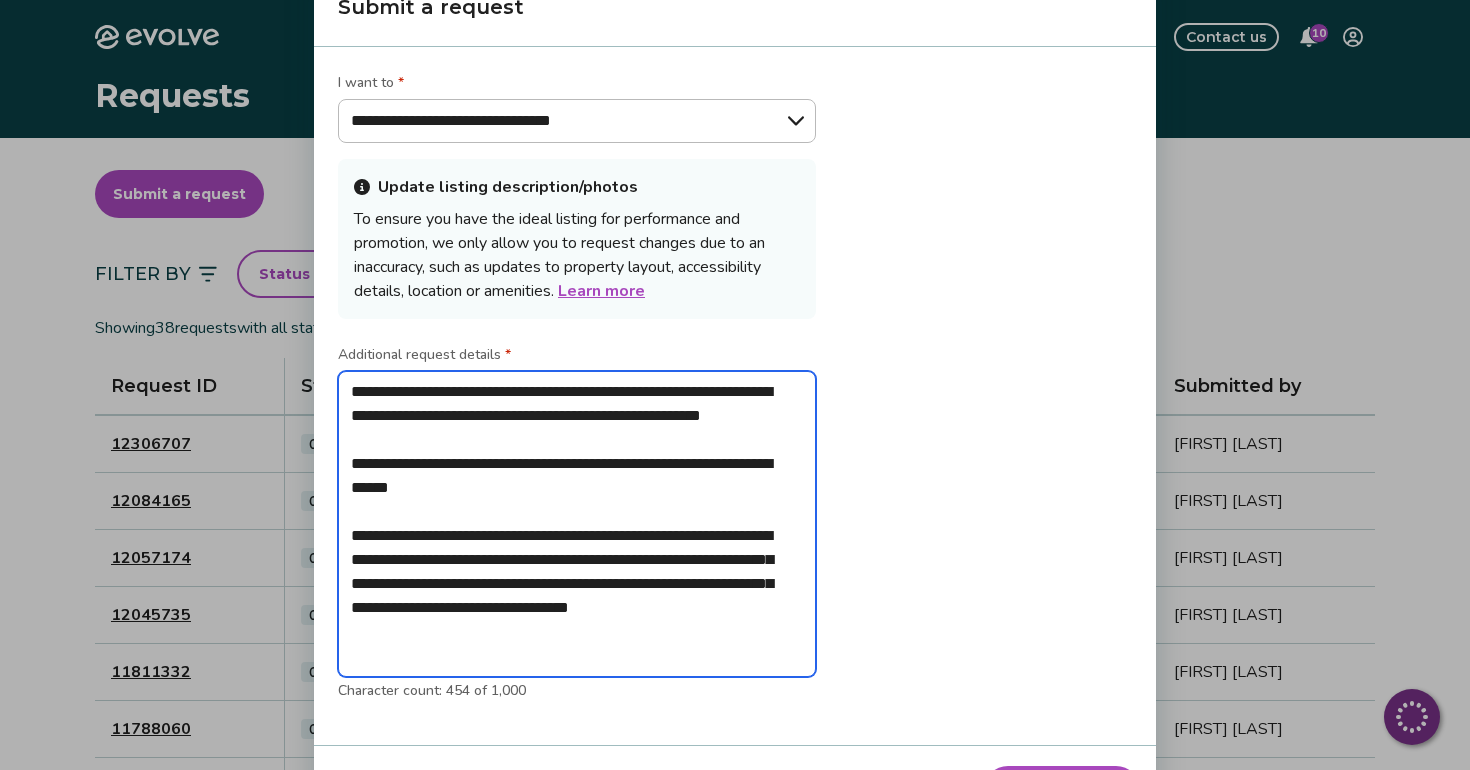 click on "**********" at bounding box center (577, 524) 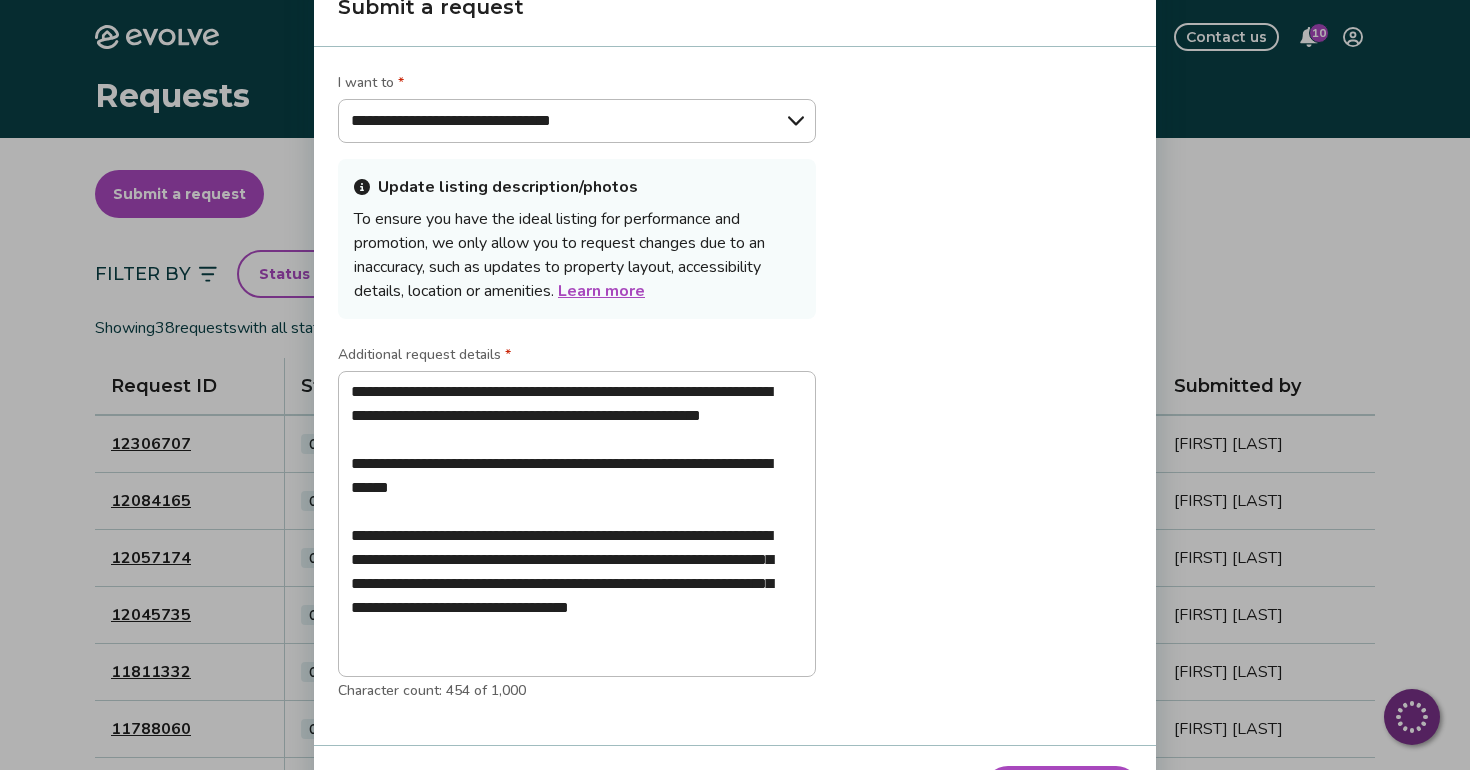 click on "**********" at bounding box center [577, 396] 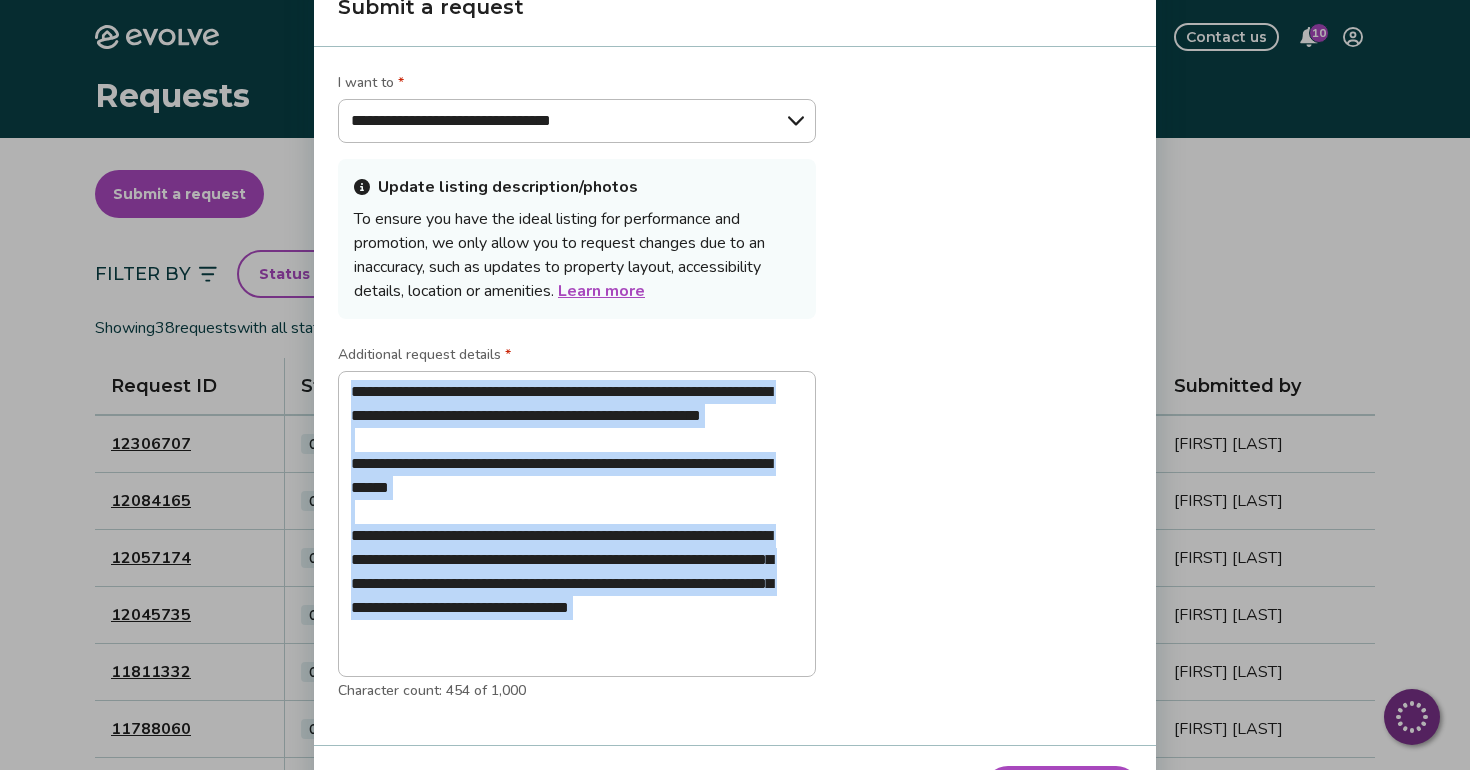 click on "**********" at bounding box center (735, 396) 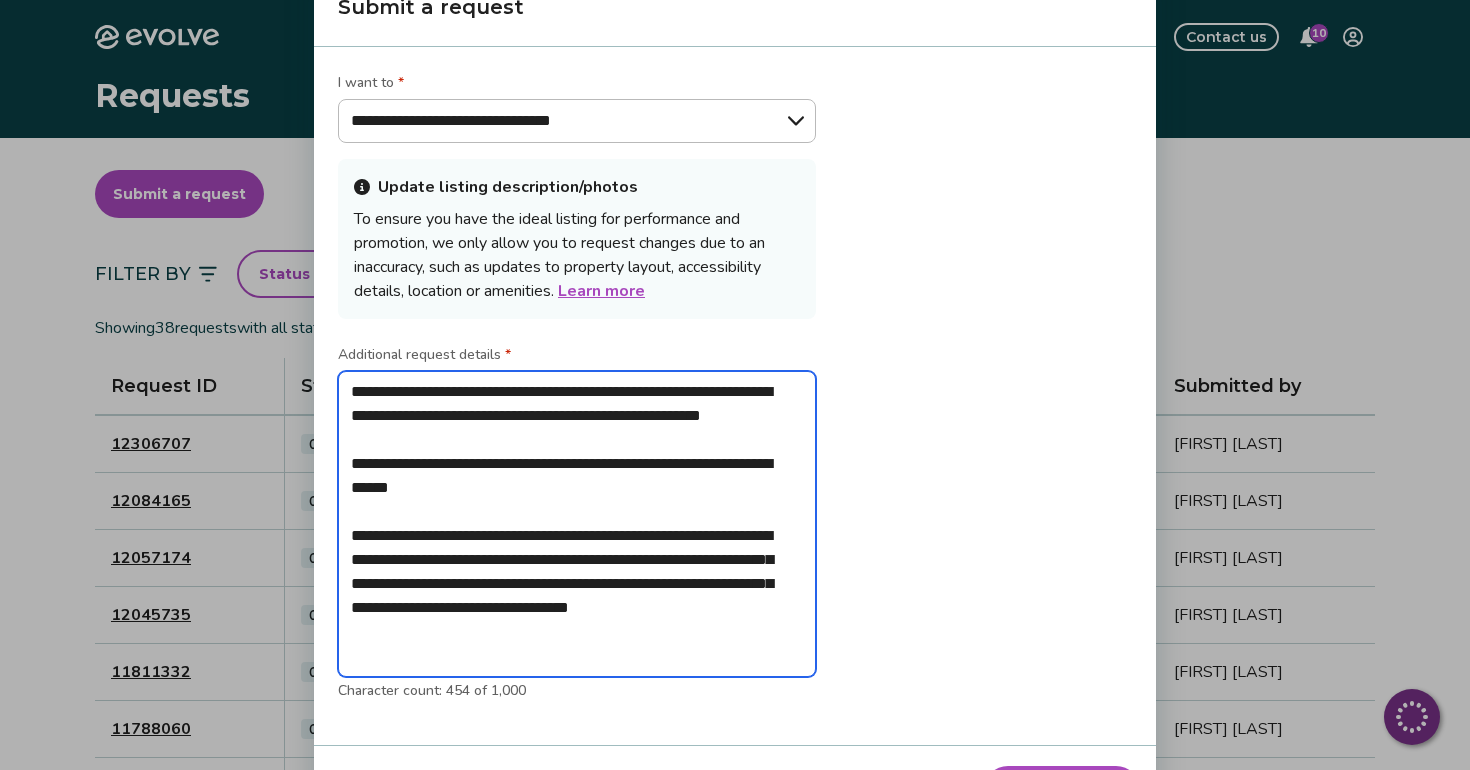 click on "**********" at bounding box center (577, 524) 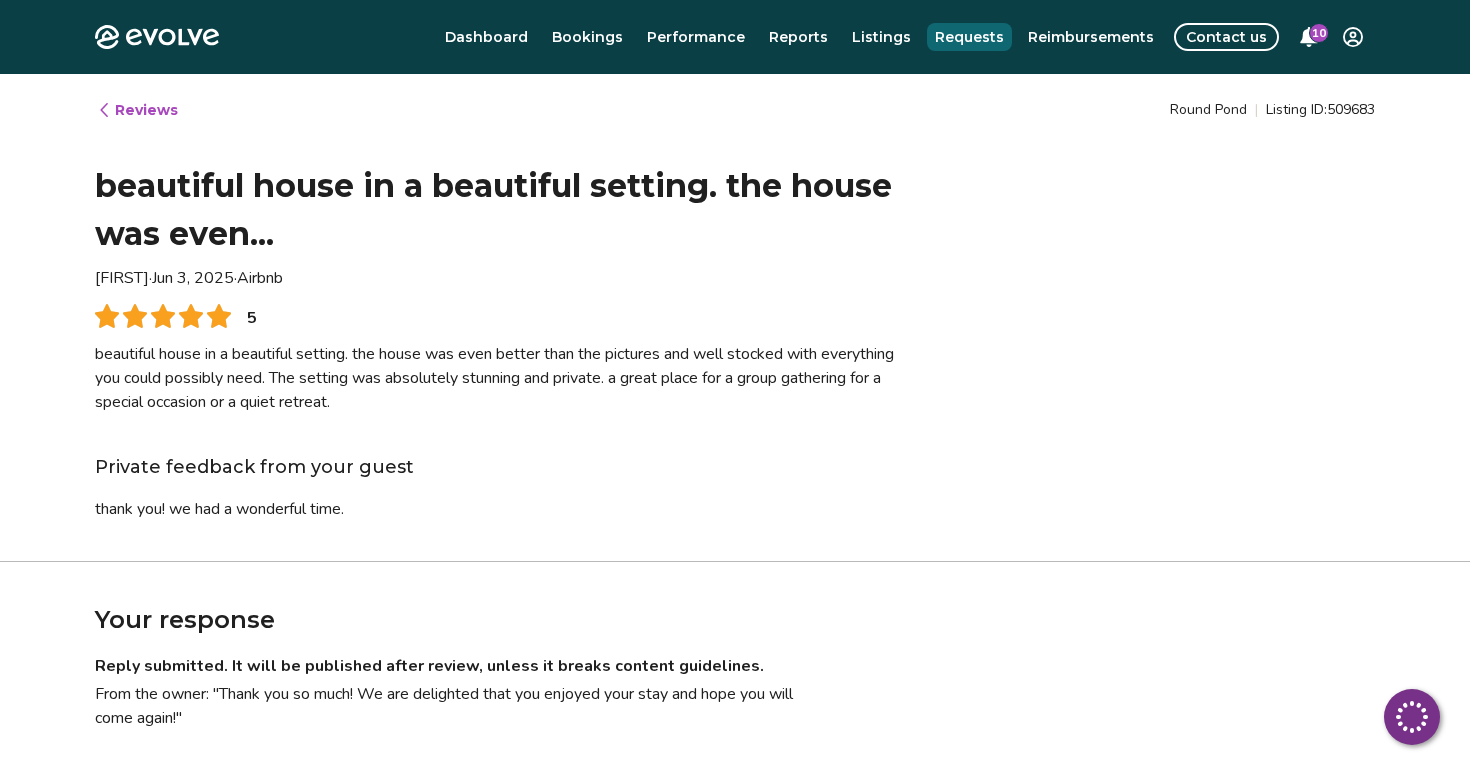 click on "Requests" at bounding box center [969, 37] 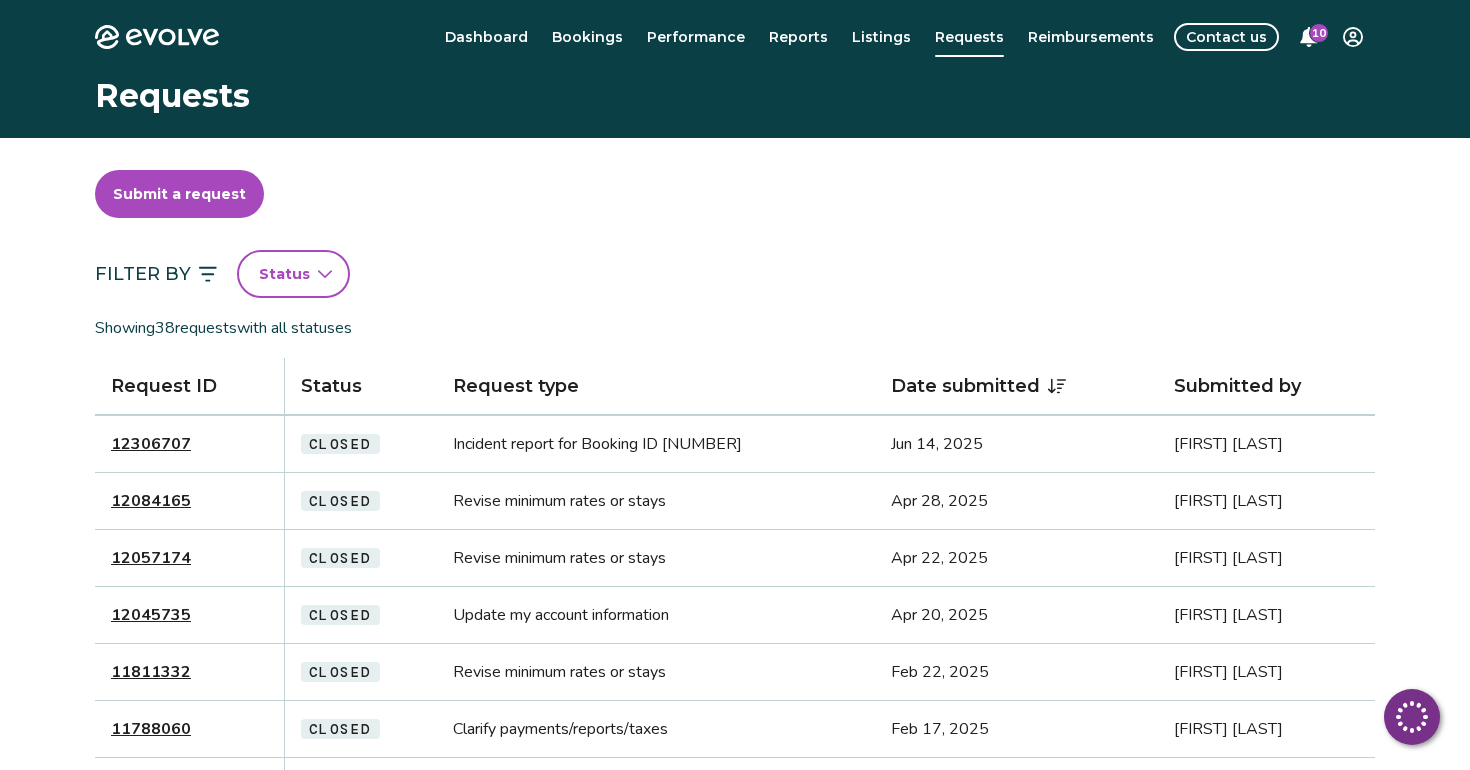 click on "Submit a request" at bounding box center (179, 194) 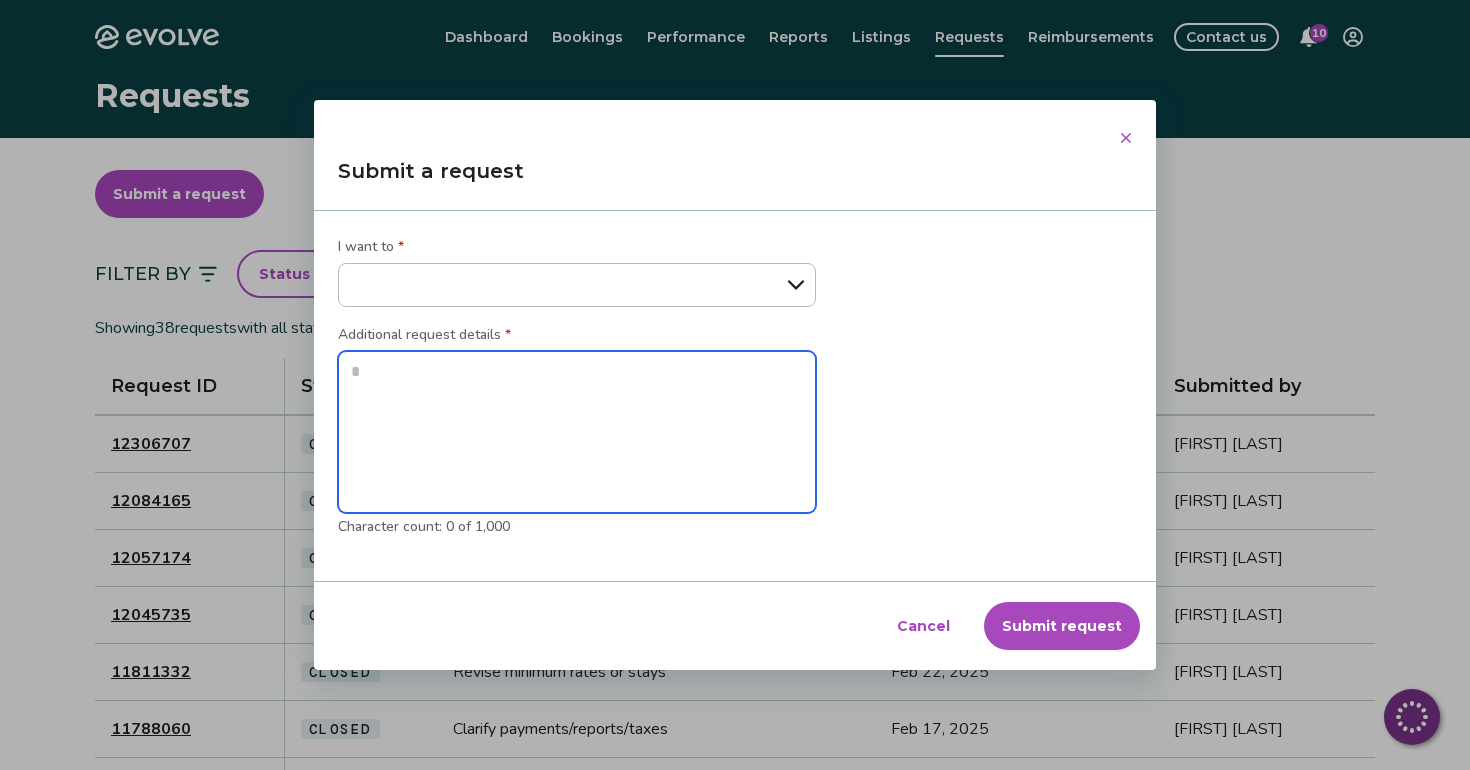 click at bounding box center (577, 432) 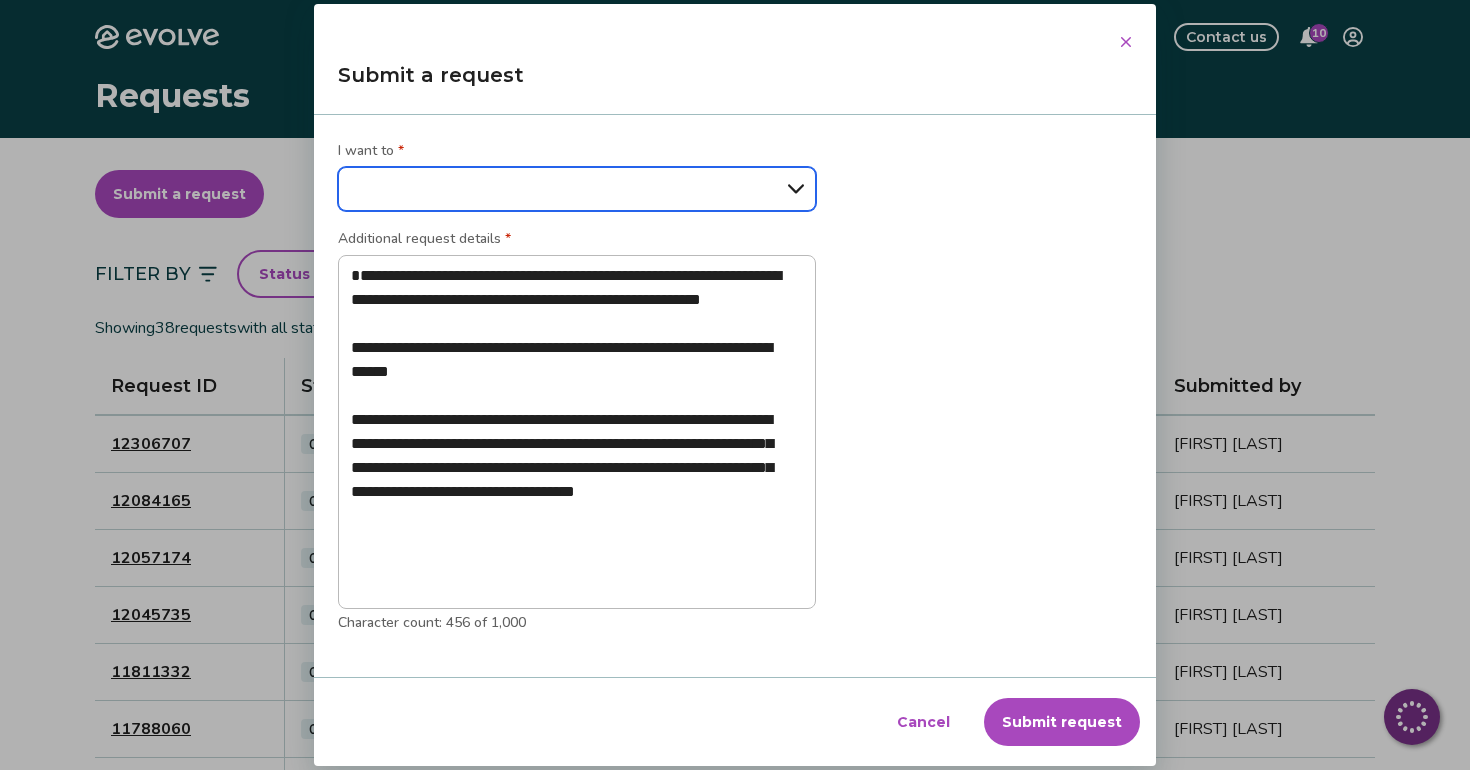 click on "**********" at bounding box center [577, 189] 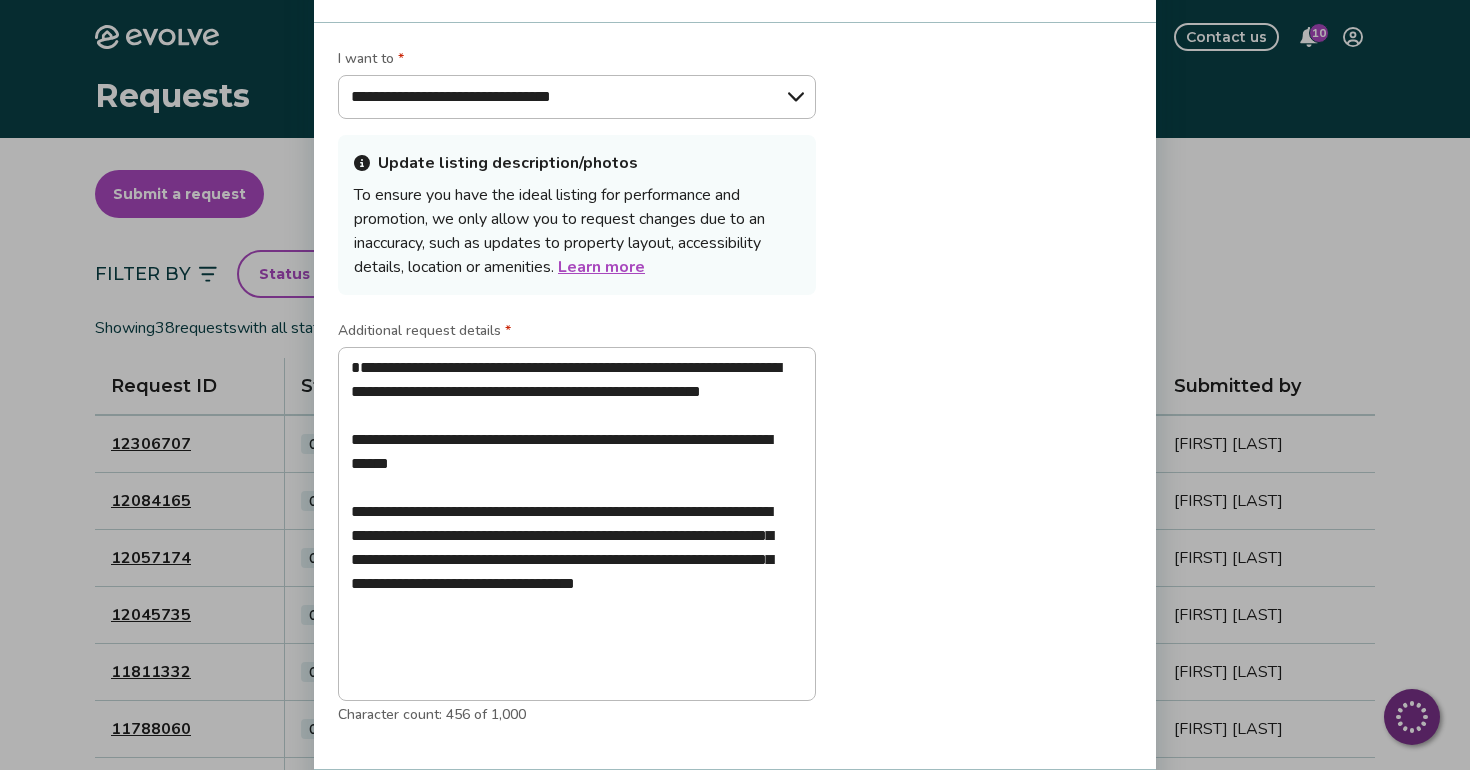 click 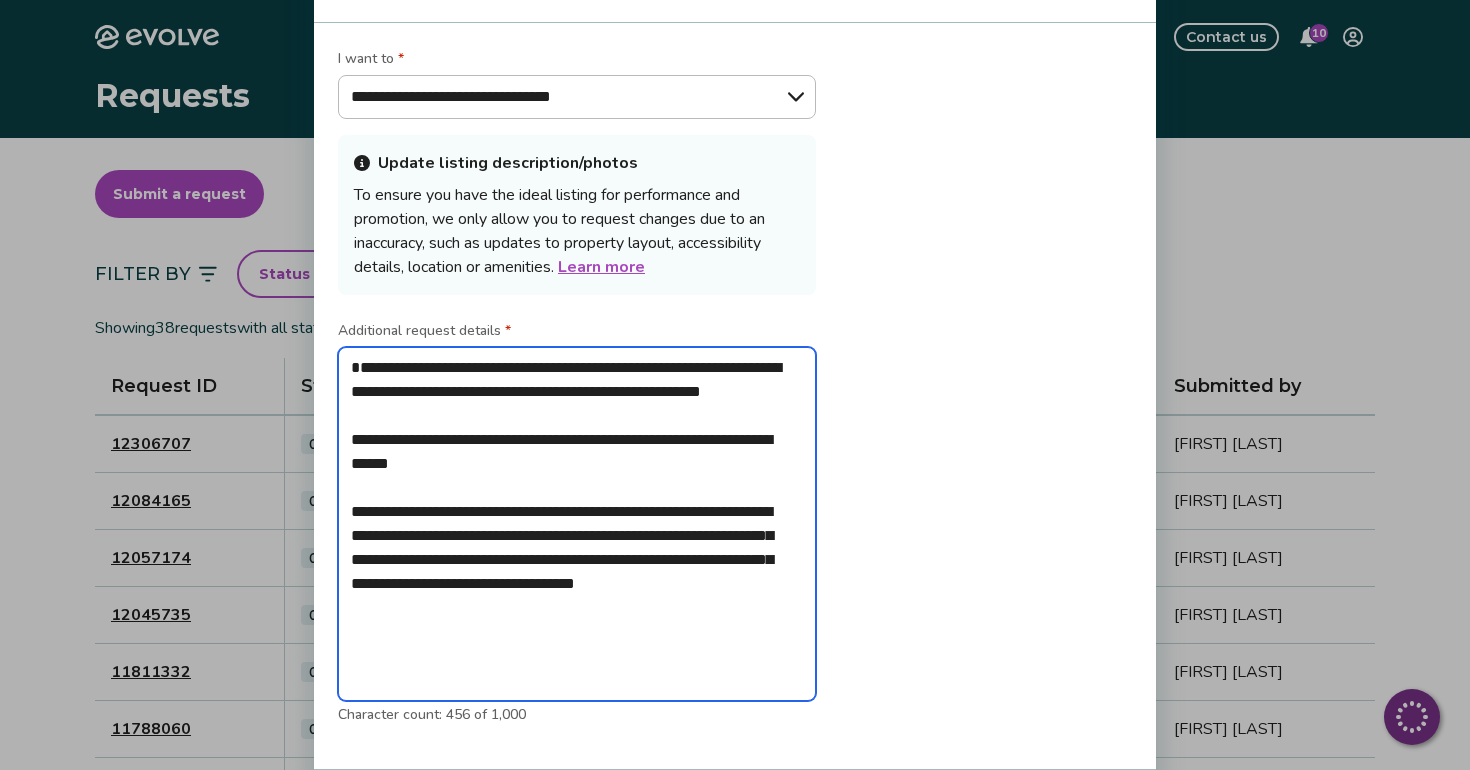 click on "**********" at bounding box center (577, 524) 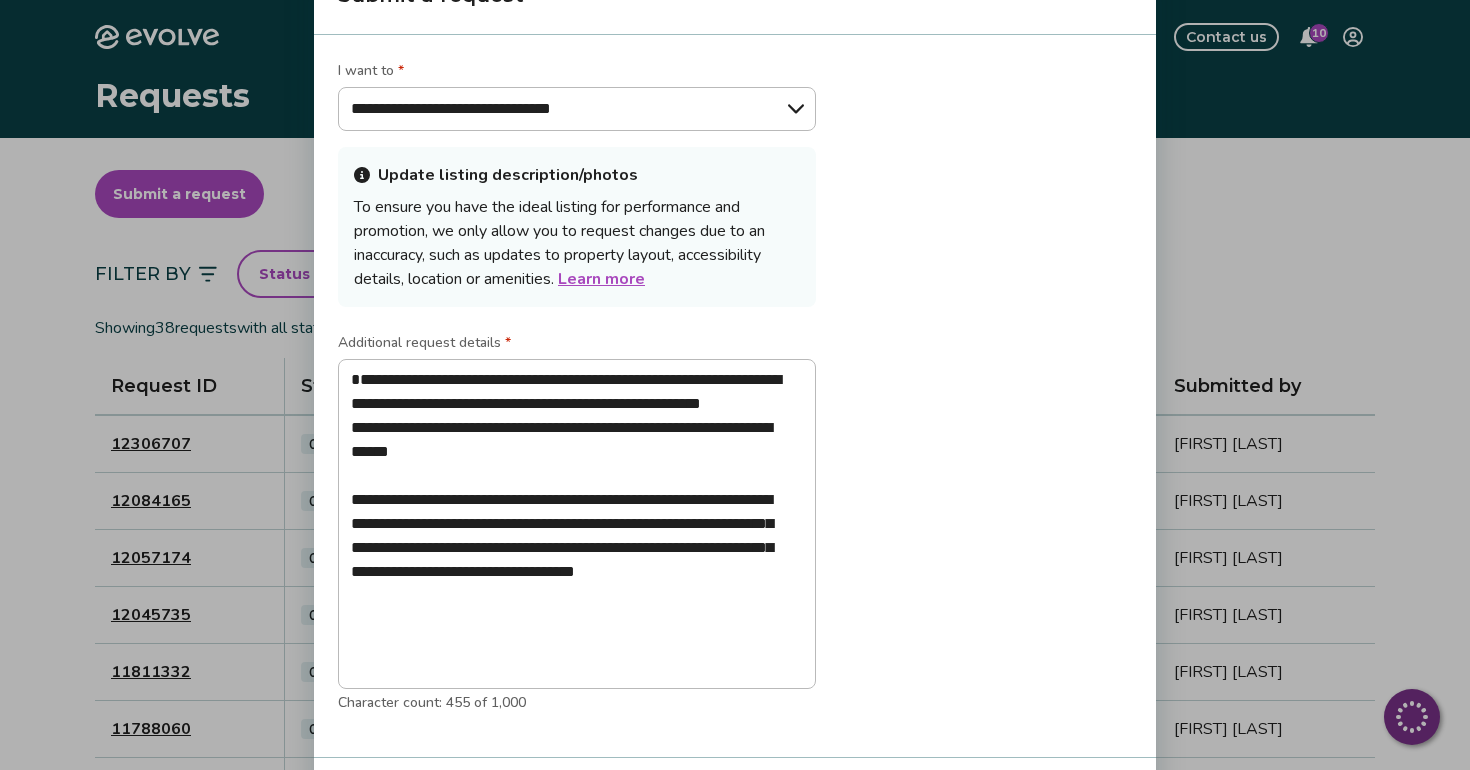 click on "**********" at bounding box center (735, 396) 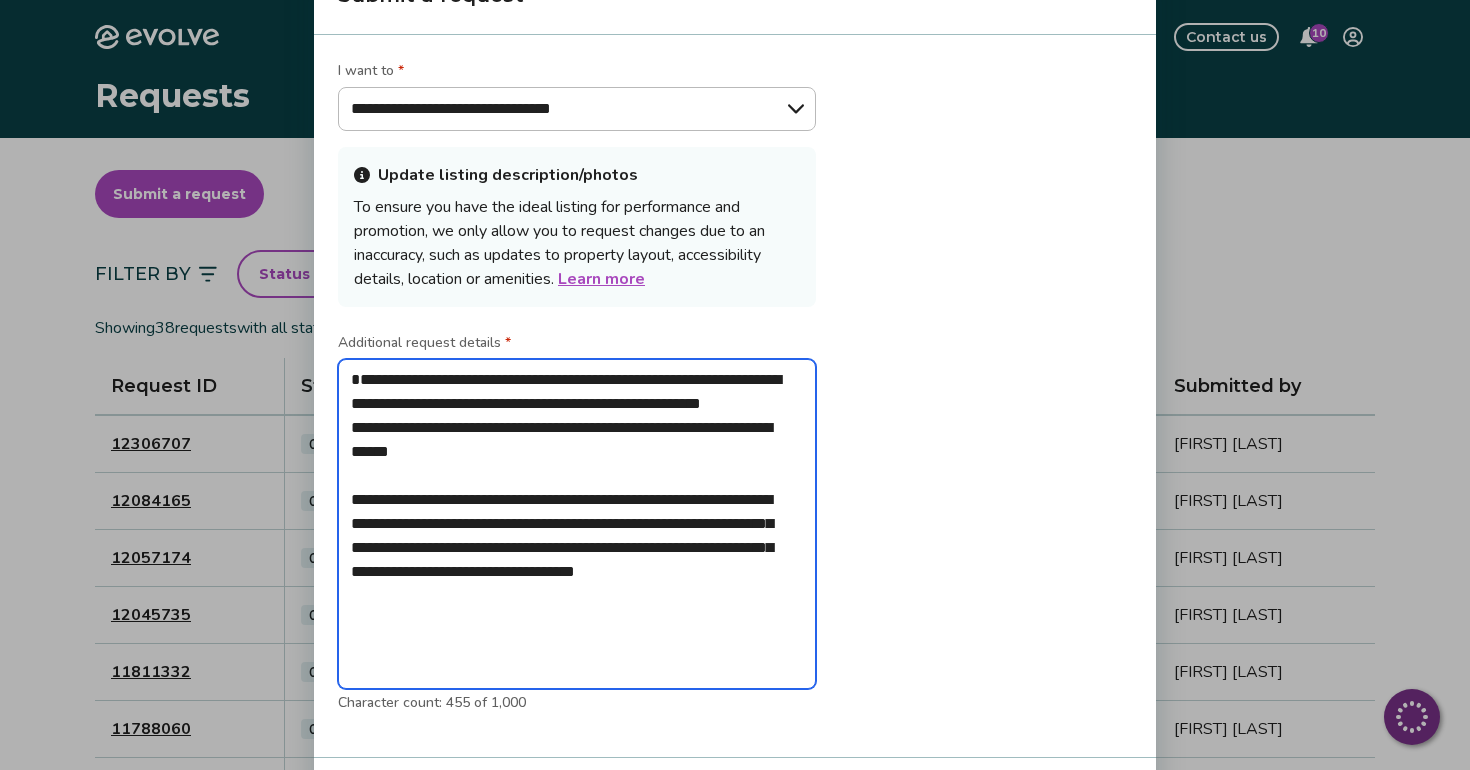 drag, startPoint x: 534, startPoint y: 643, endPoint x: 337, endPoint y: 375, distance: 332.6154 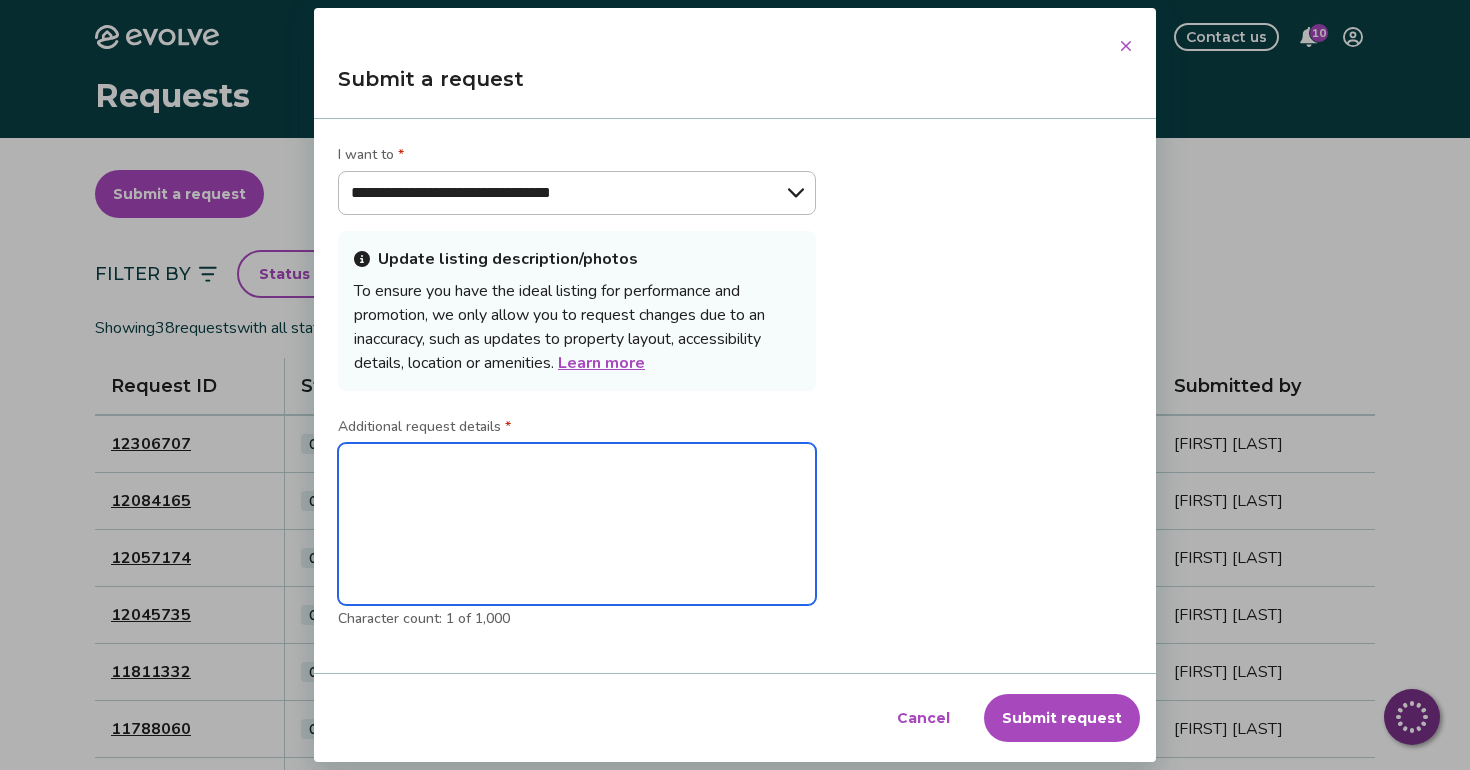 paste on "**********" 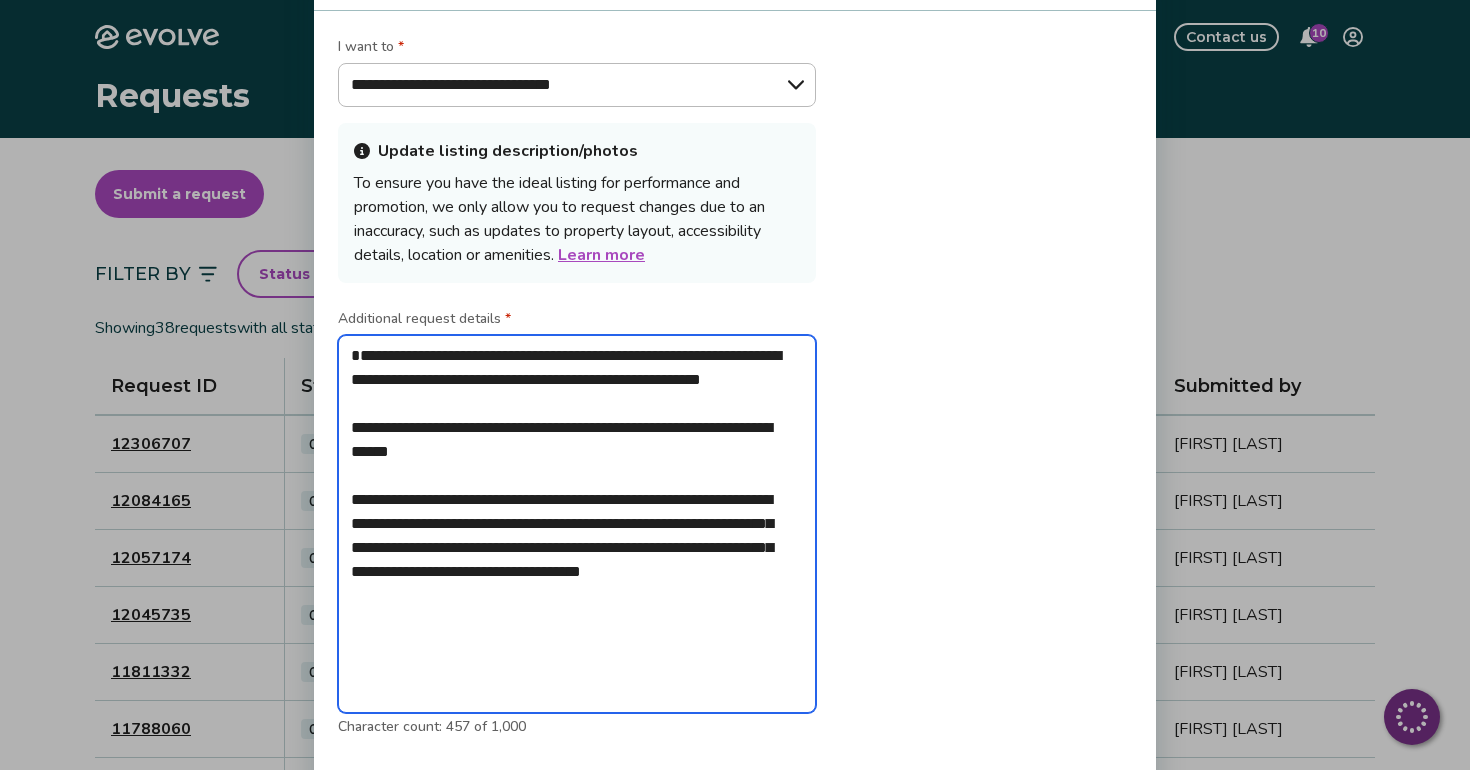 click on "**********" at bounding box center (577, 524) 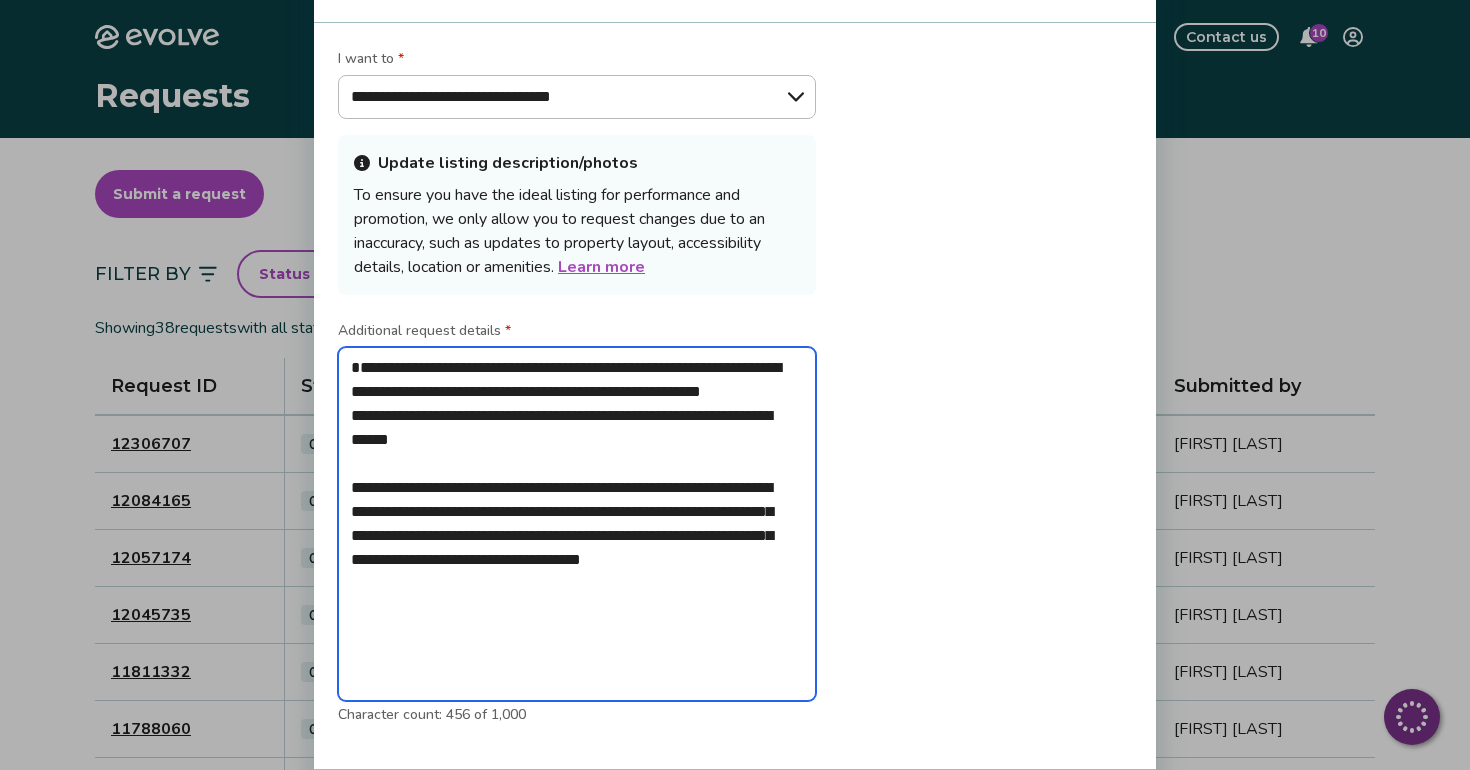 click on "**********" at bounding box center [577, 524] 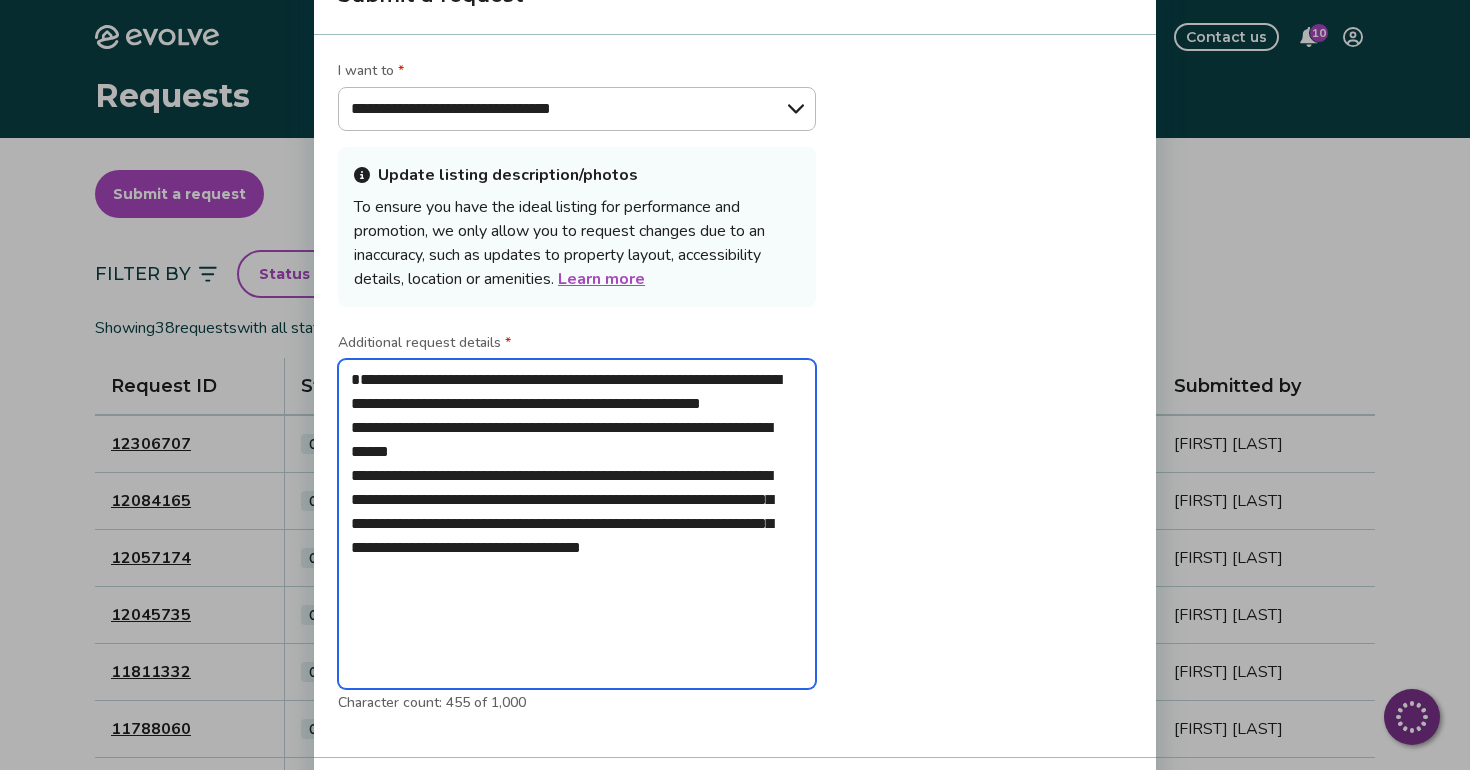 drag, startPoint x: 353, startPoint y: 402, endPoint x: 516, endPoint y: 618, distance: 270.6012 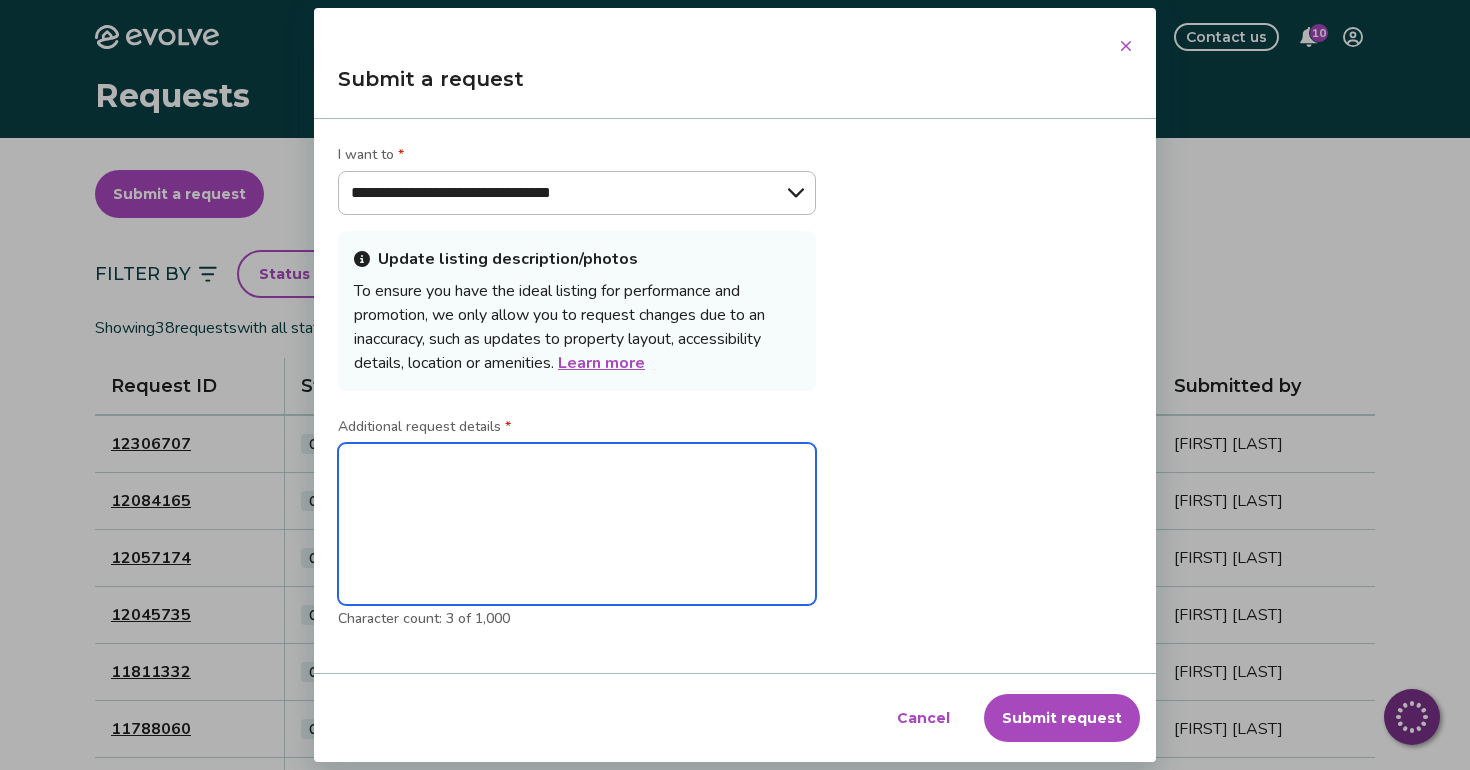 click at bounding box center [577, 524] 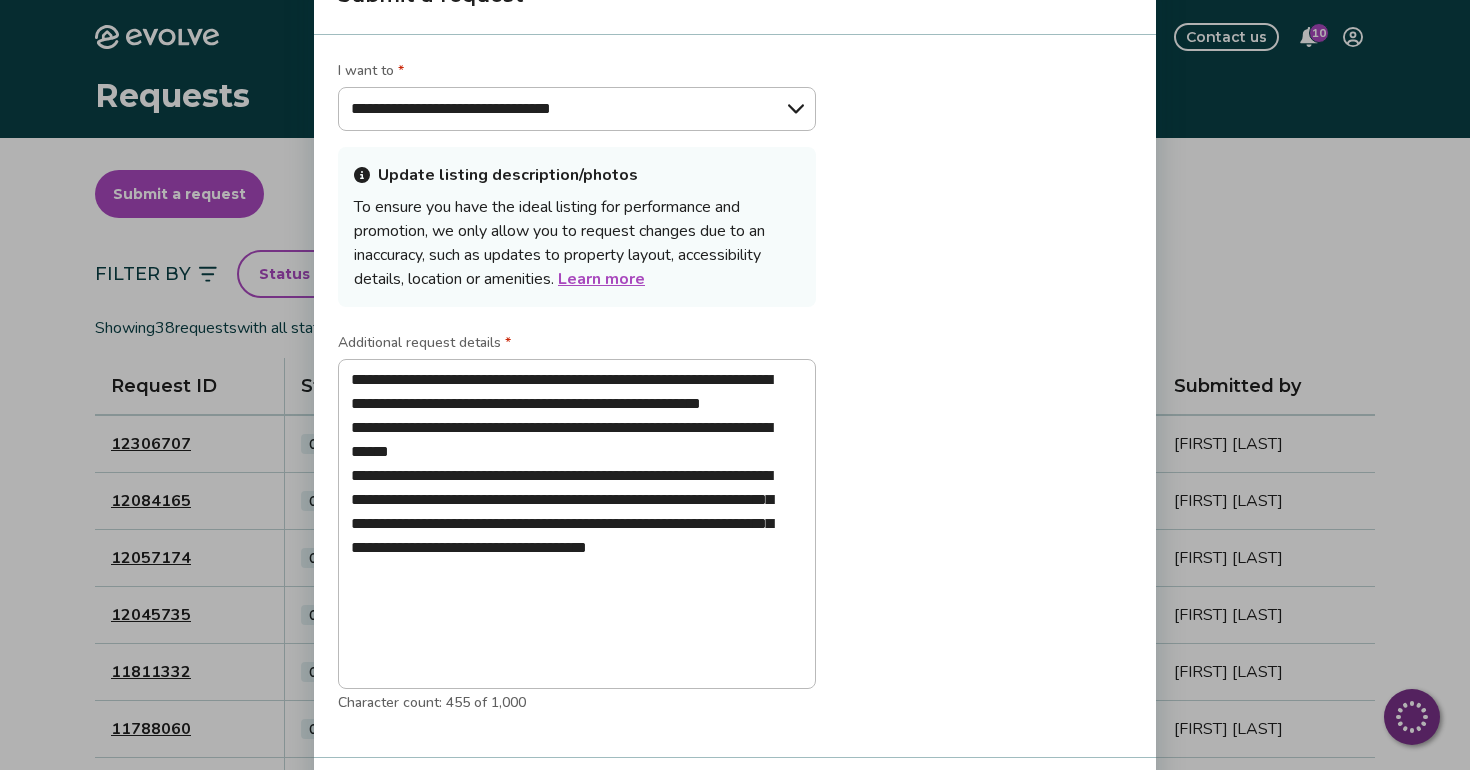 click on "**********" at bounding box center [735, 396] 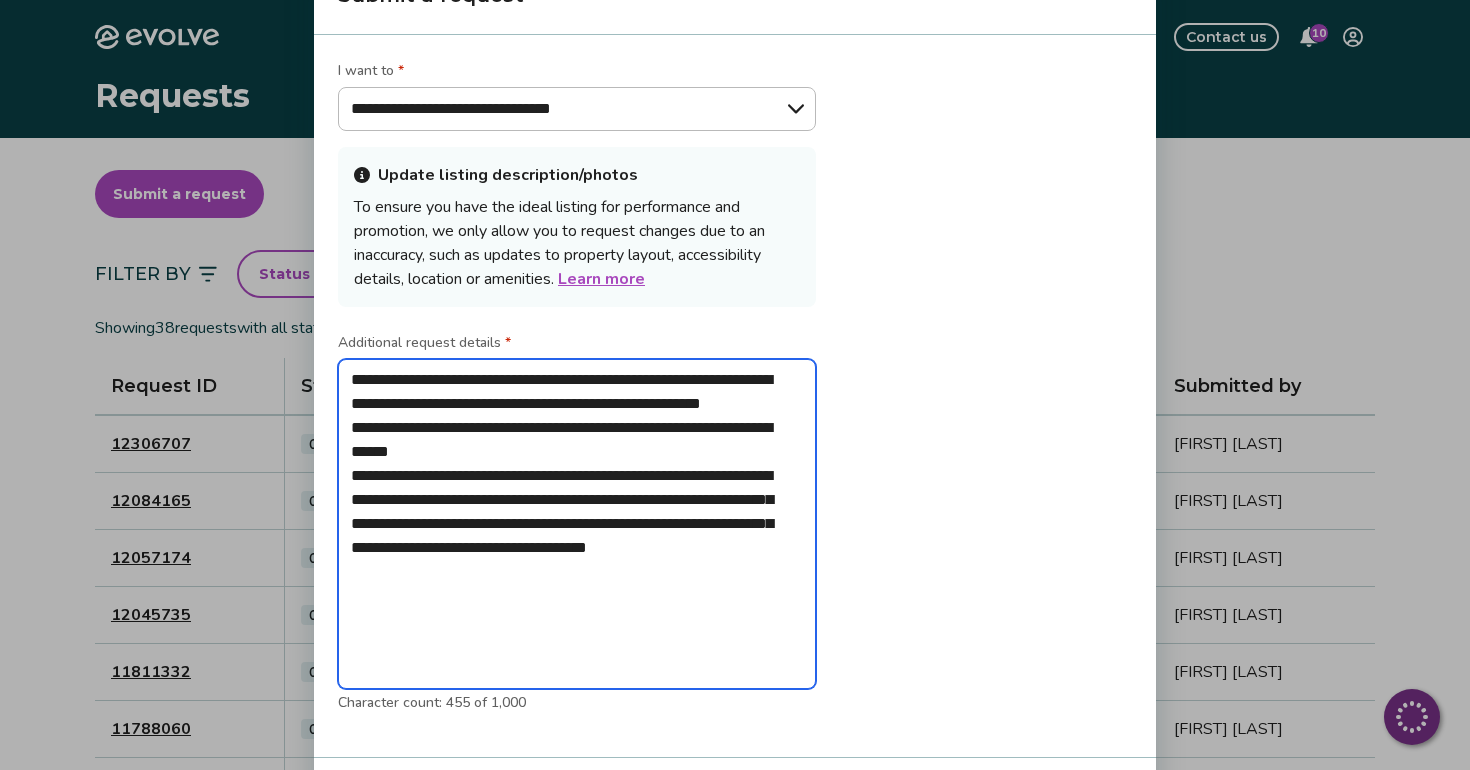 drag, startPoint x: 349, startPoint y: 378, endPoint x: 609, endPoint y: 629, distance: 361.3876 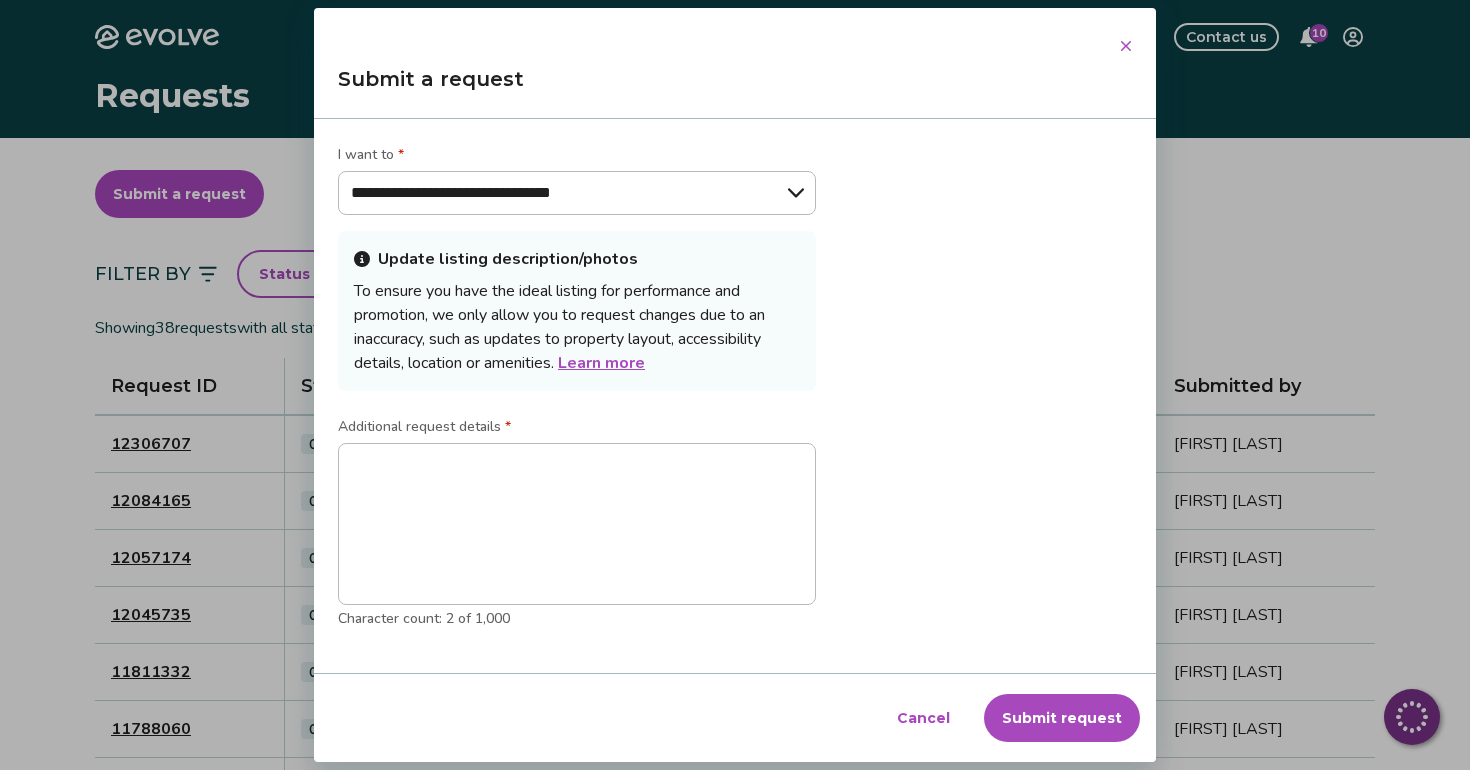 click on "Cancel" at bounding box center (923, 718) 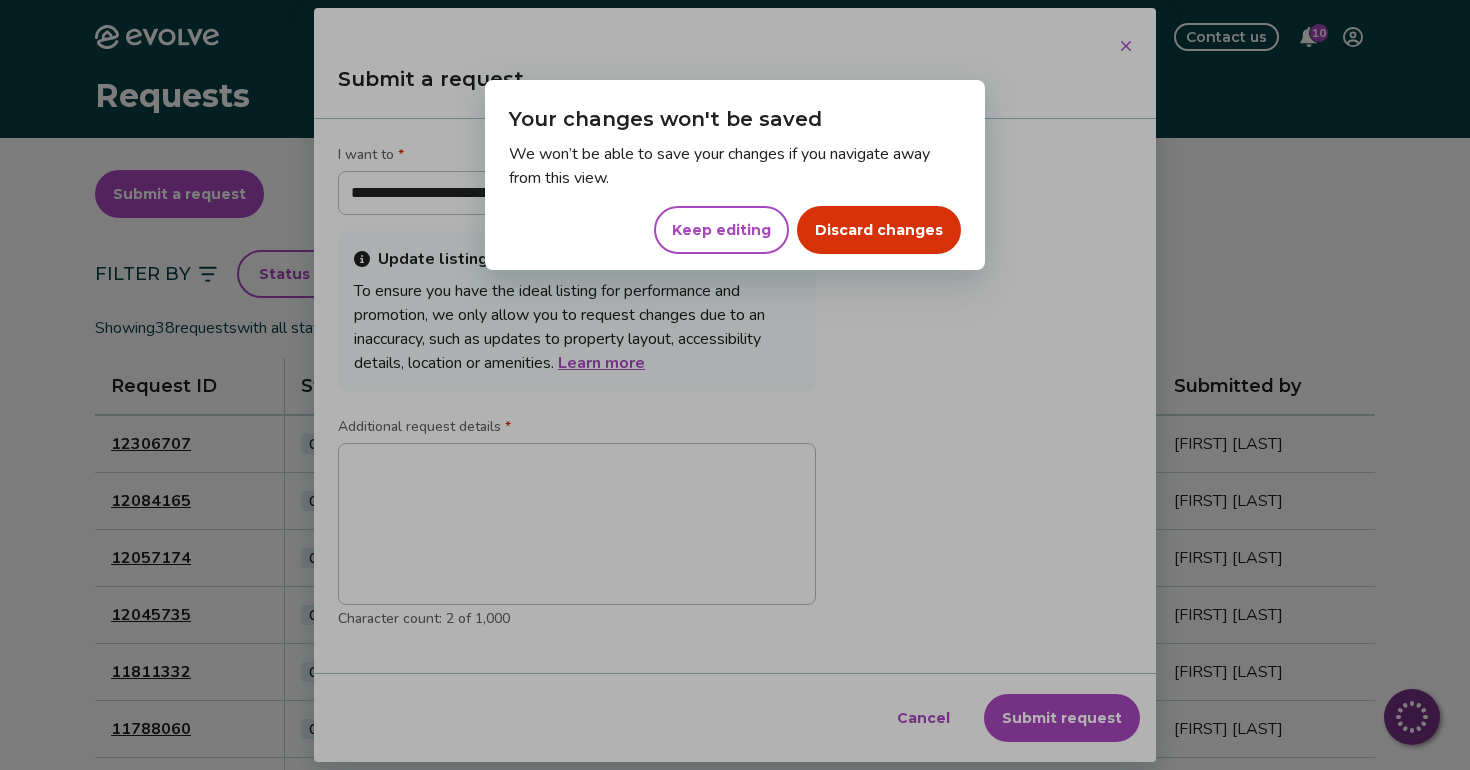 click on "Discard changes" at bounding box center (879, 230) 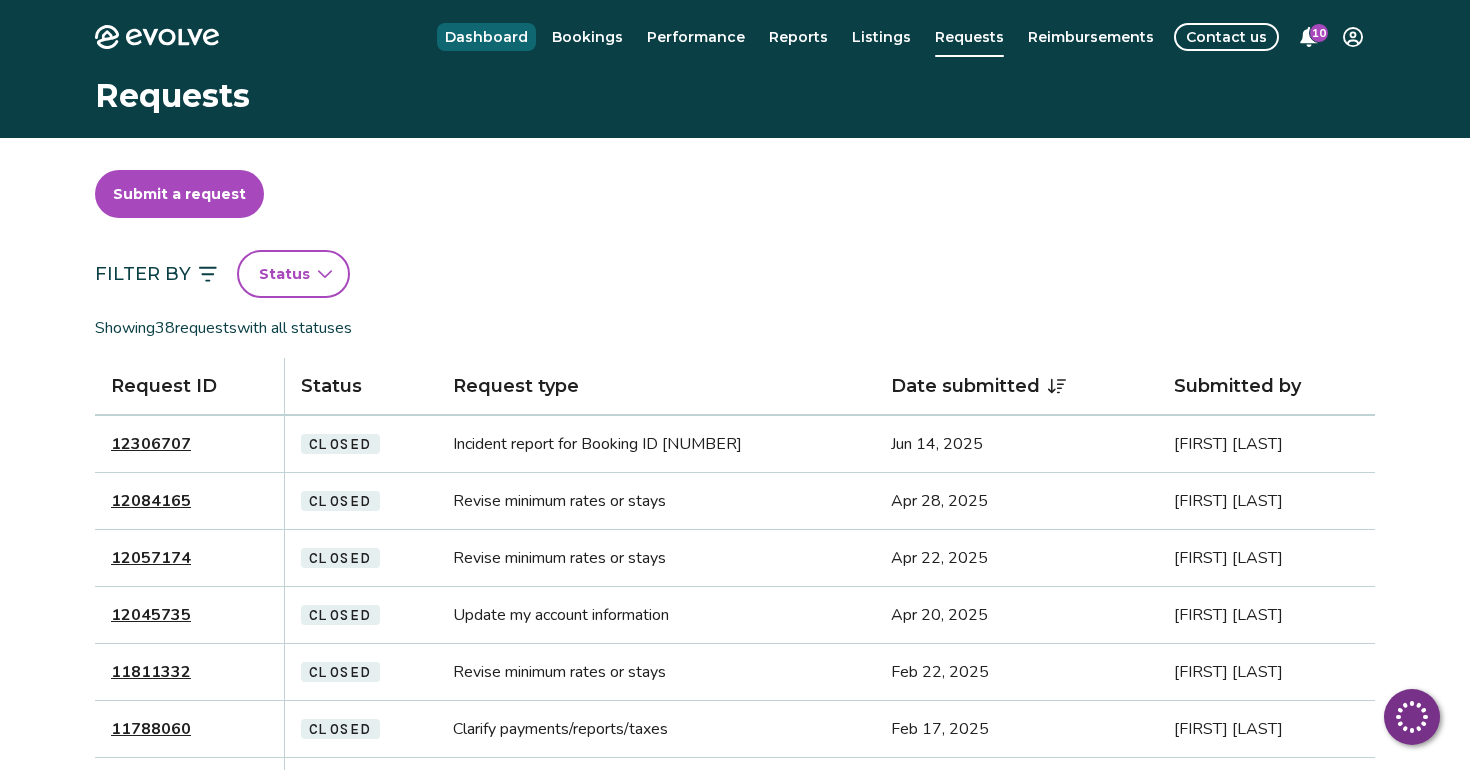 click on "Dashboard" at bounding box center [486, 37] 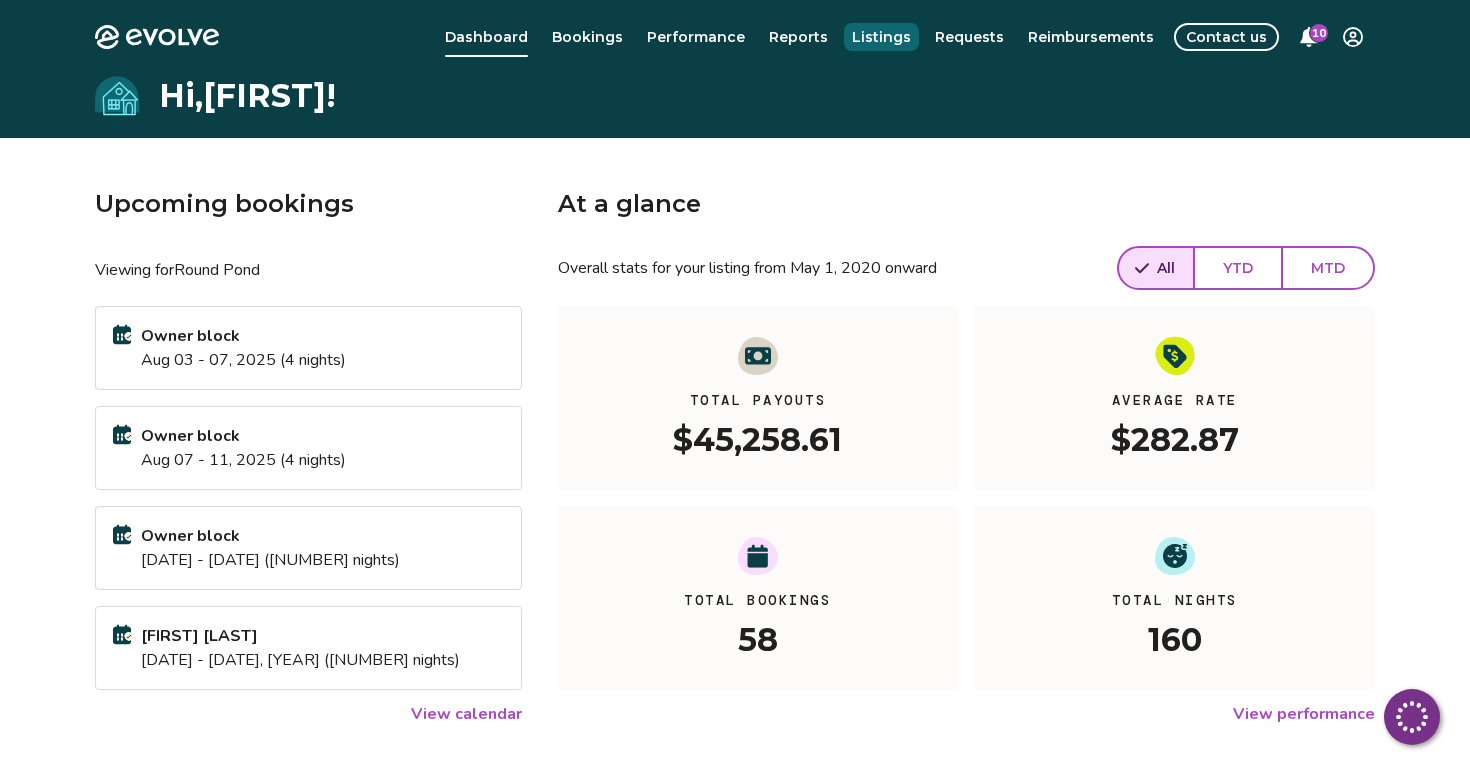 click on "Listings" at bounding box center [881, 37] 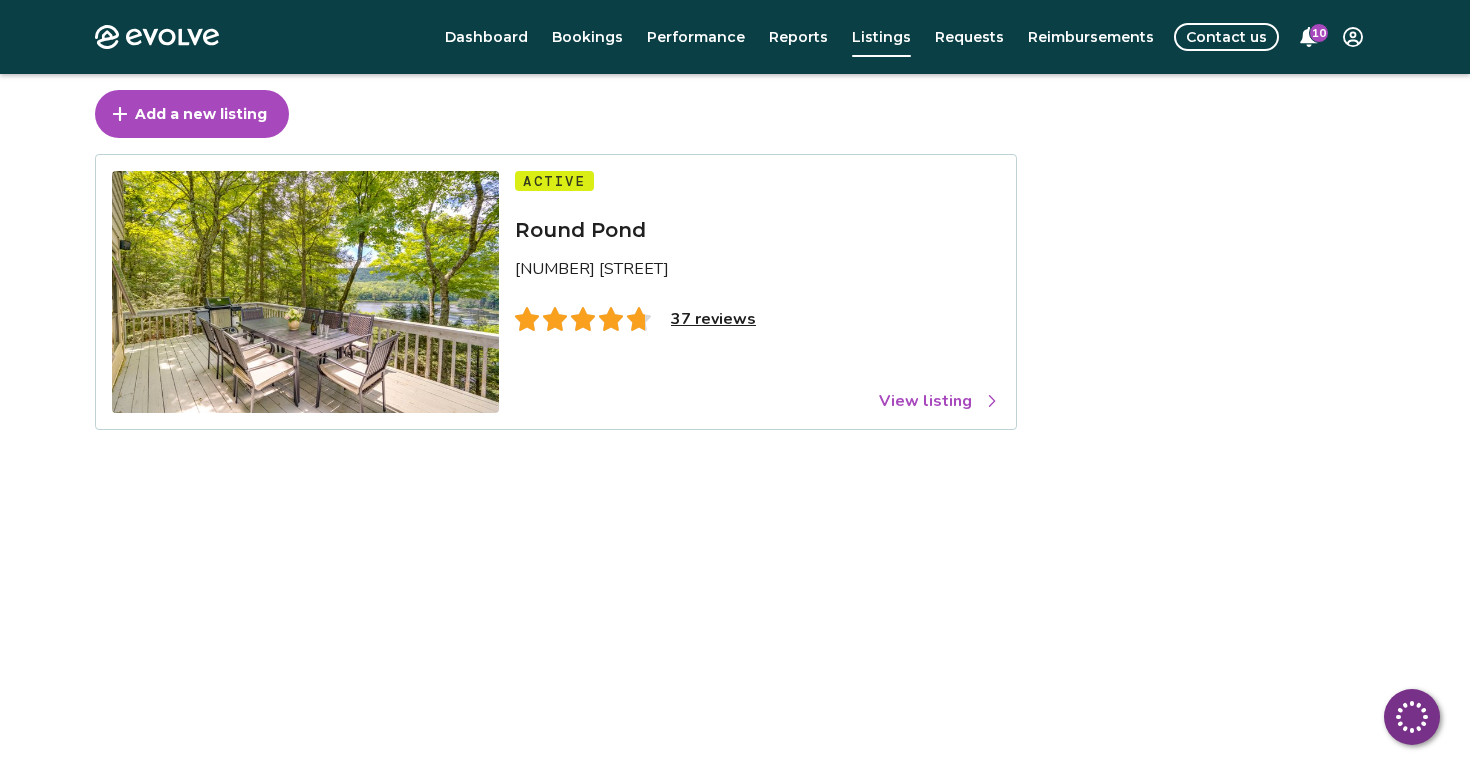 scroll, scrollTop: 0, scrollLeft: 0, axis: both 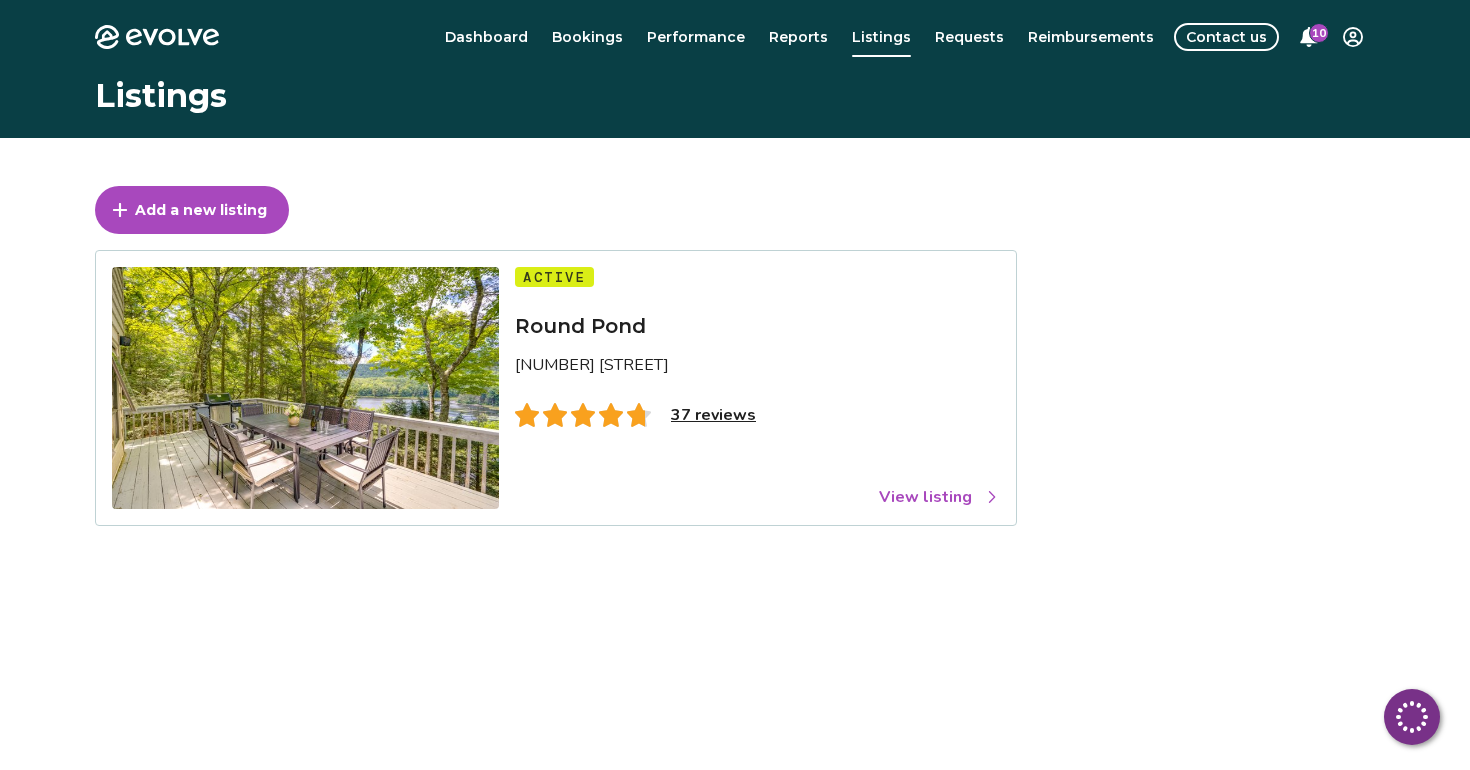 click on "View listing" at bounding box center (939, 497) 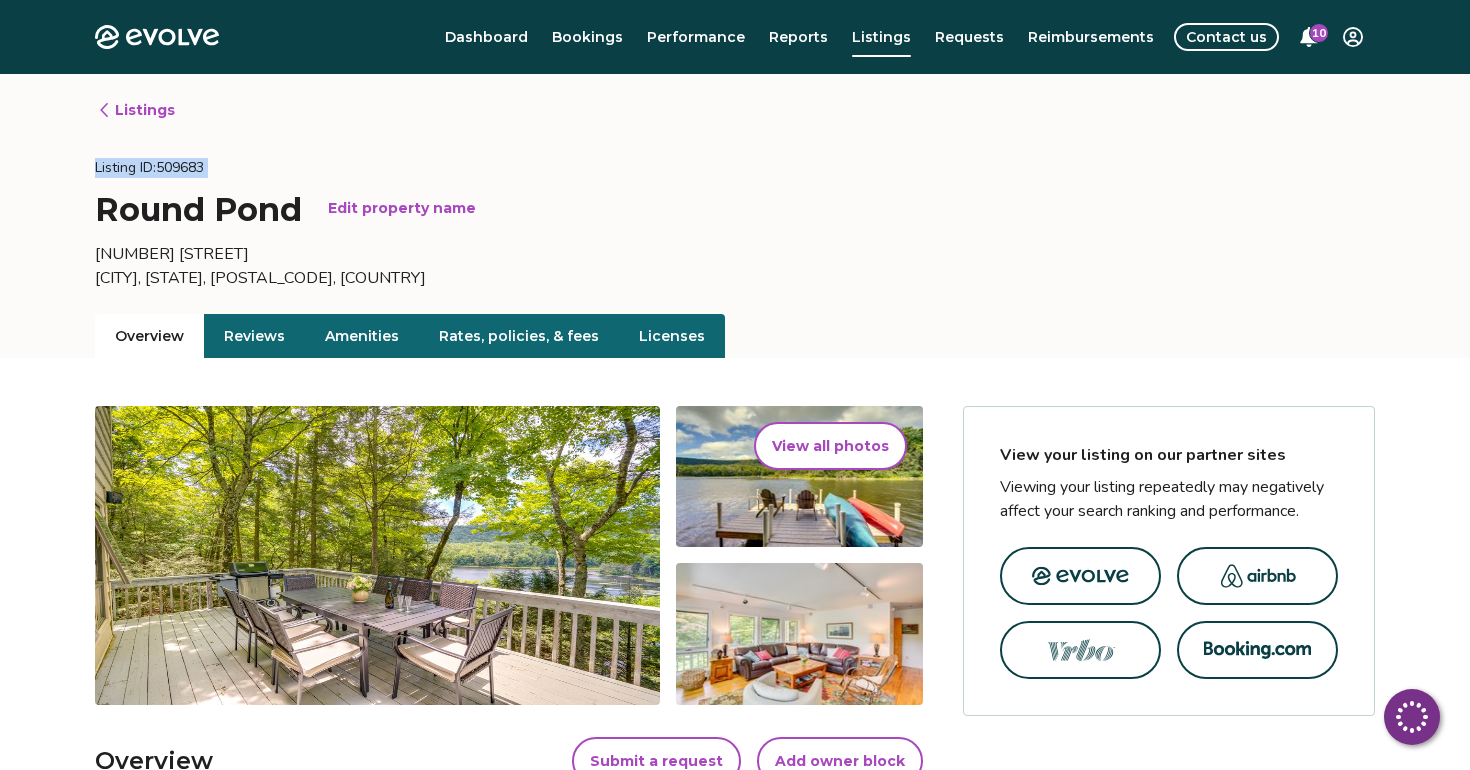 drag, startPoint x: 94, startPoint y: 168, endPoint x: 219, endPoint y: 177, distance: 125.32358 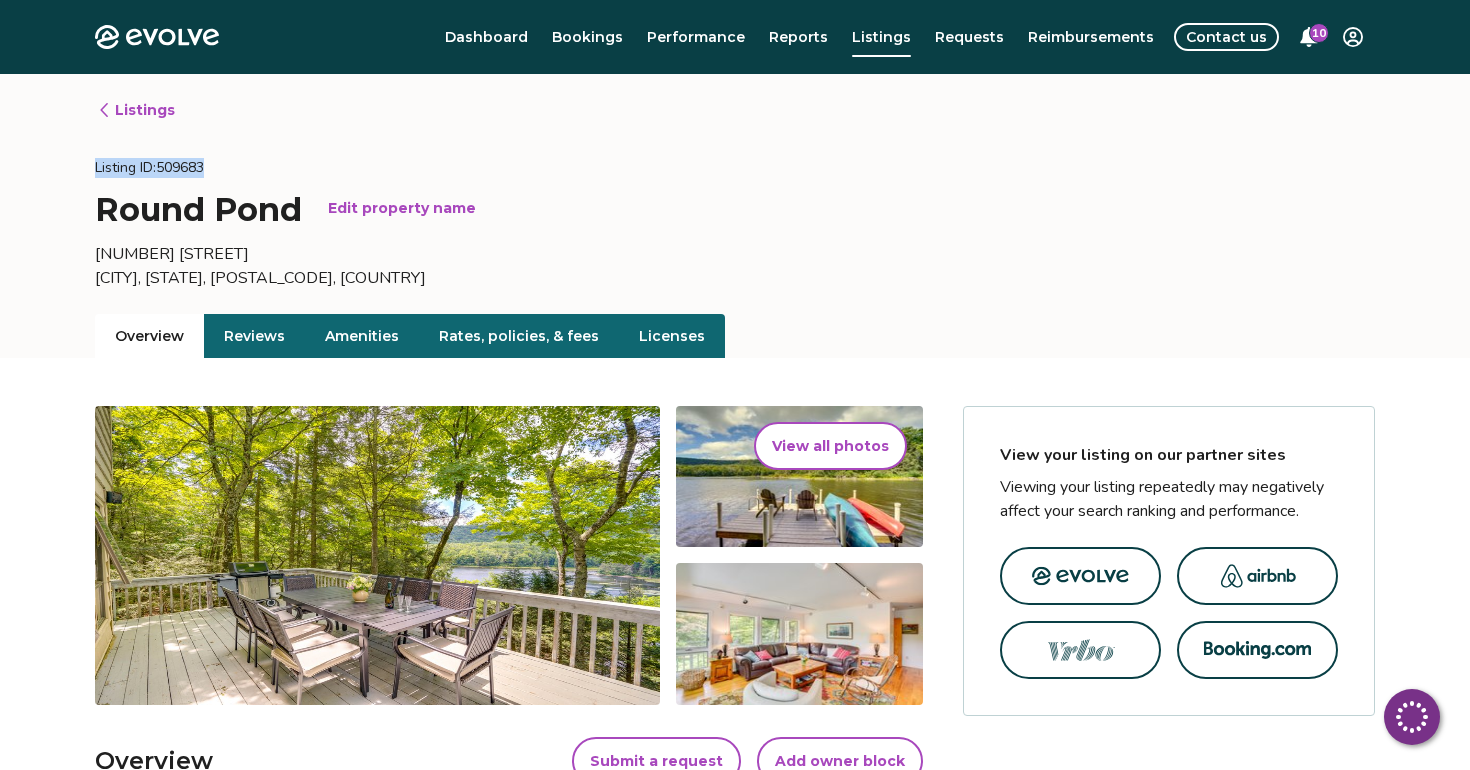 copy on "Listing ID:  509683" 